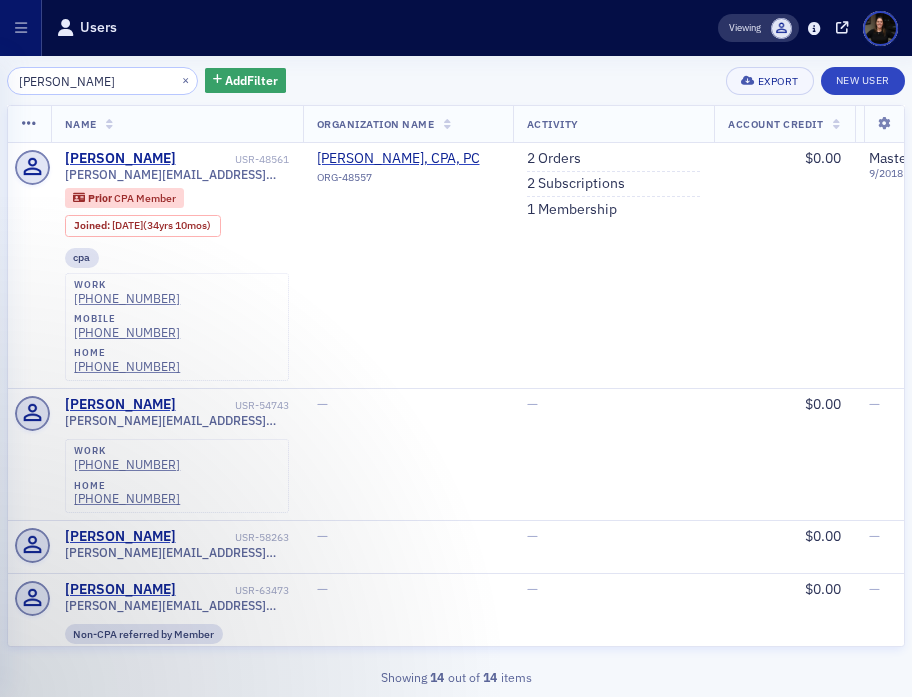 scroll, scrollTop: 0, scrollLeft: 0, axis: both 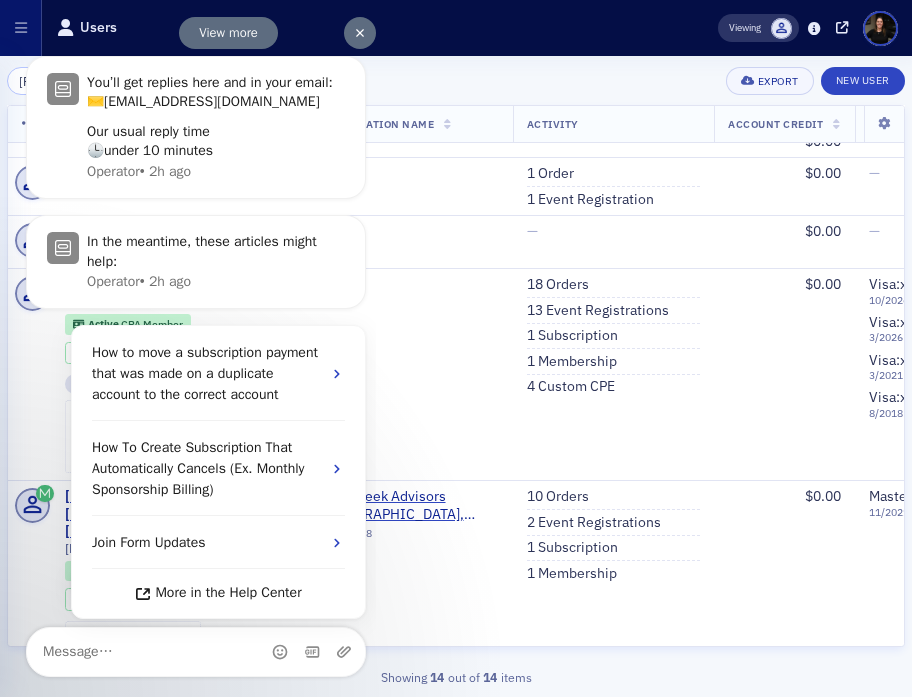 click on "View more" at bounding box center (228, 32) 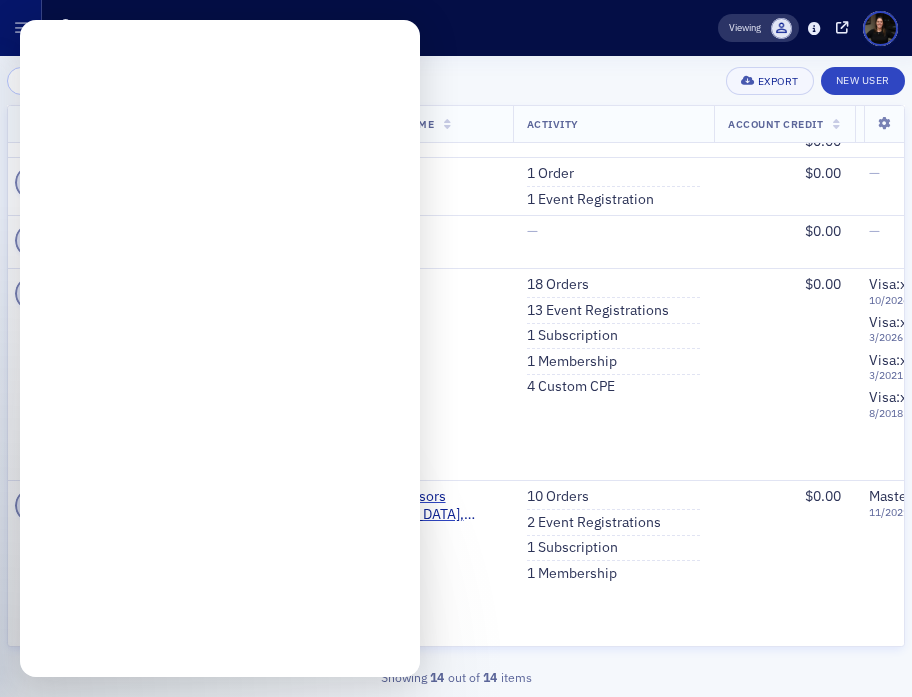 scroll, scrollTop: 0, scrollLeft: 0, axis: both 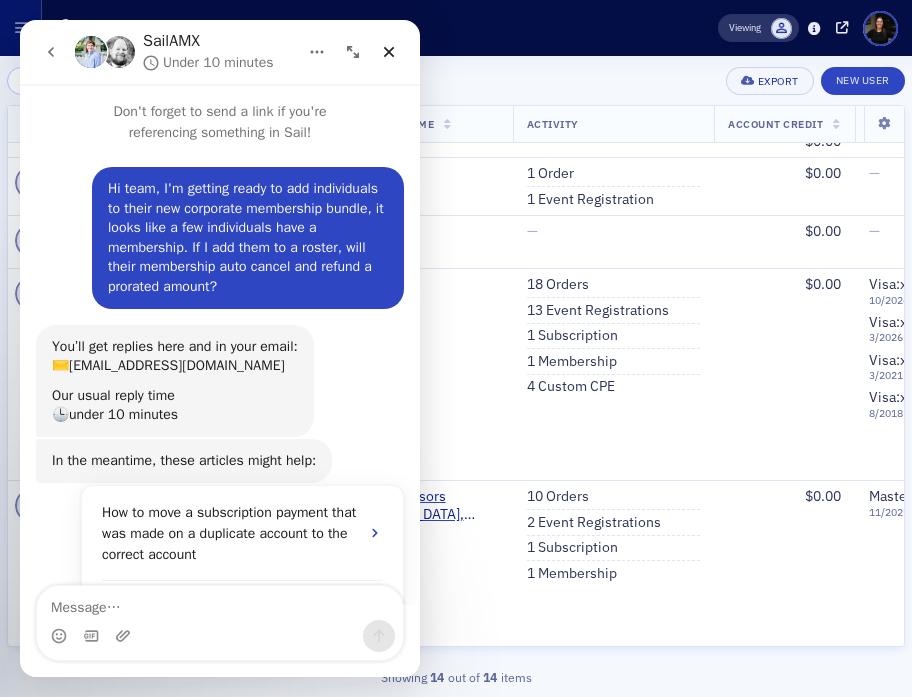 click at bounding box center [220, 603] 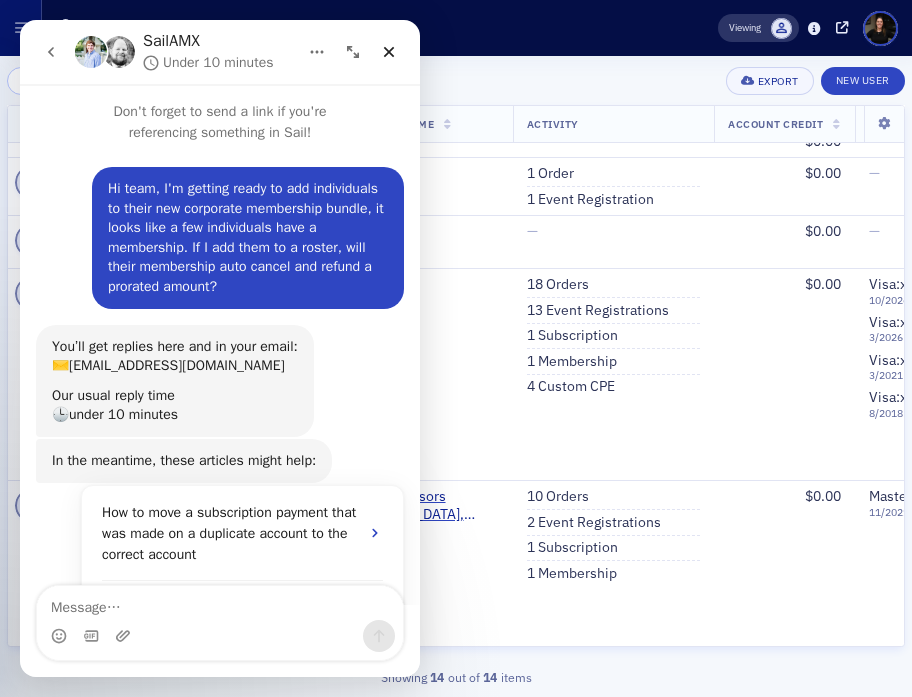 click at bounding box center [220, 603] 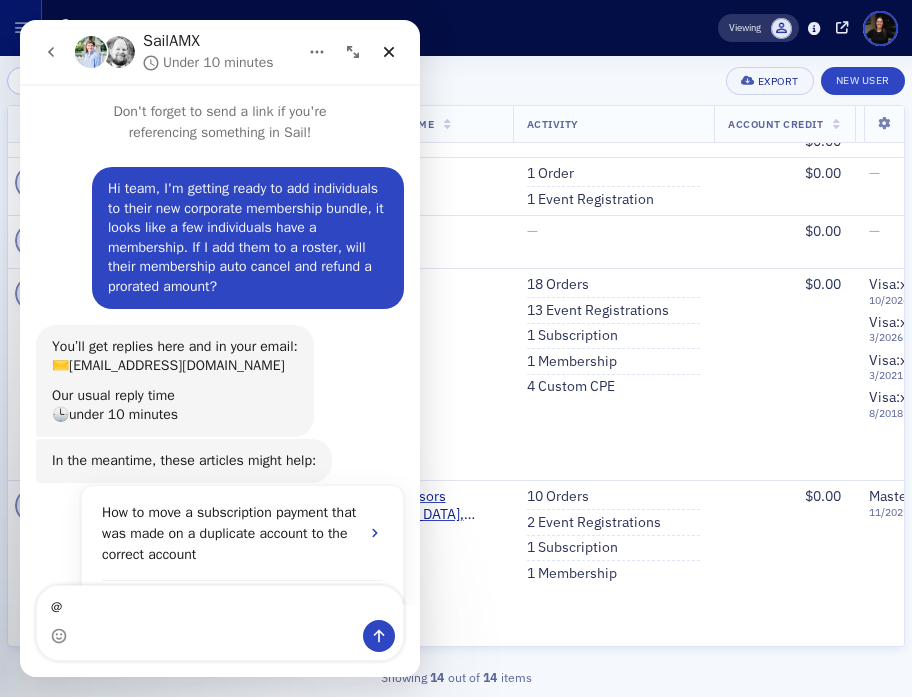 type on "@" 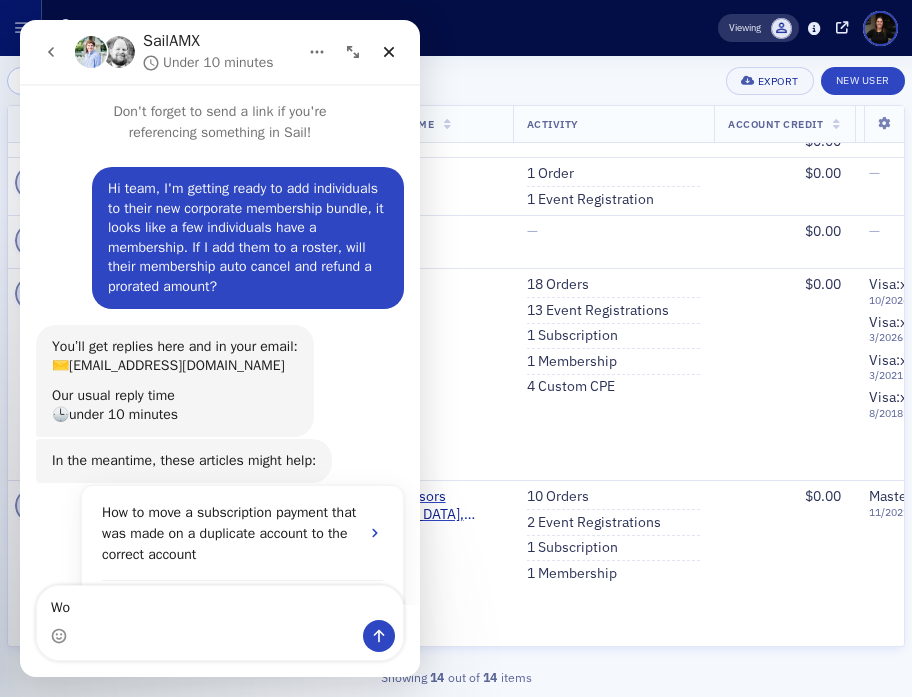 type on "W" 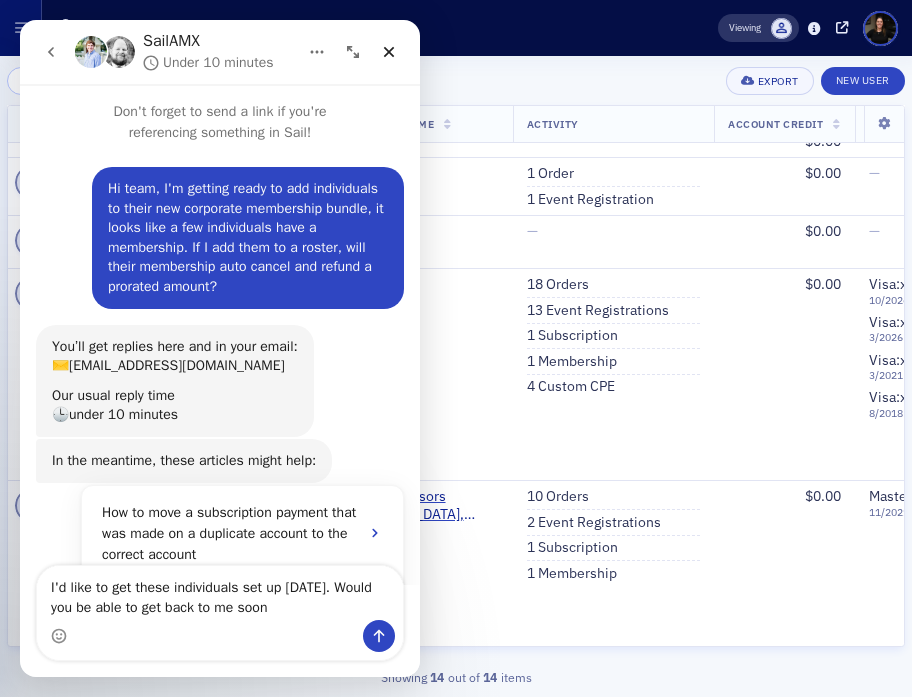 type on "I'd like to get these individuals set up today. Would you be able to get back to me soon?" 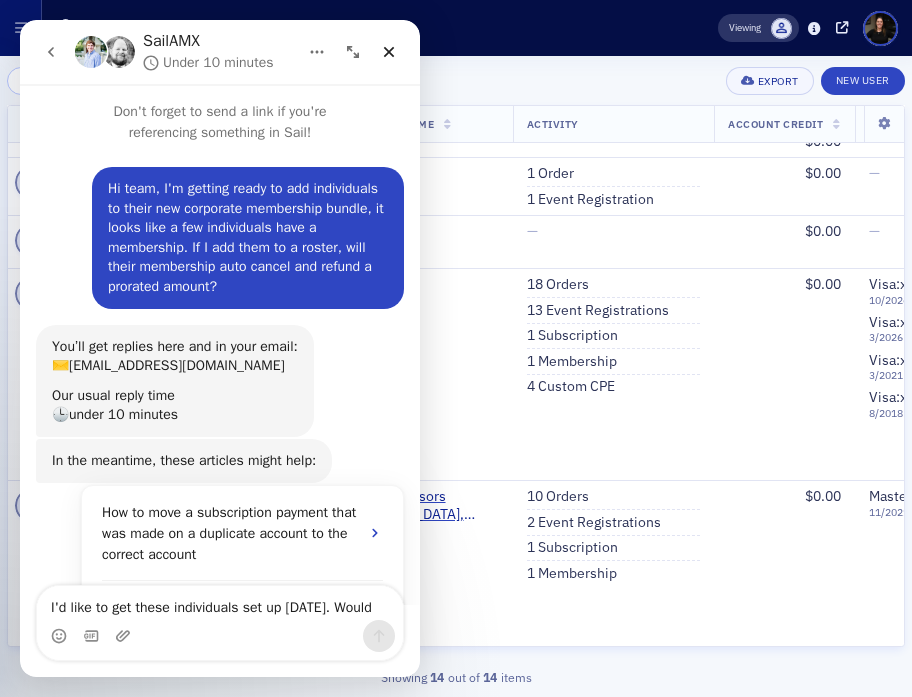 type 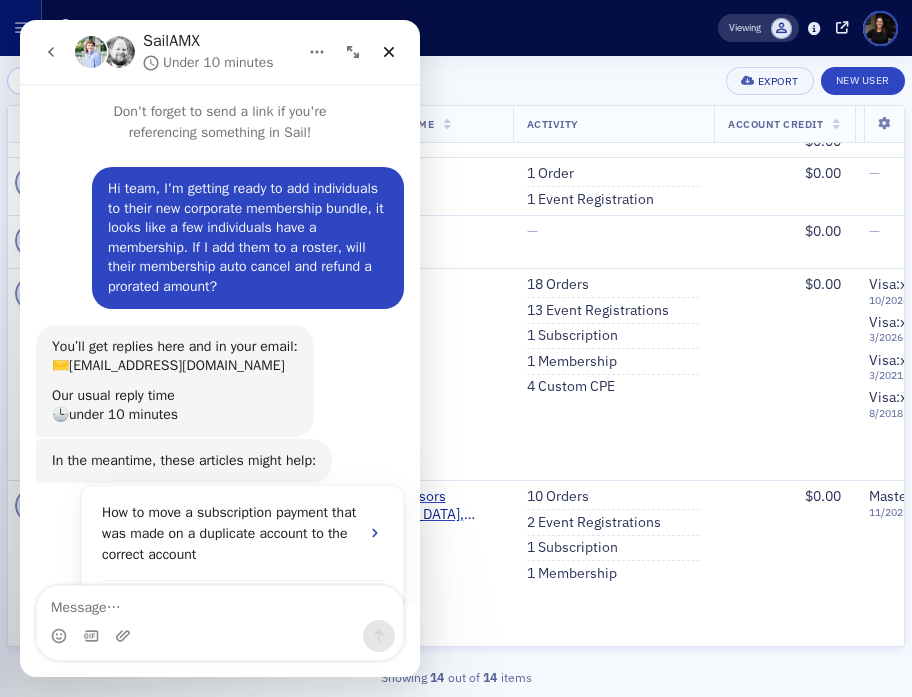 drag, startPoint x: 115, startPoint y: 460, endPoint x: 354, endPoint y: 460, distance: 239 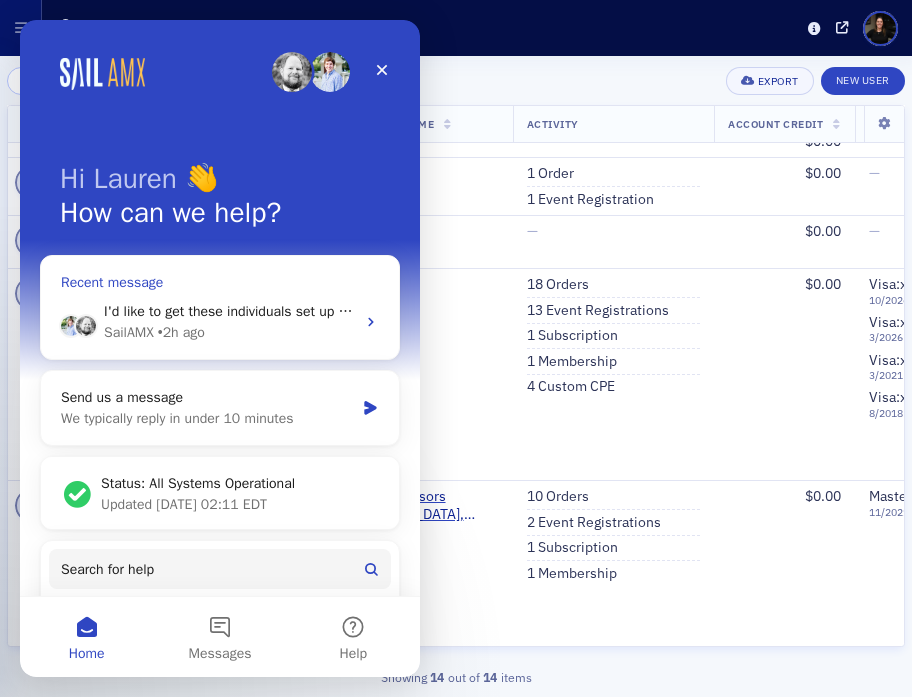 click on "SailAMX •  2h ago" at bounding box center [229, 332] 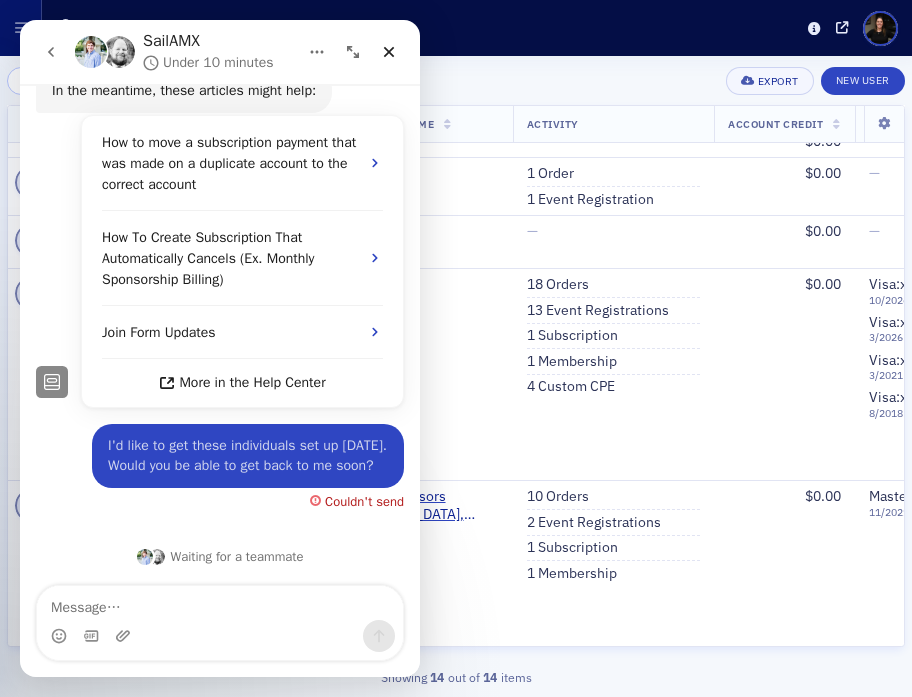 click on "I'd like to get these individuals set up today. Would you be able to get back to me soon?" at bounding box center [248, 455] 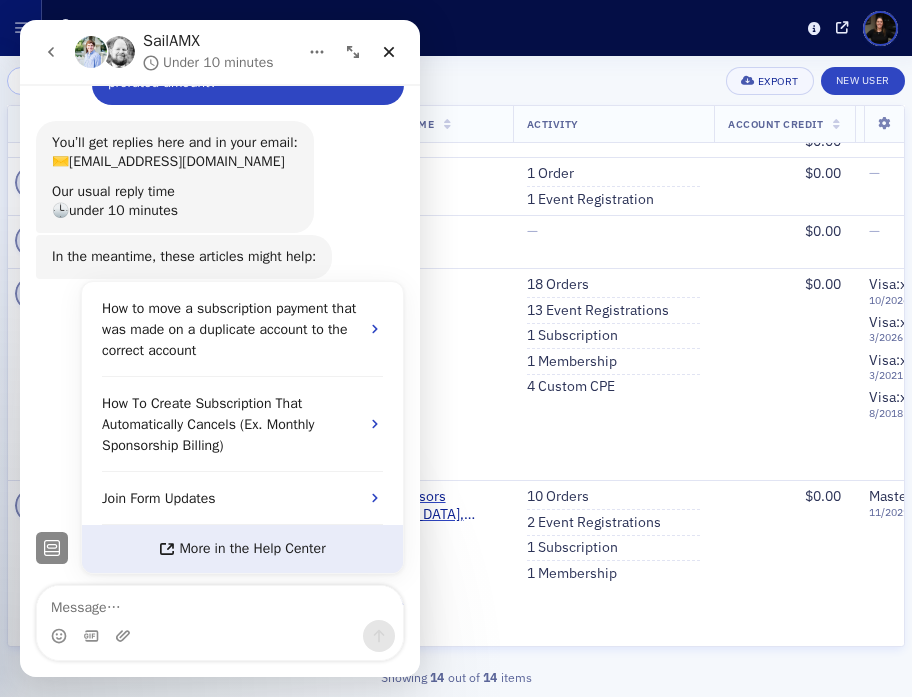 scroll, scrollTop: 0, scrollLeft: 0, axis: both 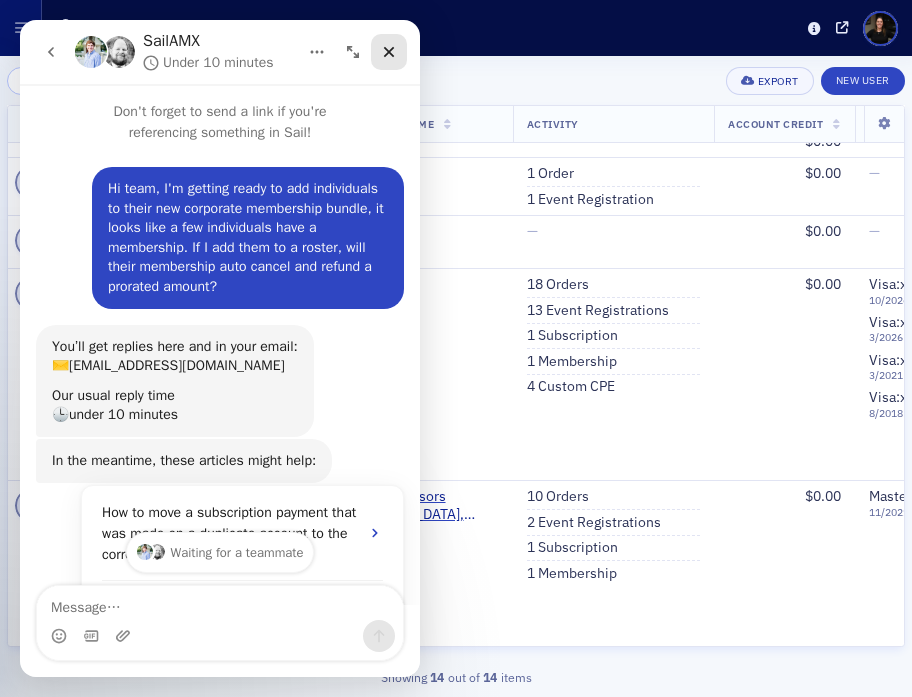 click at bounding box center [389, 52] 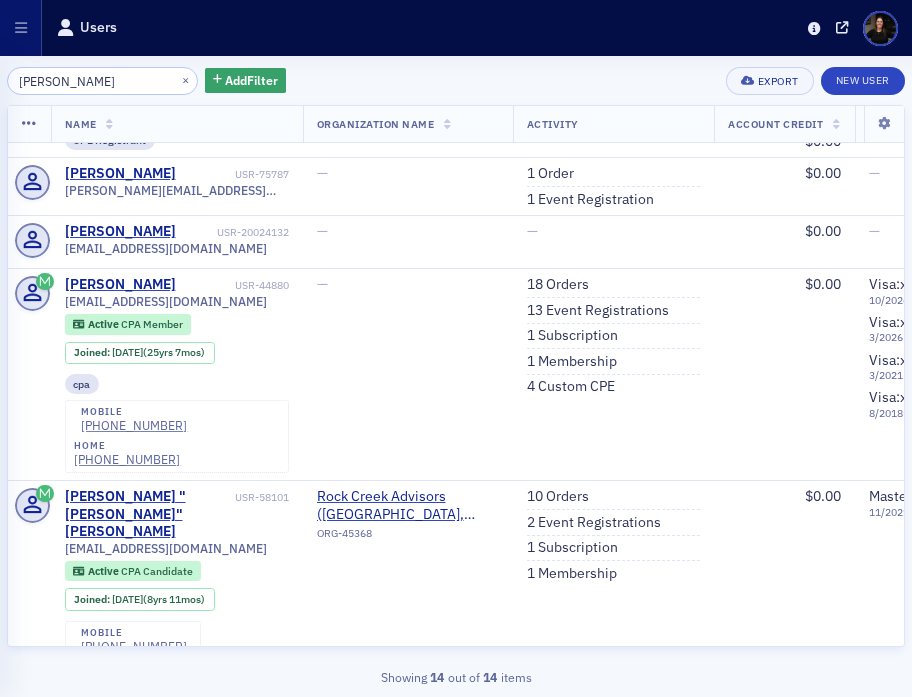 scroll, scrollTop: 0, scrollLeft: 0, axis: both 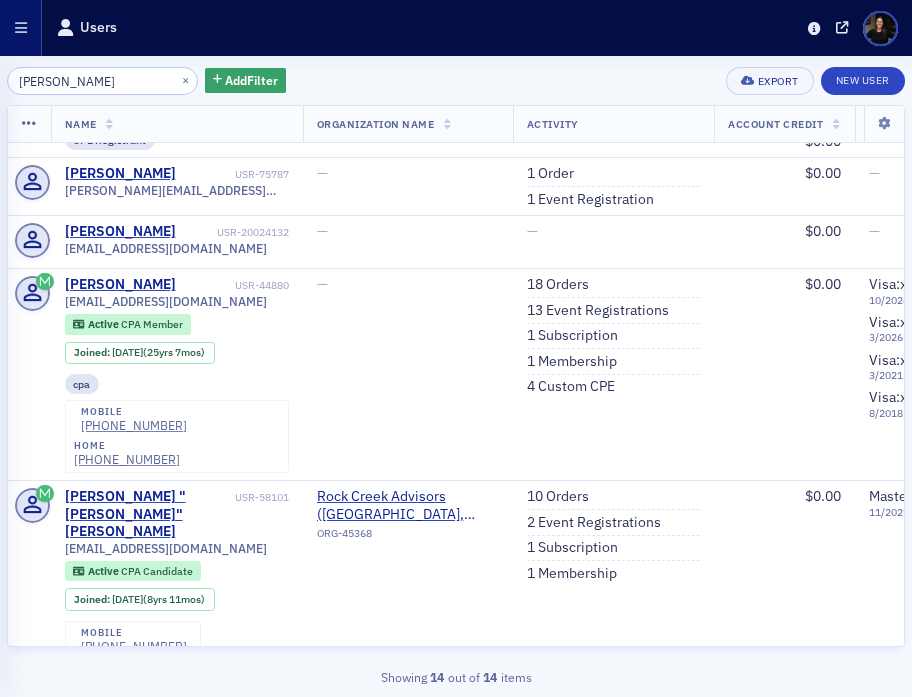 click 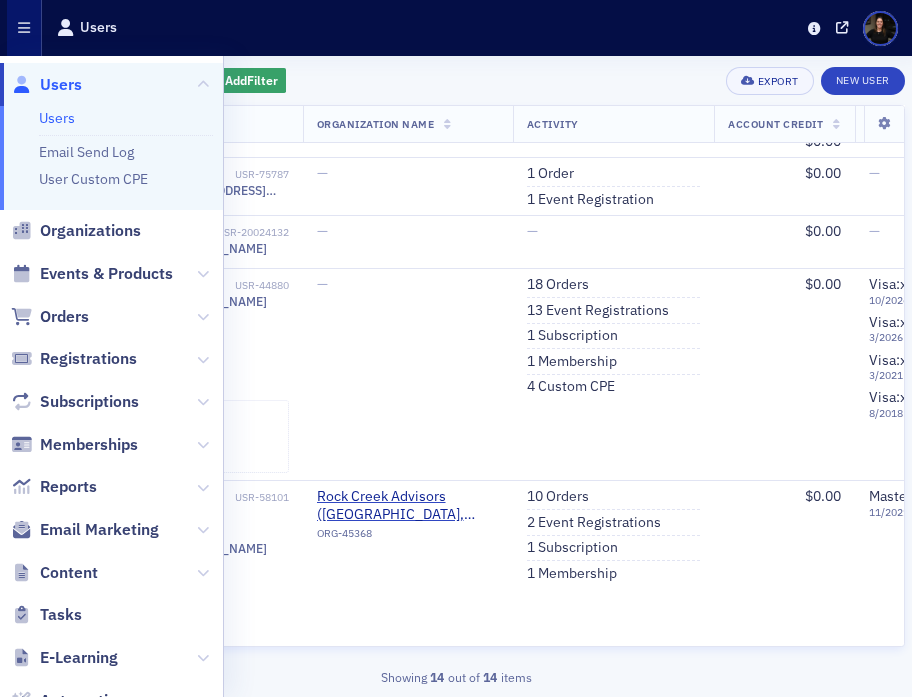 click on "Users" 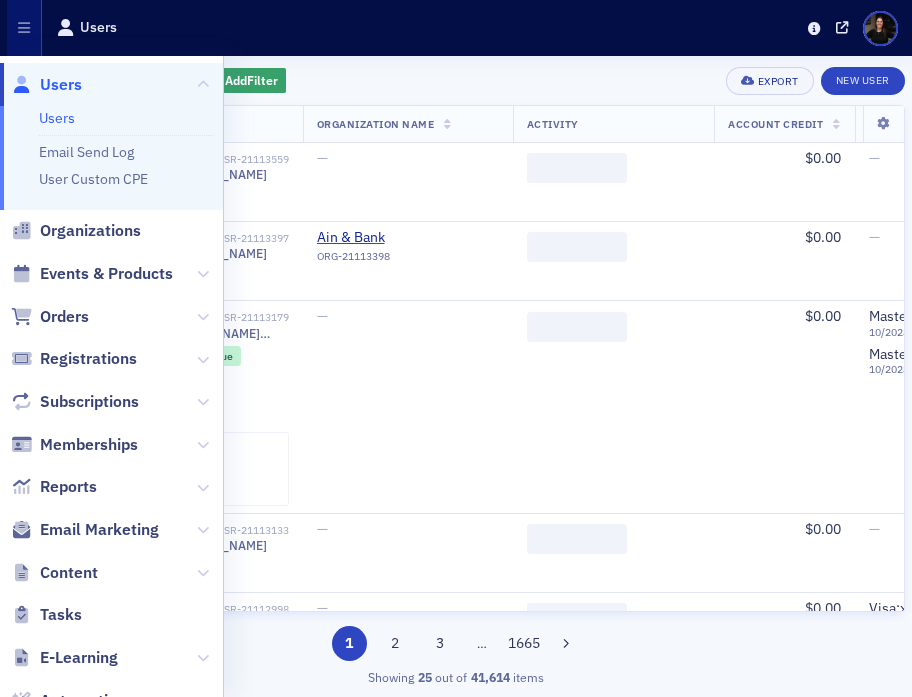 scroll, scrollTop: 0, scrollLeft: 0, axis: both 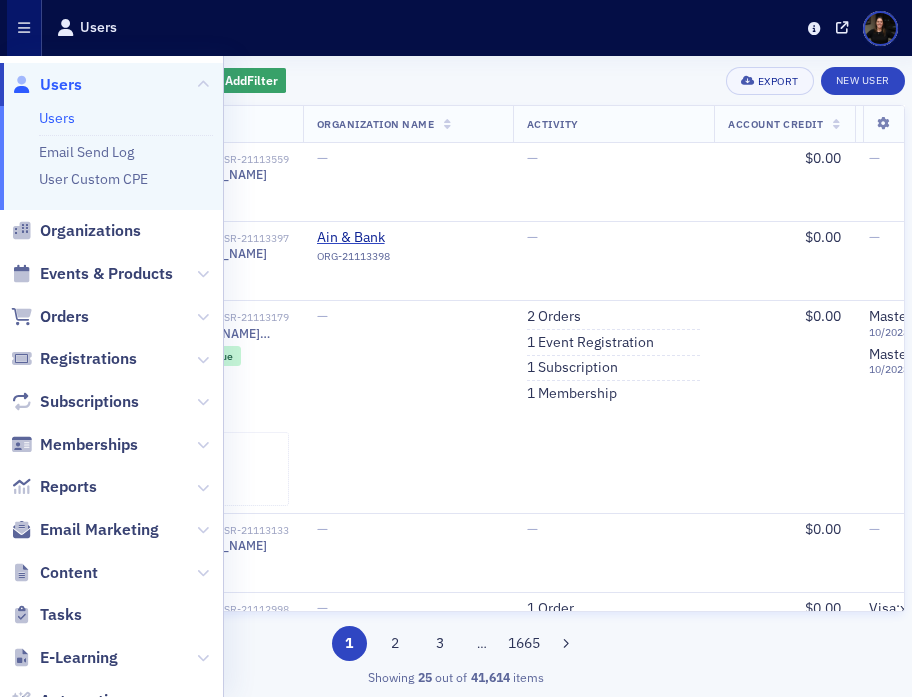 click on "Users" 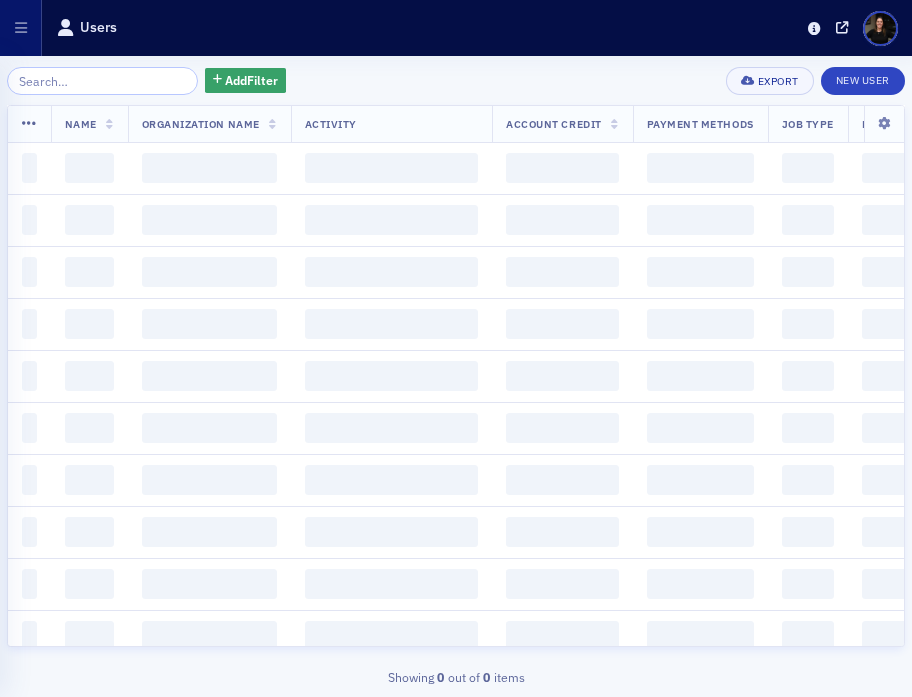click 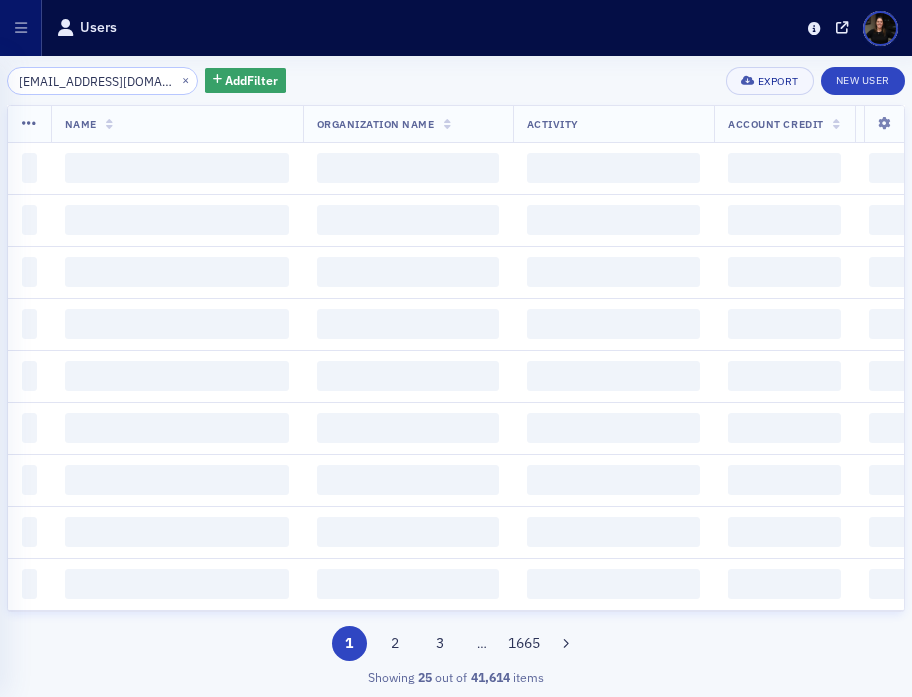 scroll, scrollTop: 0, scrollLeft: 66, axis: horizontal 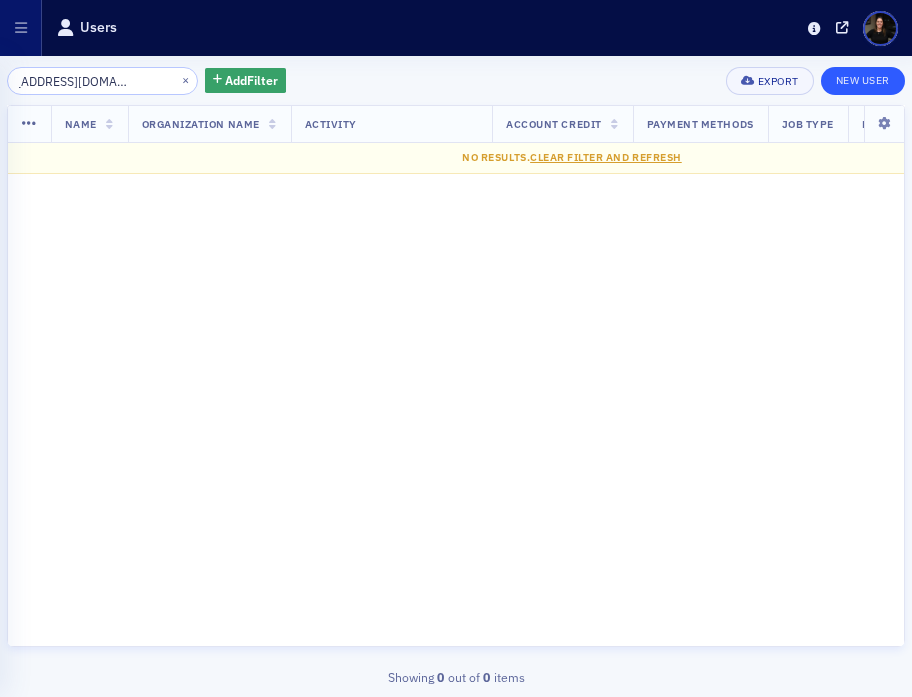 type on "[EMAIL_ADDRESS][DOMAIN_NAME]" 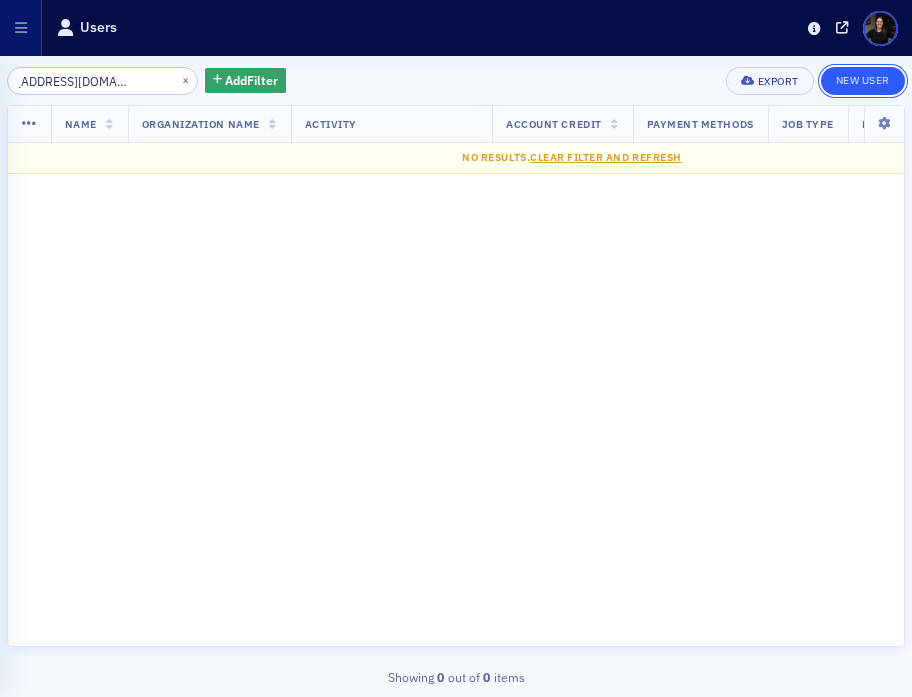 scroll, scrollTop: 0, scrollLeft: 0, axis: both 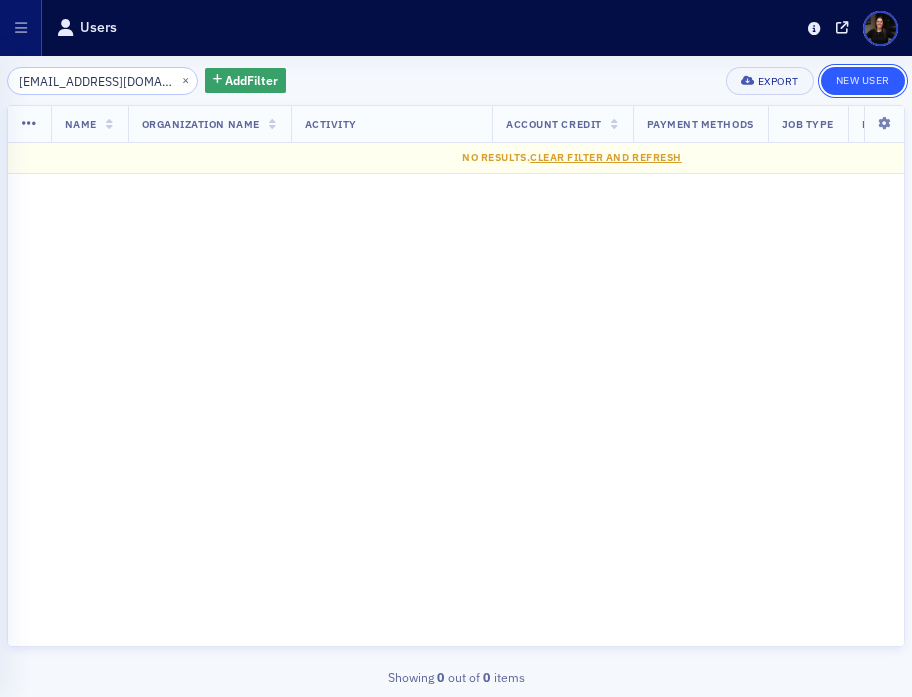 click on "New User" 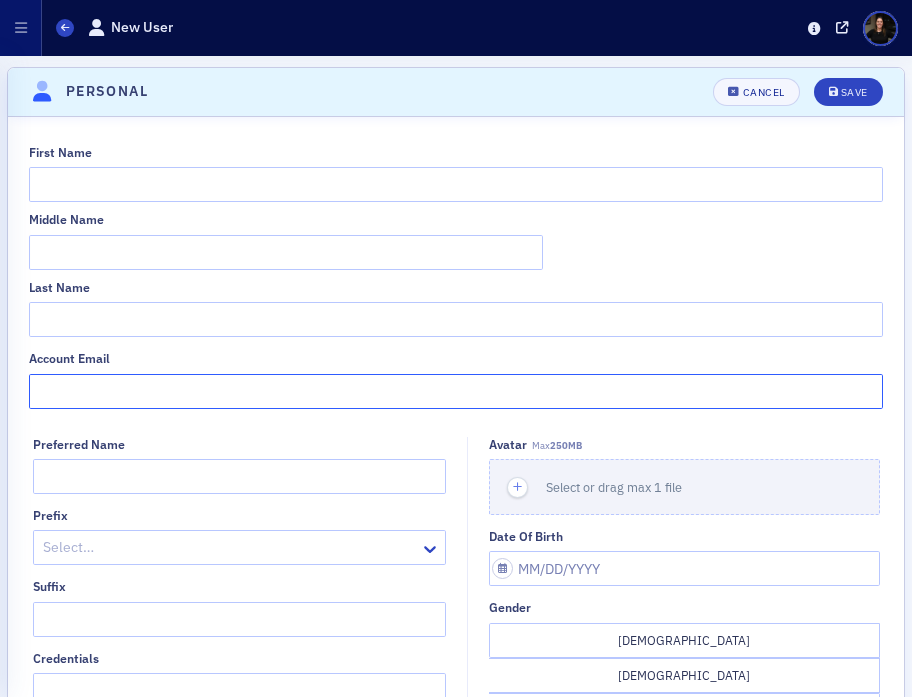 click on "Account Email" 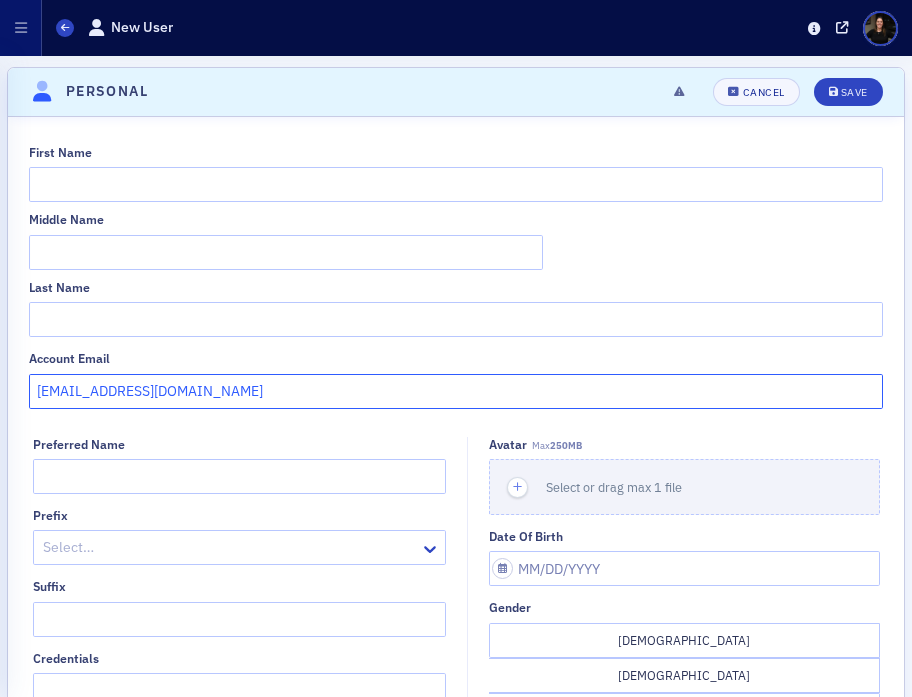 type on "[EMAIL_ADDRESS][DOMAIN_NAME]" 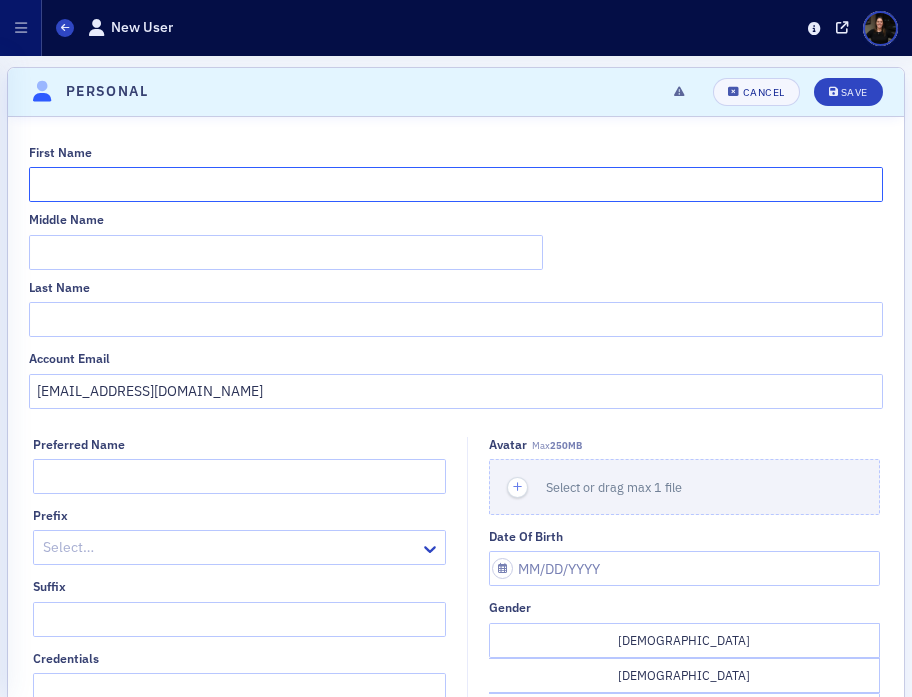 click on "First Name" 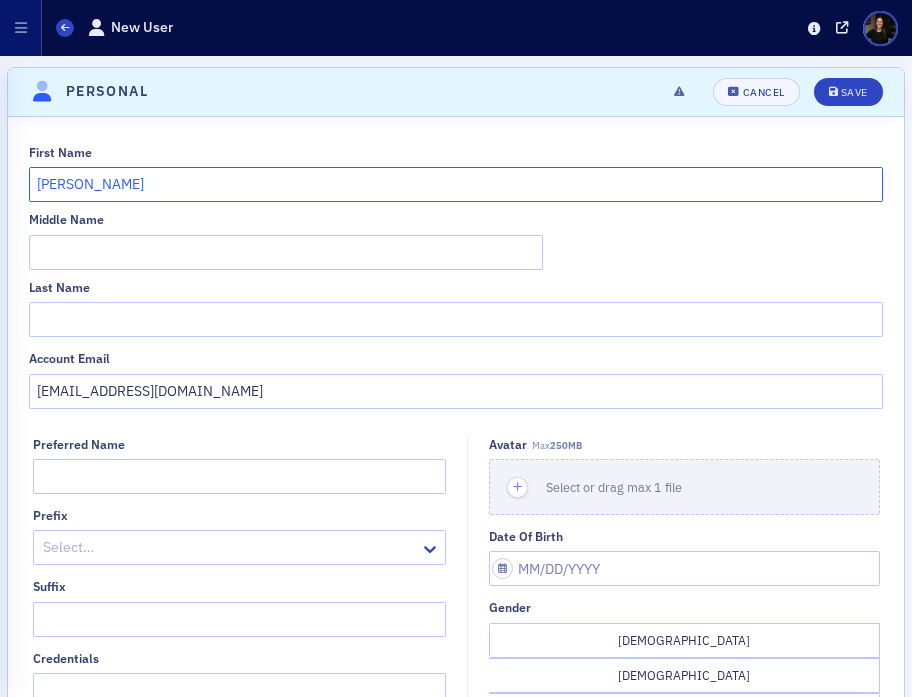 type on "Dawn" 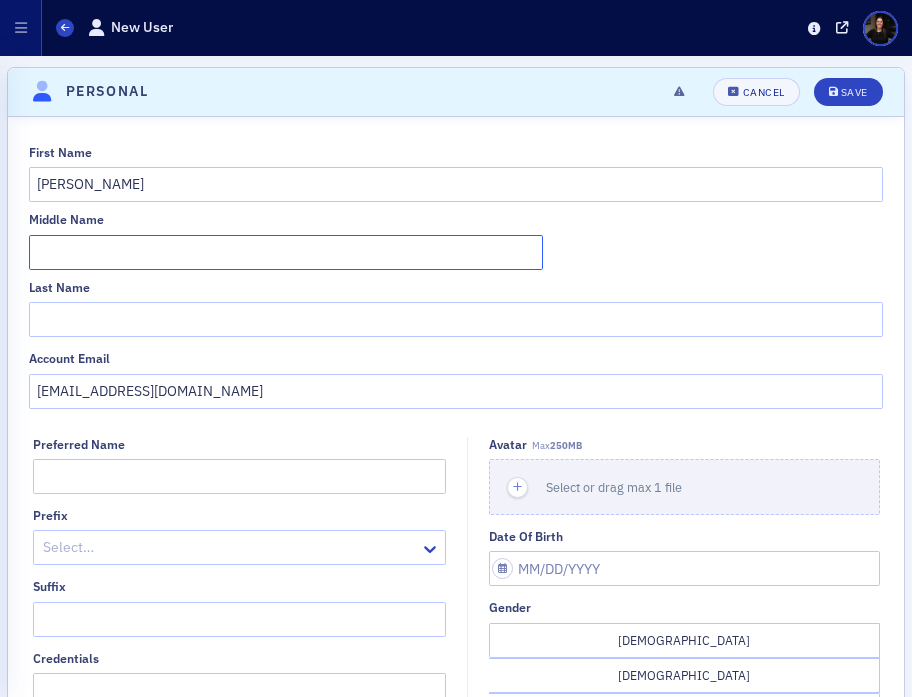 click on "Middle Name" 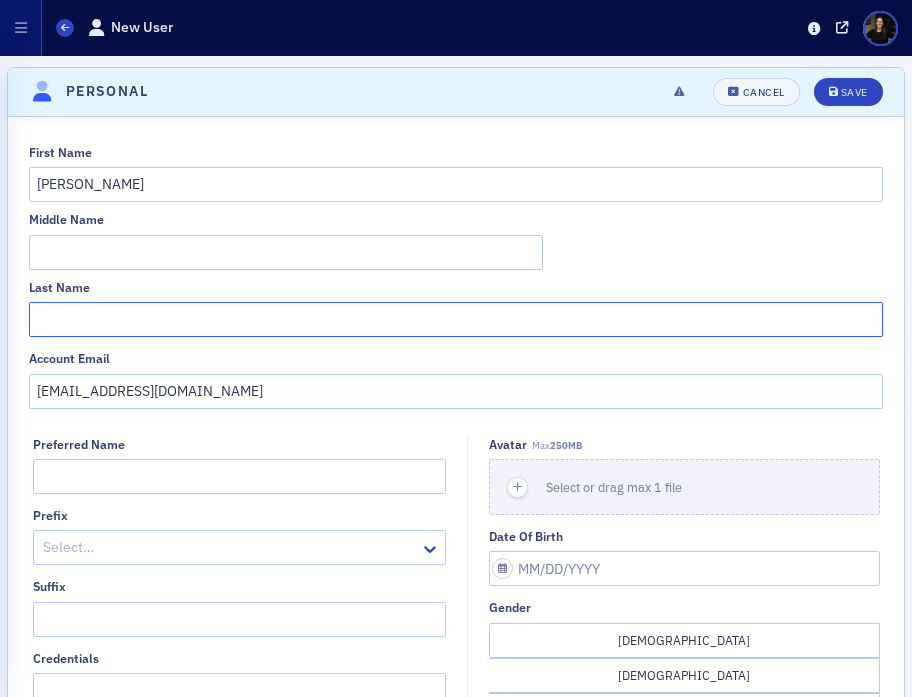 click on "Last Name" 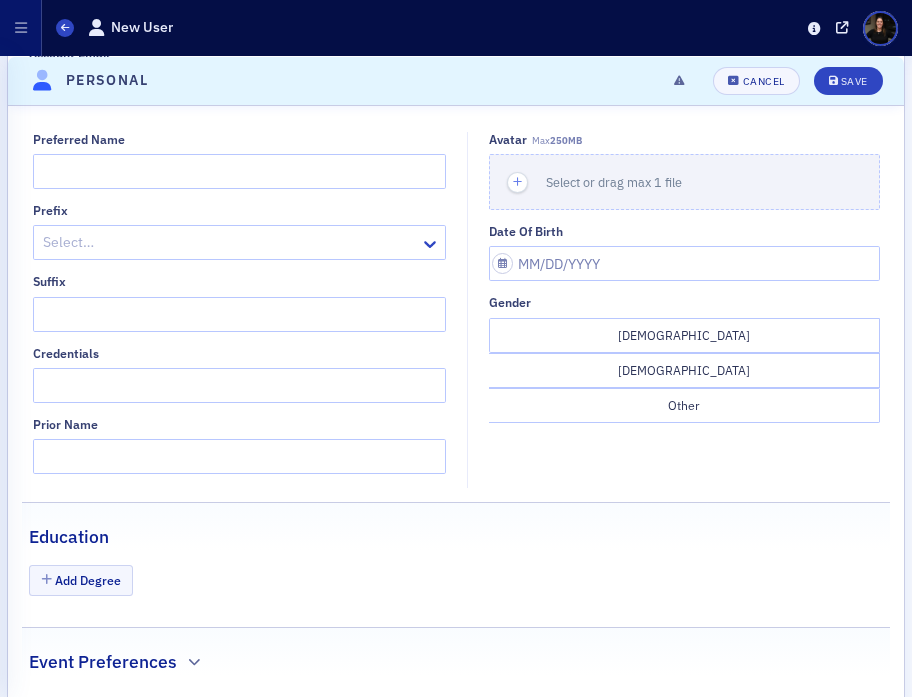 scroll, scrollTop: 351, scrollLeft: 0, axis: vertical 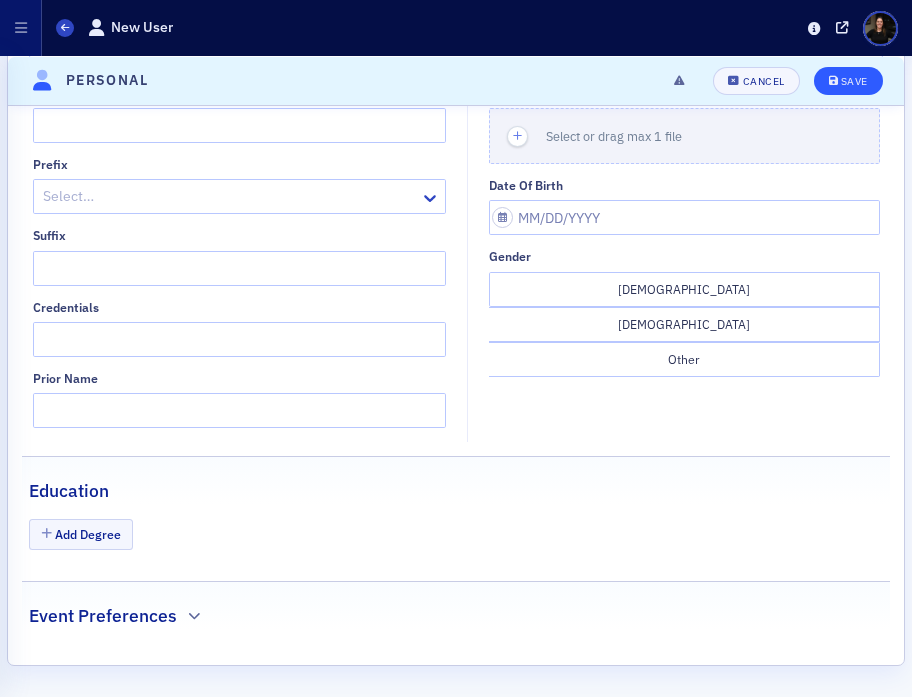 type on "Needelman" 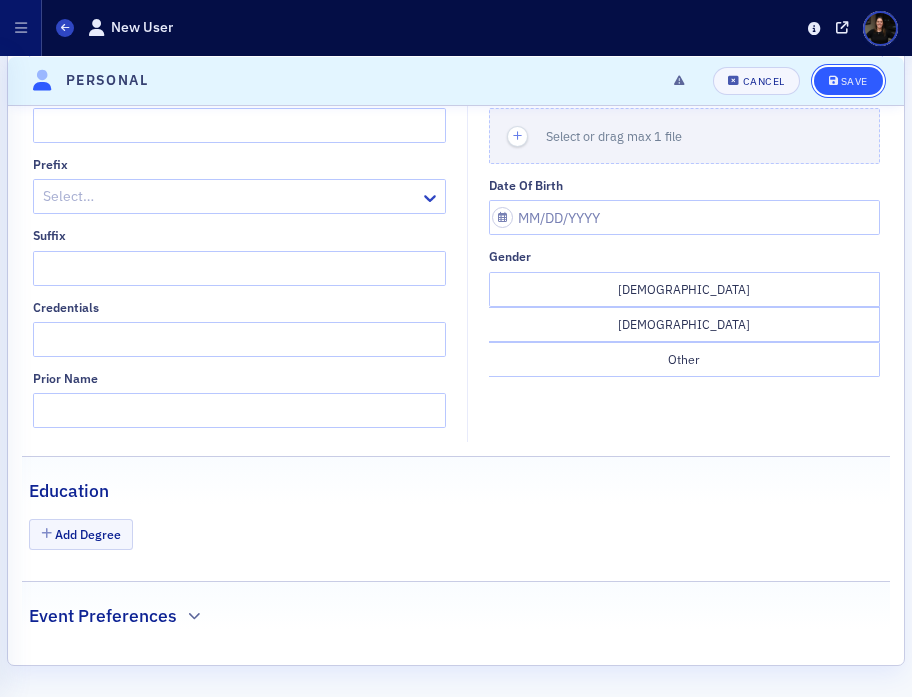 click on "Save" 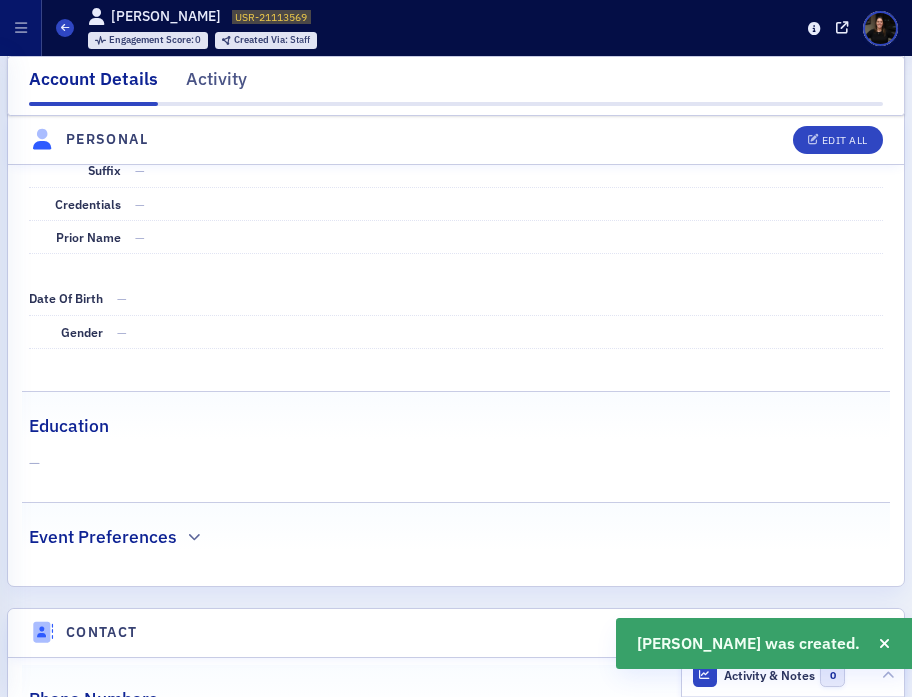 scroll, scrollTop: 497, scrollLeft: 0, axis: vertical 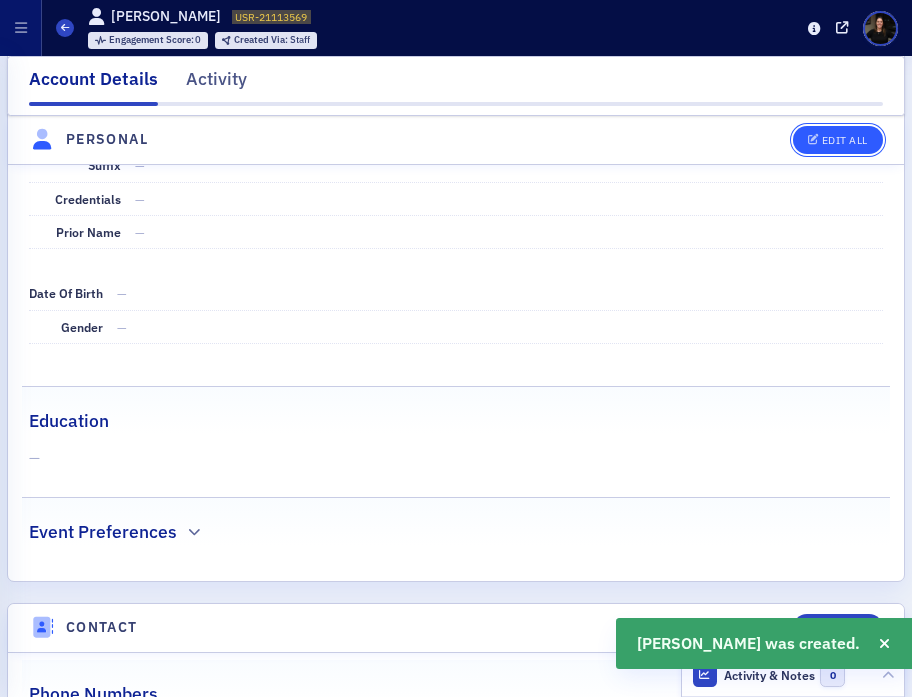 click 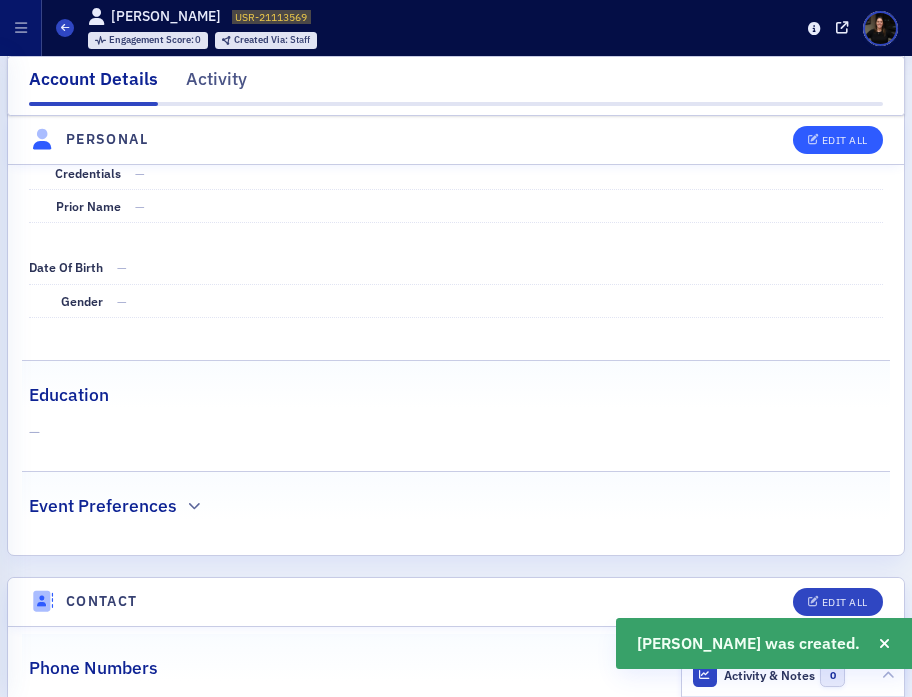 select on "US" 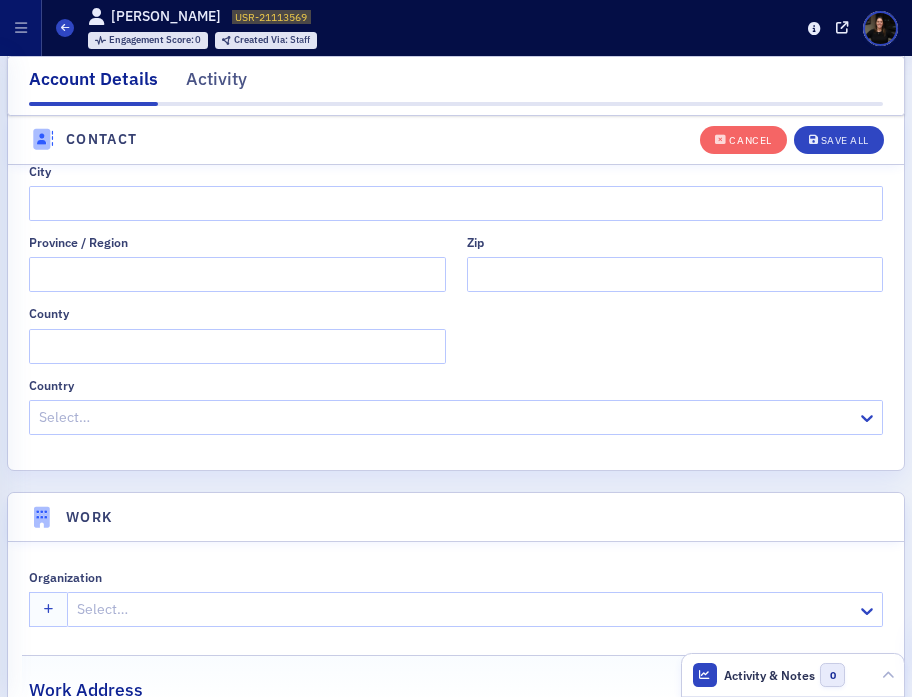 scroll, scrollTop: 1845, scrollLeft: 0, axis: vertical 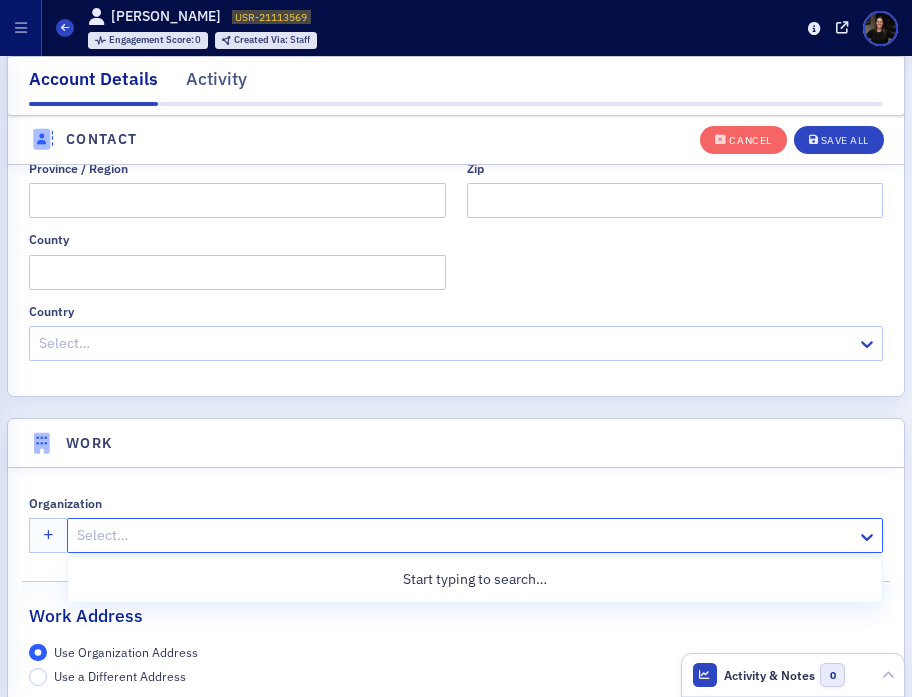 click 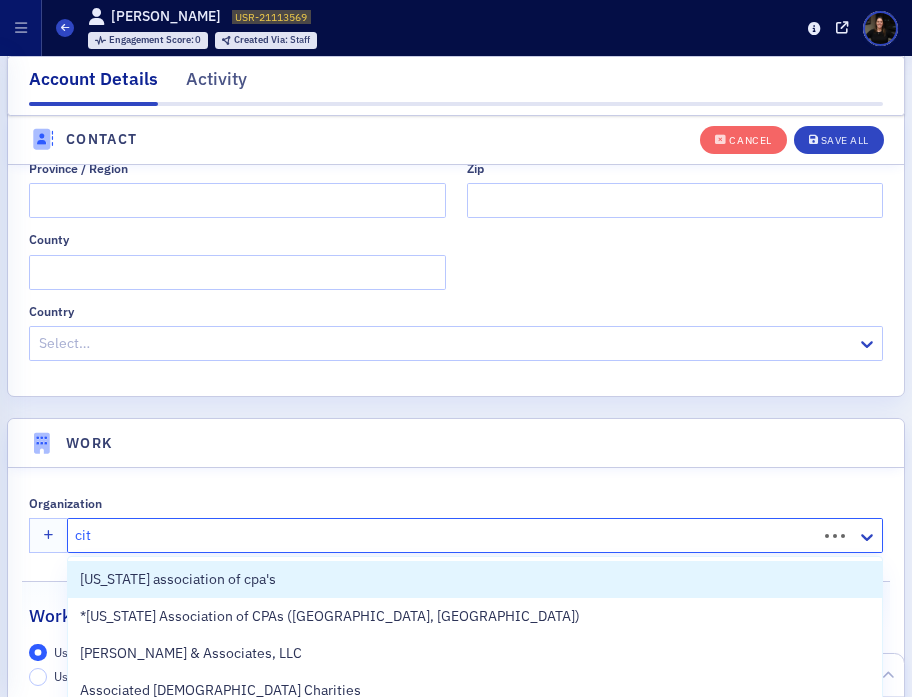 type on "citr" 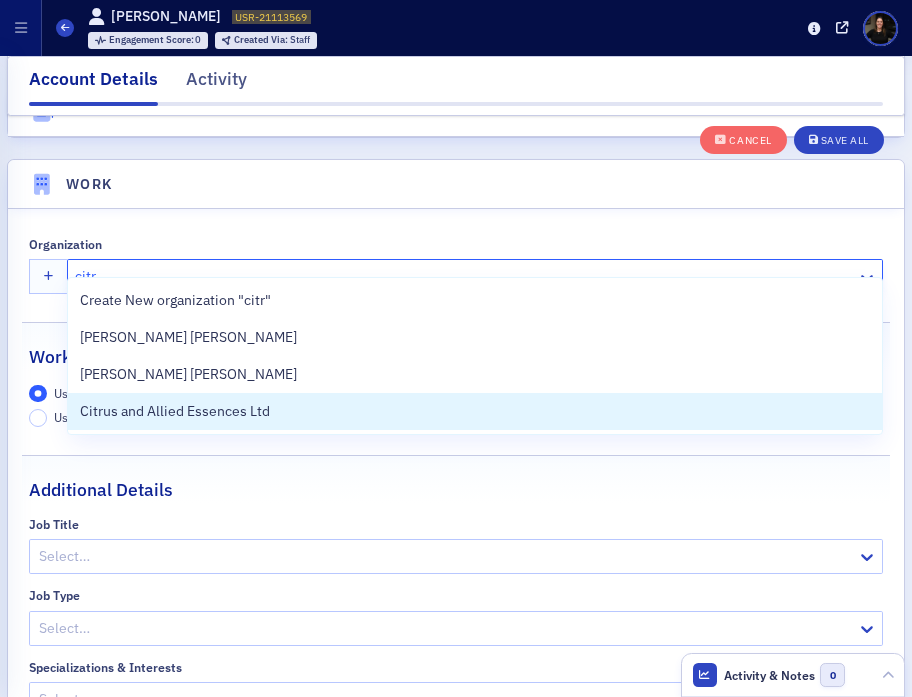 scroll, scrollTop: 2127, scrollLeft: 0, axis: vertical 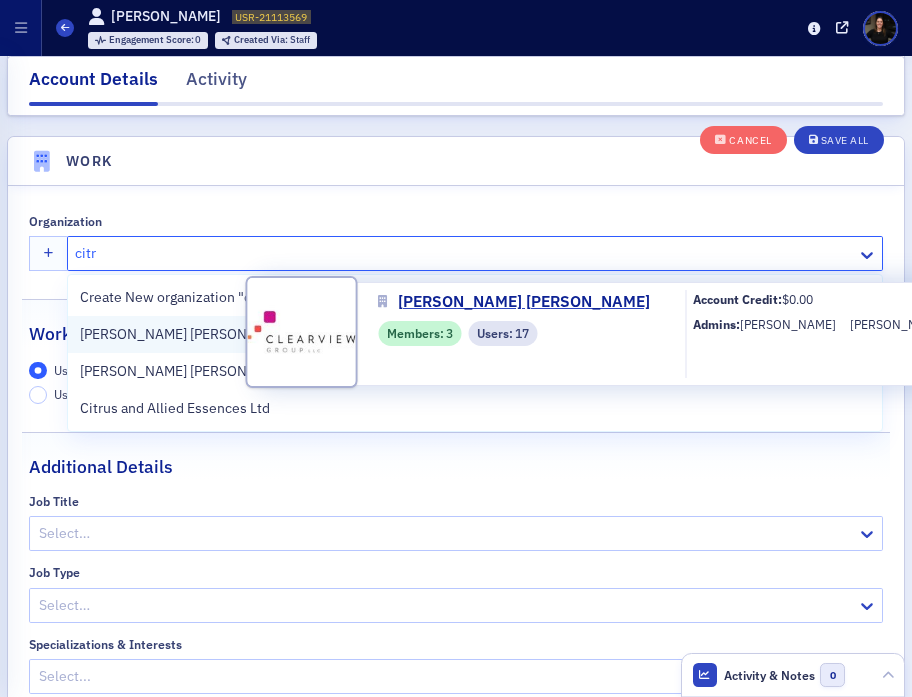 click on "[PERSON_NAME] [PERSON_NAME]" at bounding box center (188, 334) 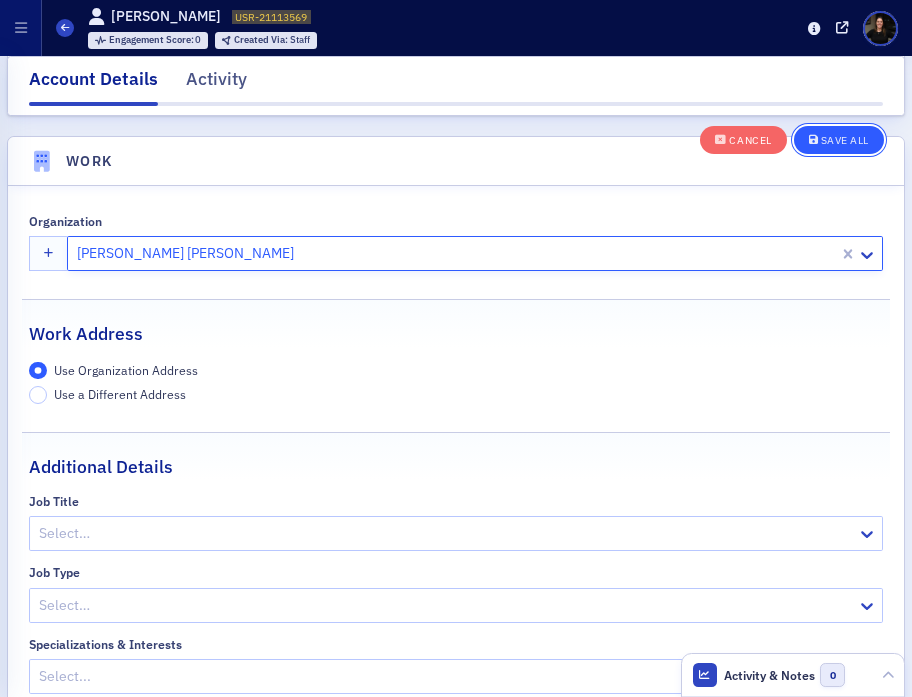 click on "Save All" 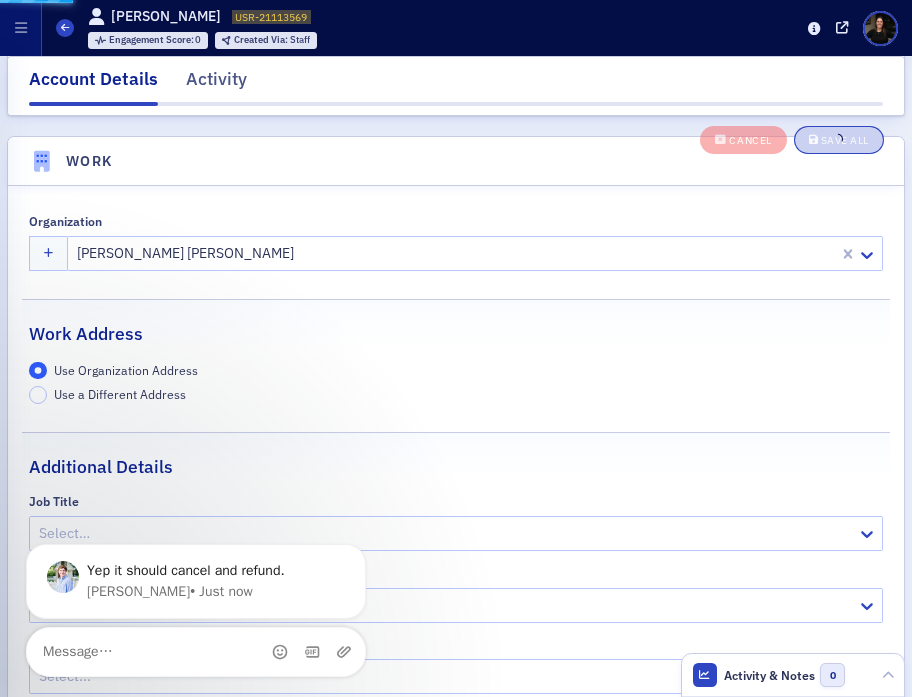 scroll, scrollTop: 0, scrollLeft: 0, axis: both 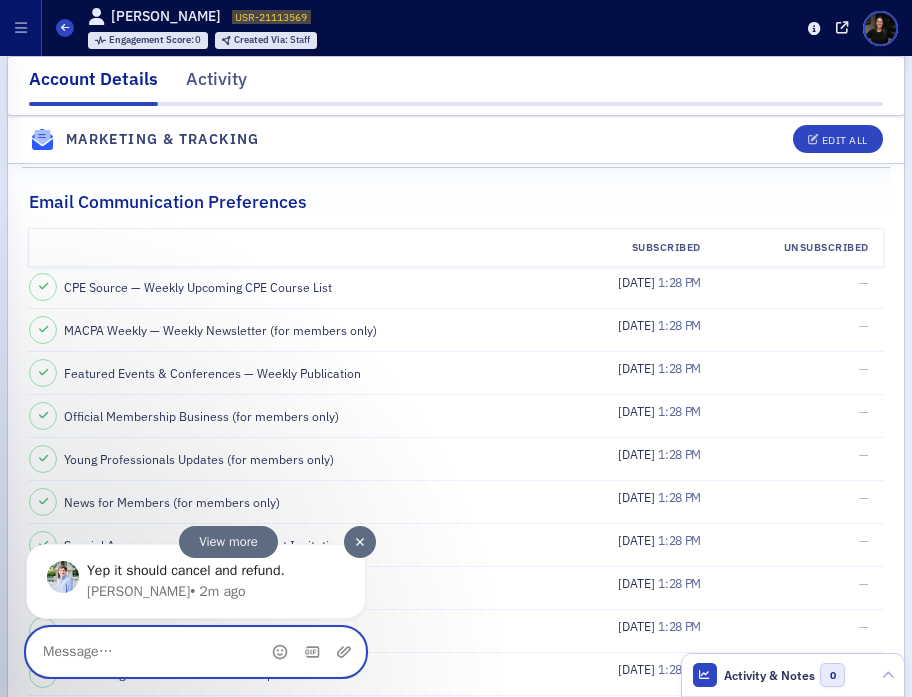 click at bounding box center [196, 652] 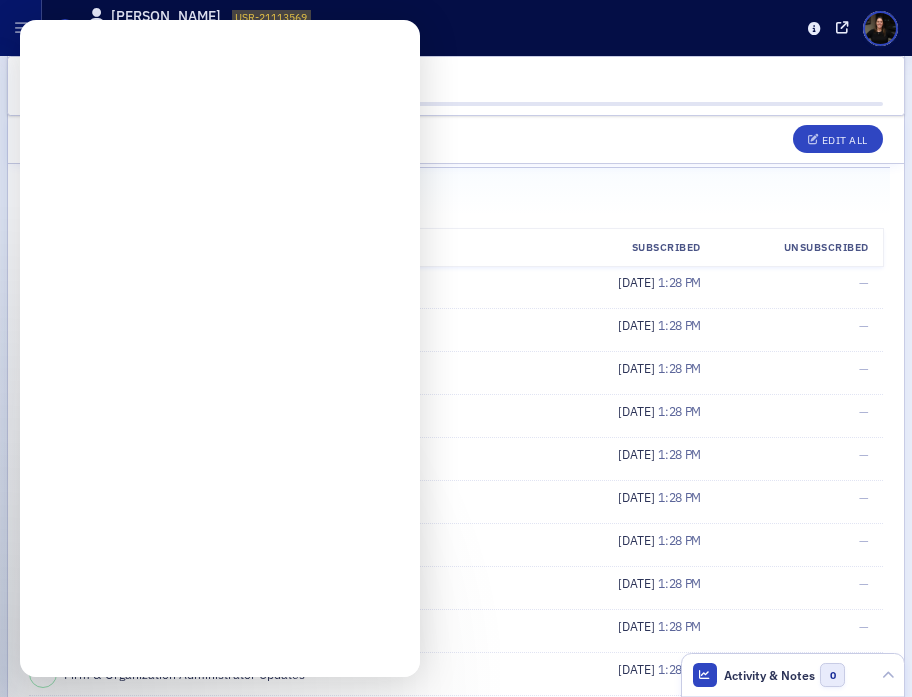 scroll, scrollTop: 0, scrollLeft: 0, axis: both 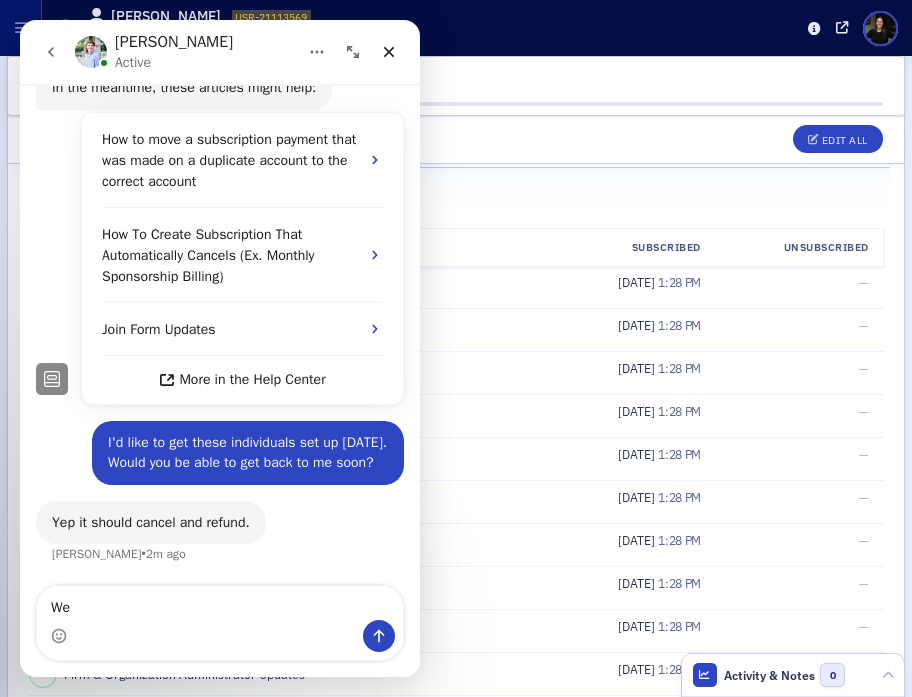 type on "W" 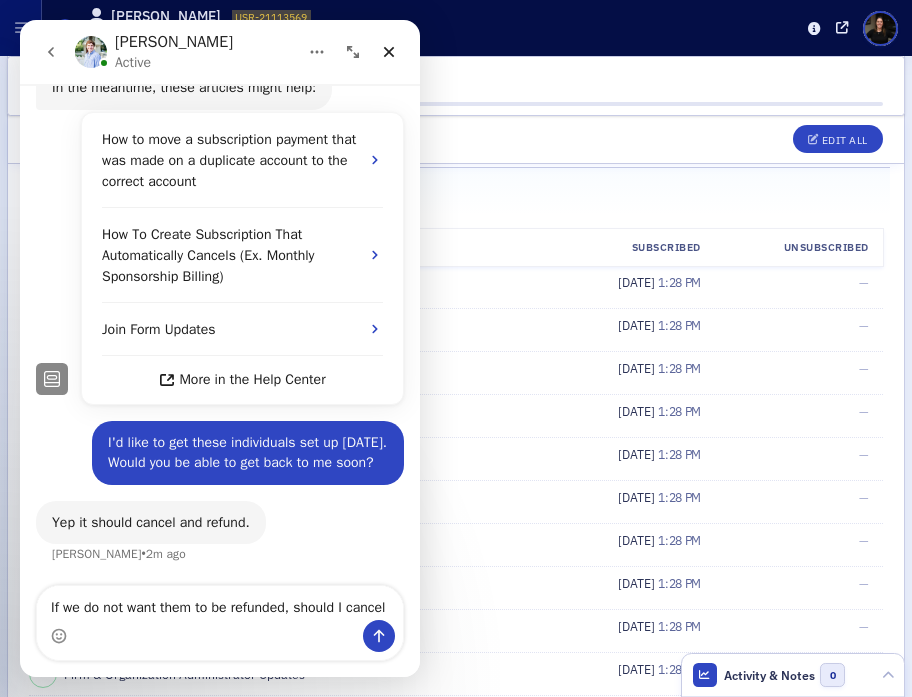 scroll, scrollTop: 412, scrollLeft: 0, axis: vertical 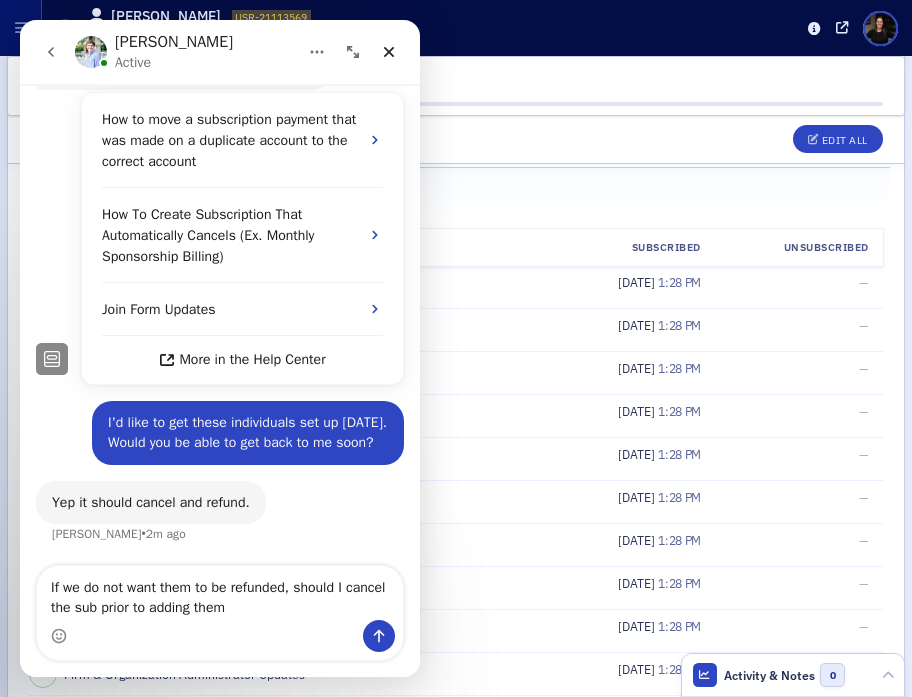 type on "If we do not want them to be refunded, should I cancel the sub prior to adding them?" 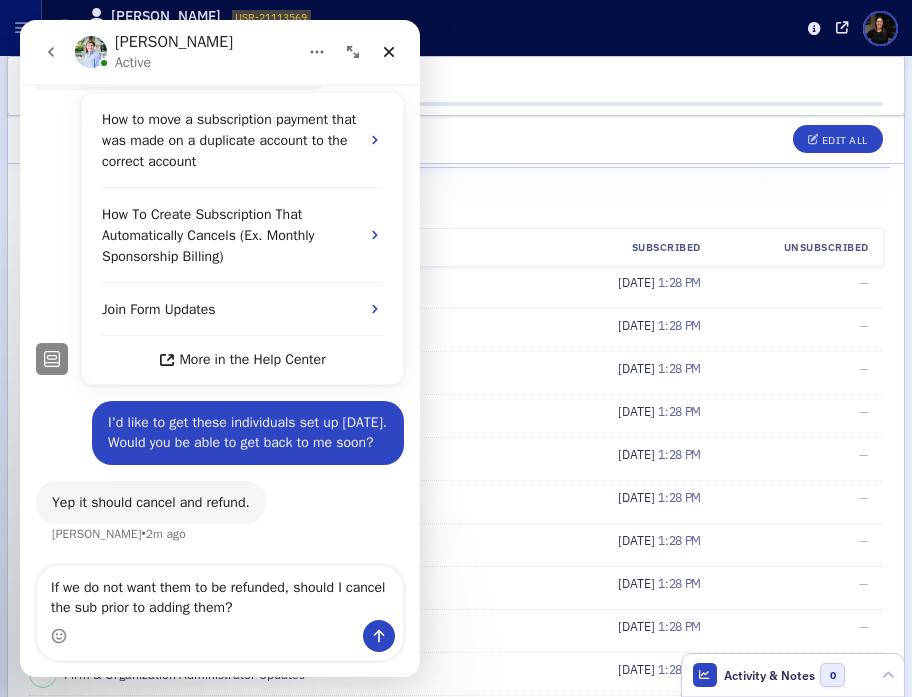 type 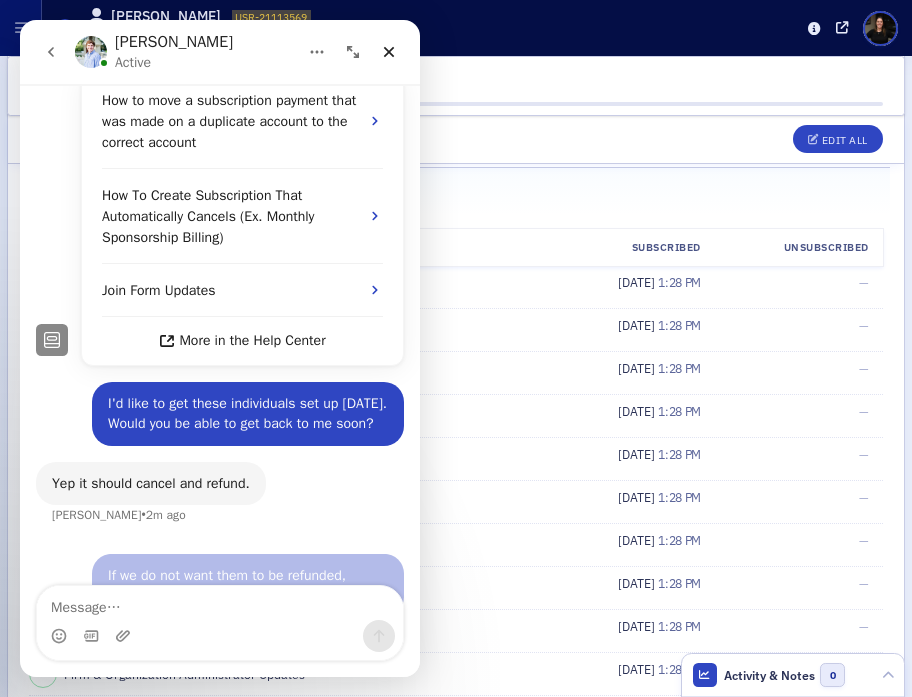 scroll, scrollTop: 491, scrollLeft: 0, axis: vertical 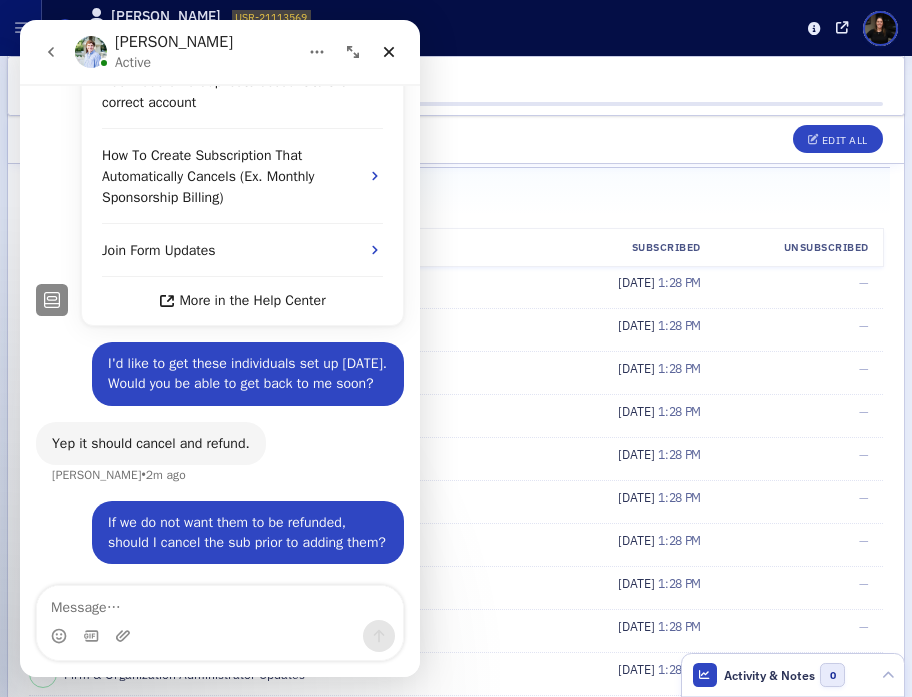 click on "Account Details Activity" 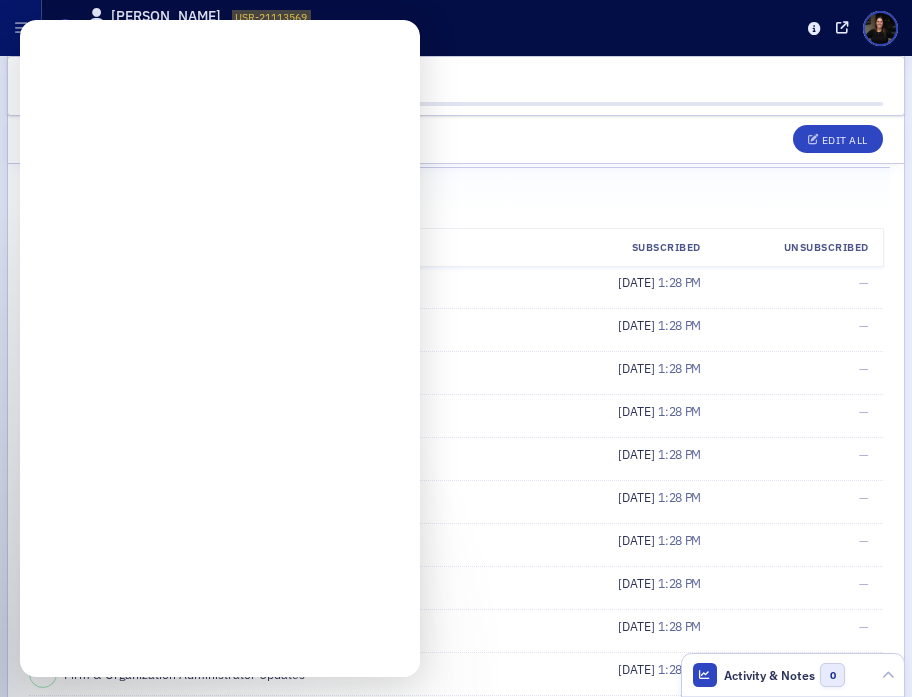 scroll, scrollTop: 0, scrollLeft: 0, axis: both 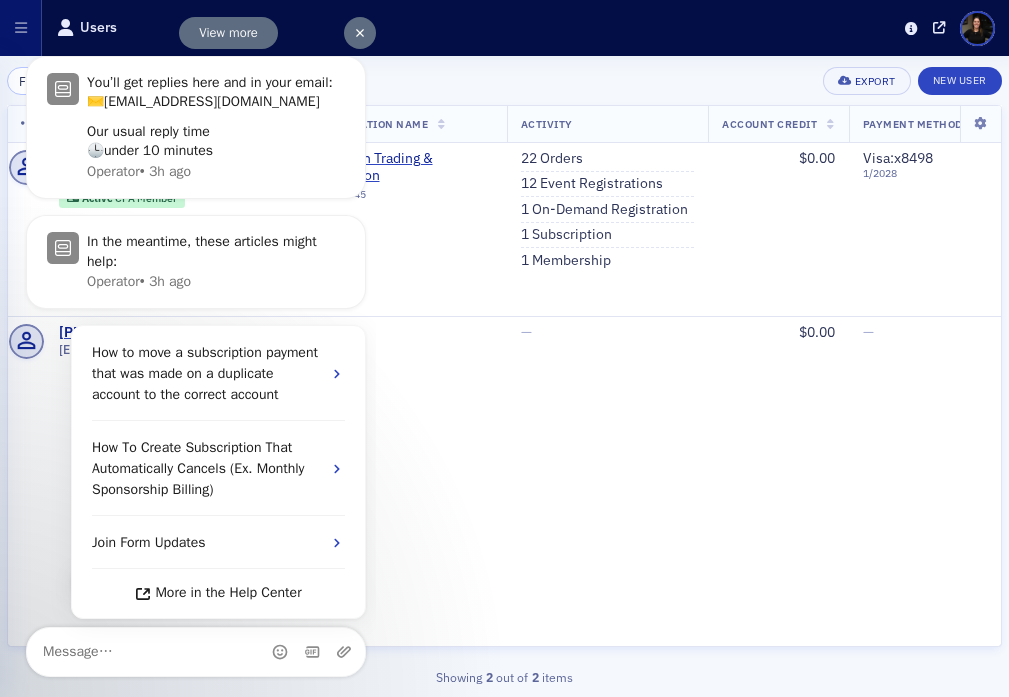 click on "View more" at bounding box center (228, 32) 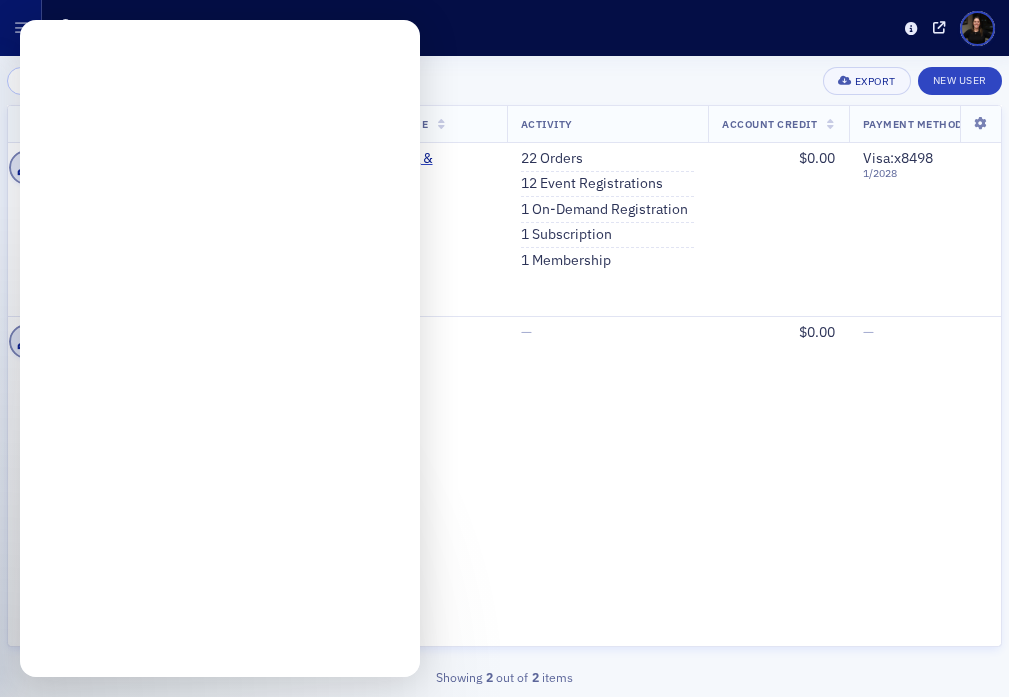 scroll, scrollTop: 0, scrollLeft: 0, axis: both 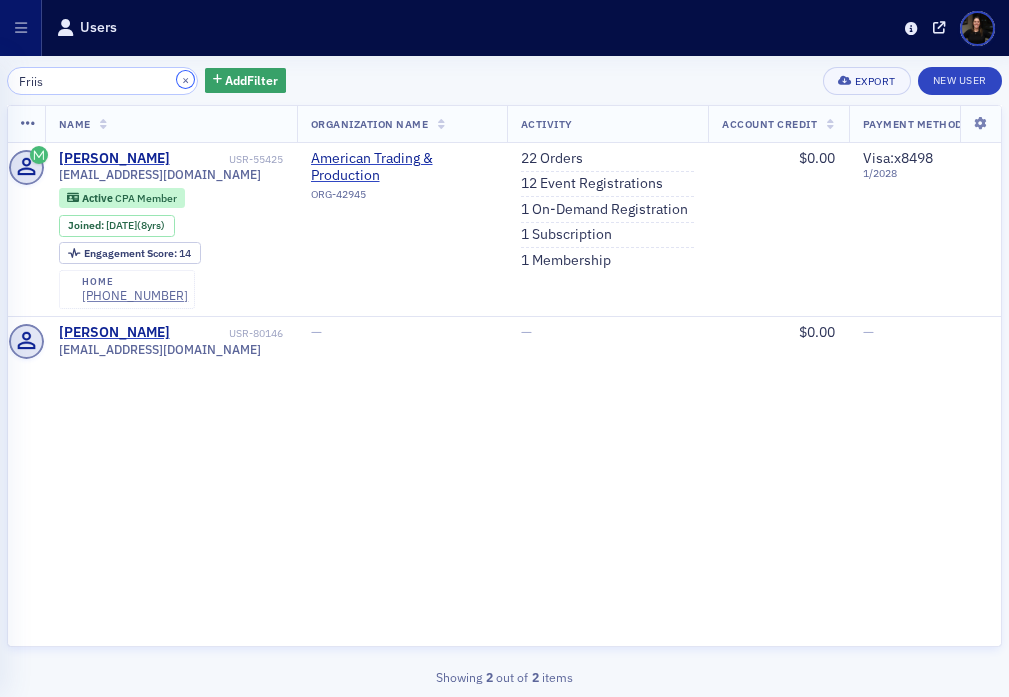 click on "×" 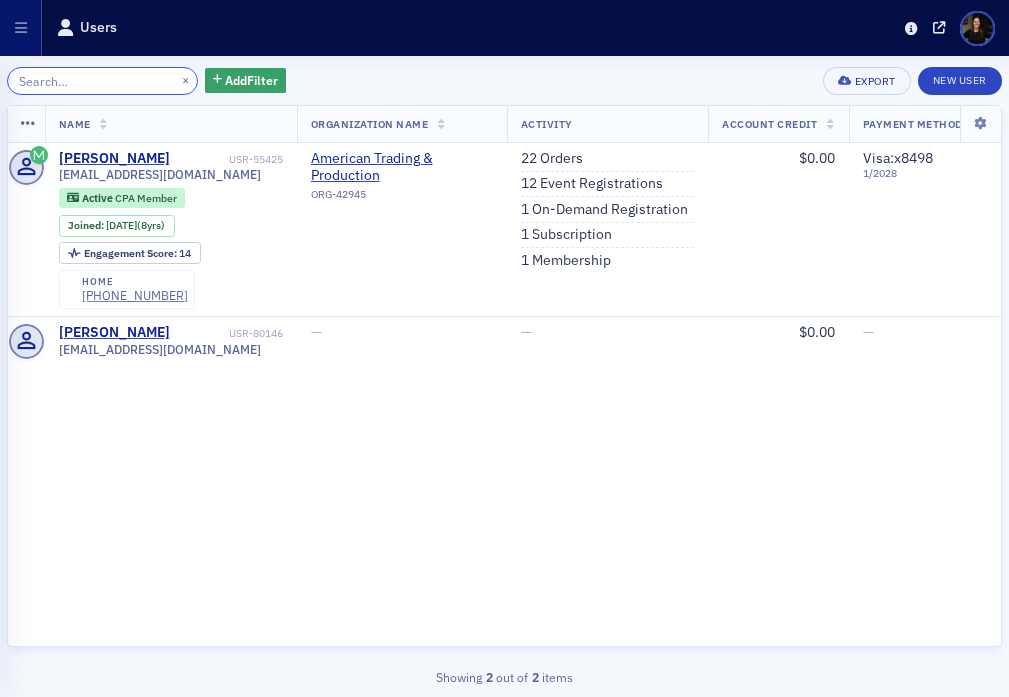 click 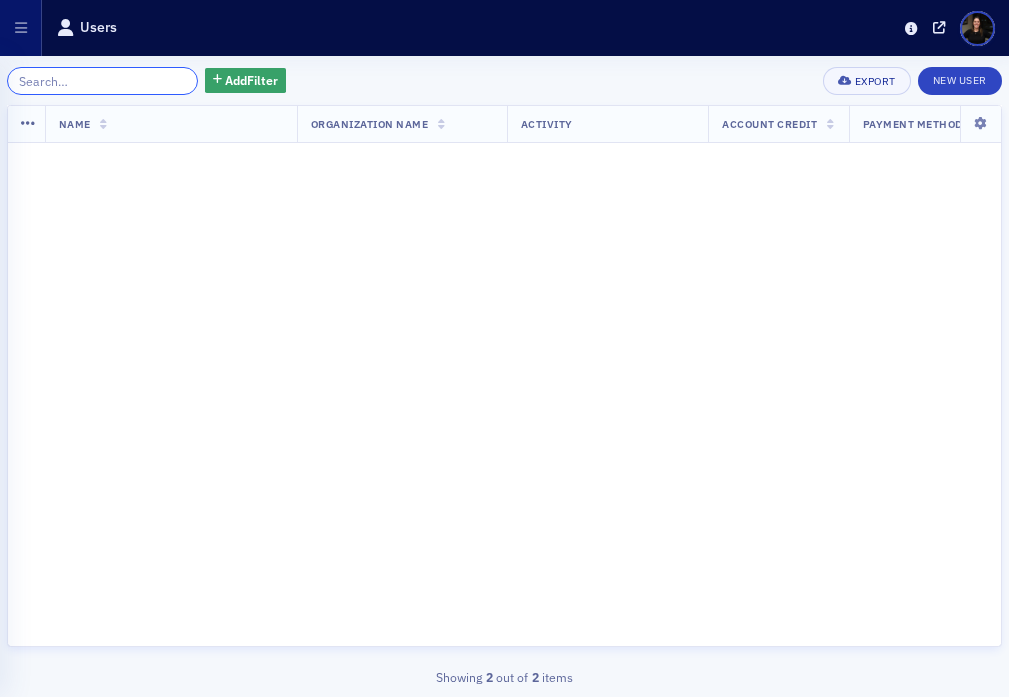 paste on "[PERSON_NAME]" 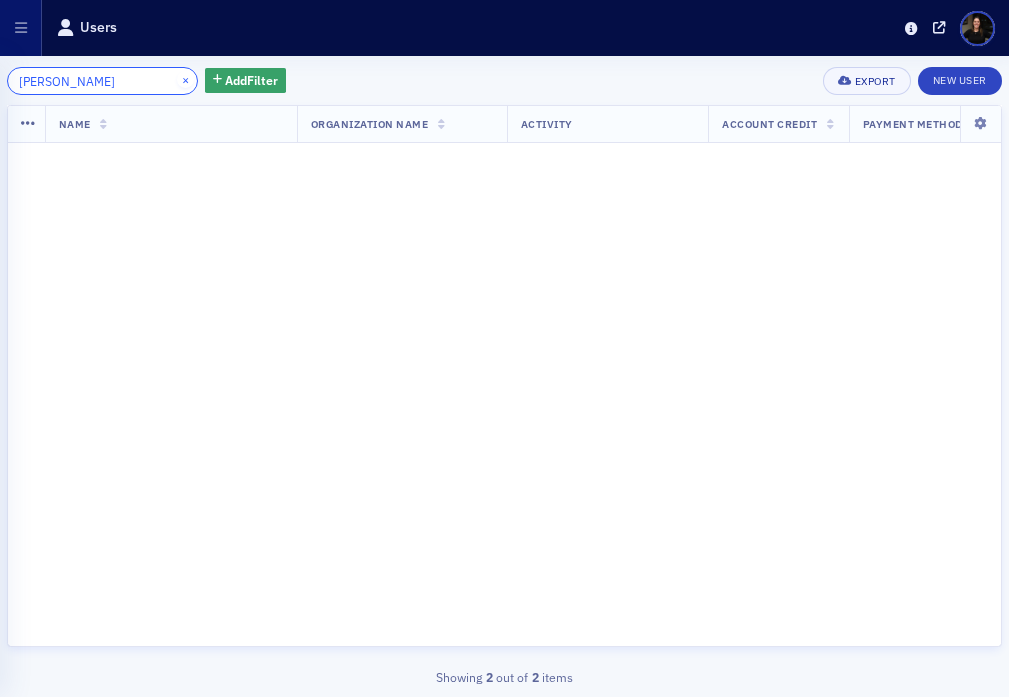 type on "[PERSON_NAME]" 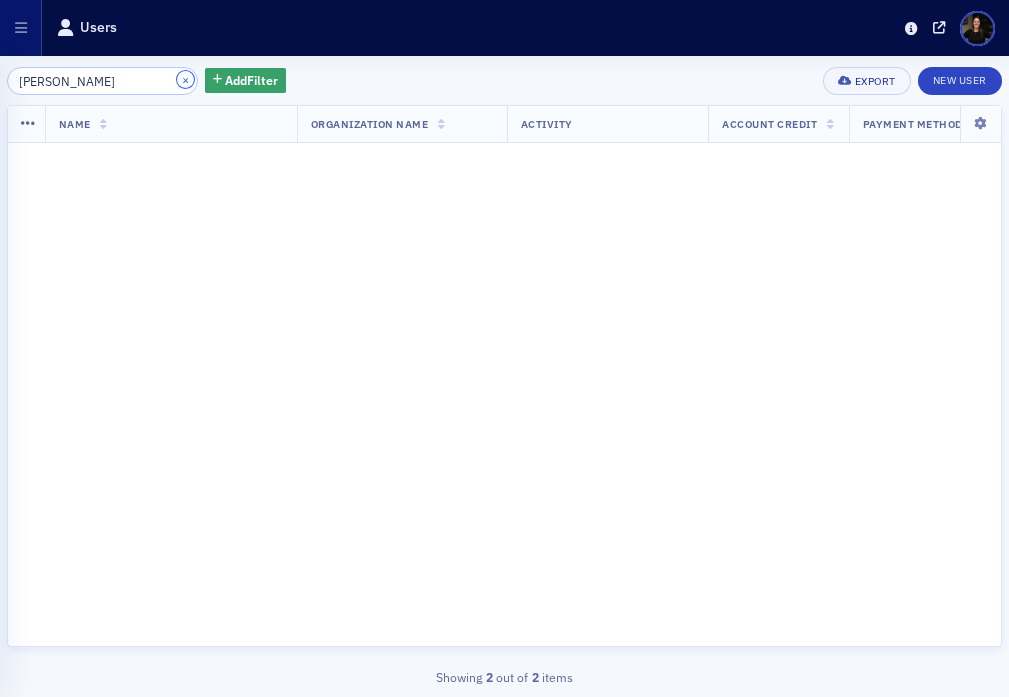 click on "×" 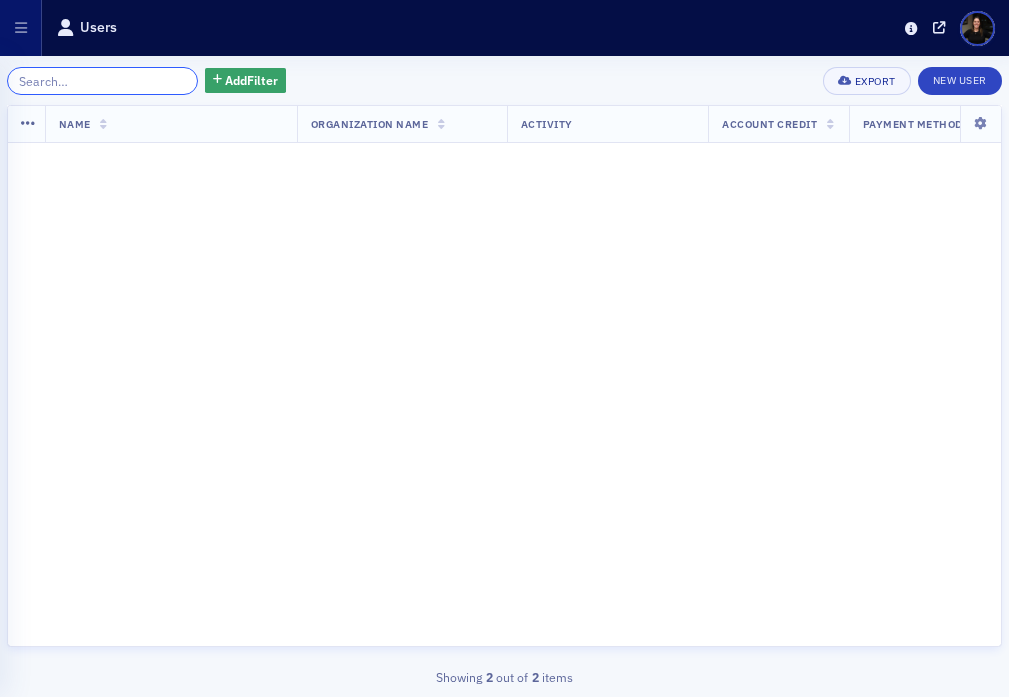 click 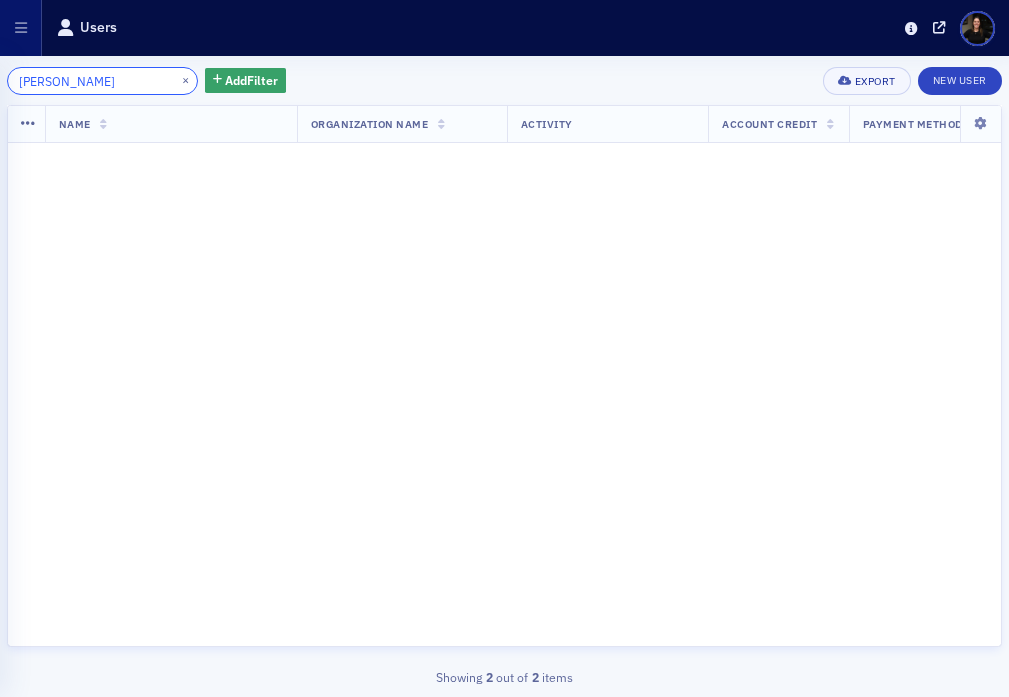 type on "tracy" 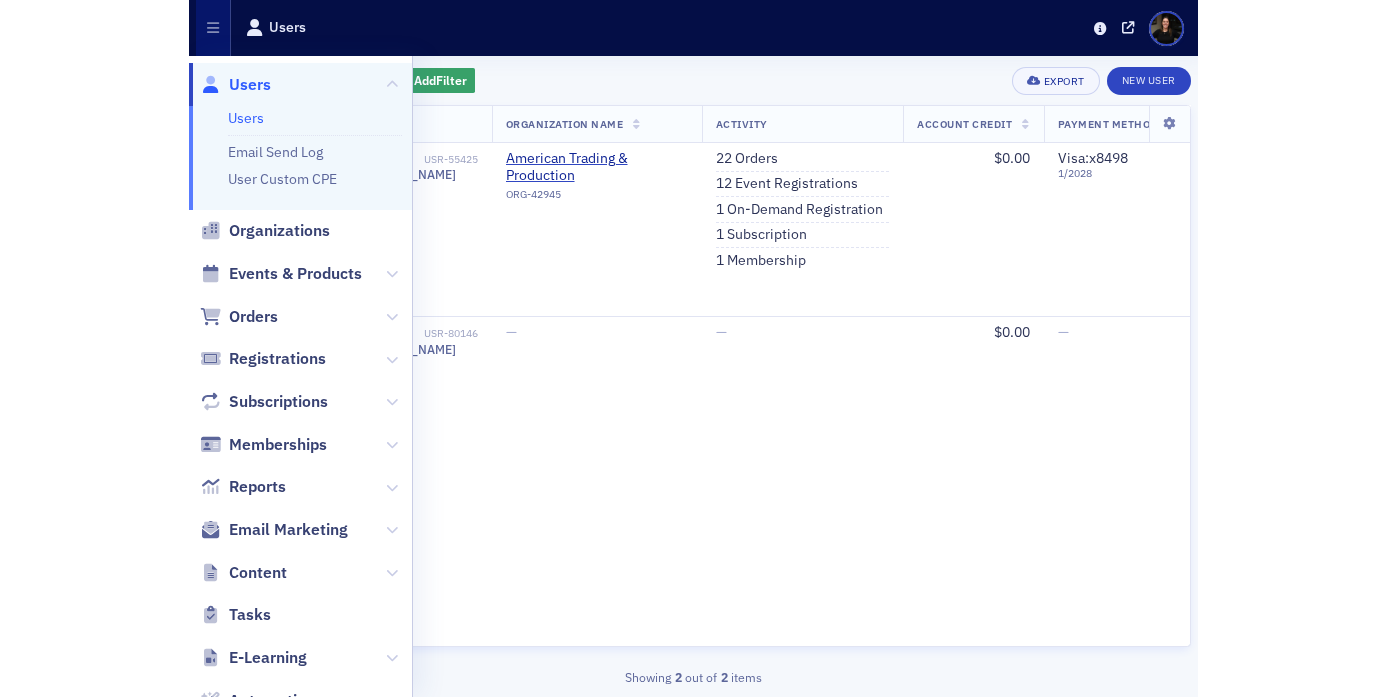 scroll, scrollTop: 0, scrollLeft: 0, axis: both 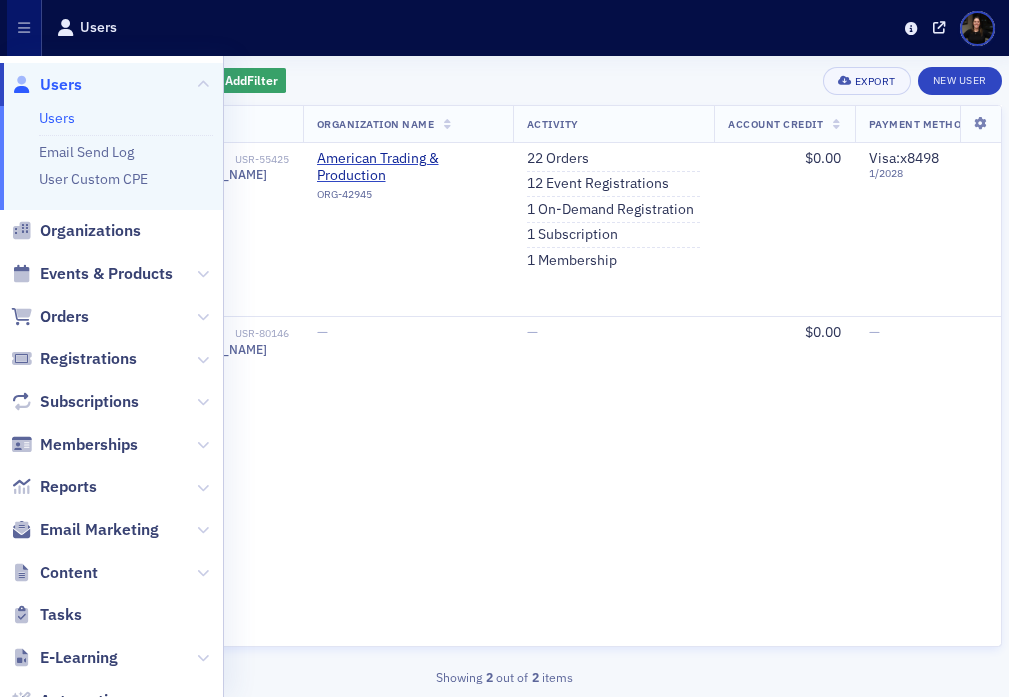 click on "Name   Organization Name   Activity   Account Credit   Payment Methods   Job Type   Date Created   Last Updated   [PERSON_NAME] USR-55425 [EMAIL_ADDRESS][DOMAIN_NAME] Active   CPA Member Joined :  [DATE]  (8yrs) Engagement Score :  14 home [PHONE_NUMBER] American Trading & Production ORG-42945 22   Orders 12   Event Registrations 1   On-Demand Registration 1   Subscription 1   Membership $0.00 Visa :   x8498   1 / 2028 — [DATE] 12:00 AM [DATE] 7:33 PM [PERSON_NAME] USR-80146 [EMAIL_ADDRESS][DOMAIN_NAME] — — $0.00 — — [DATE] 12:59 PM [DATE] 8:38 PM" 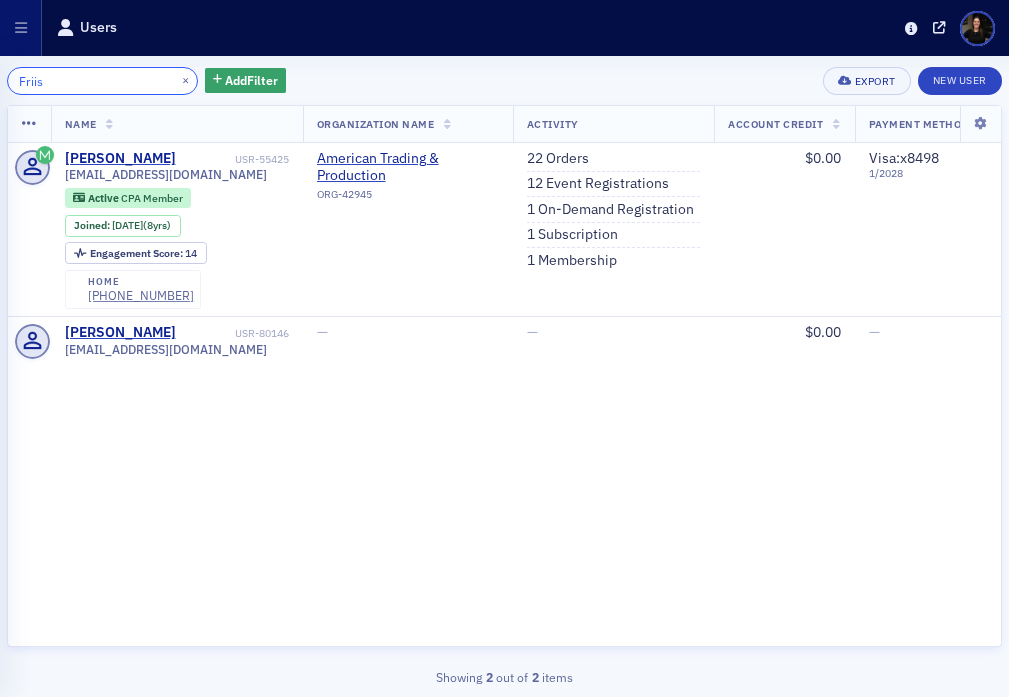 click on "Friis" 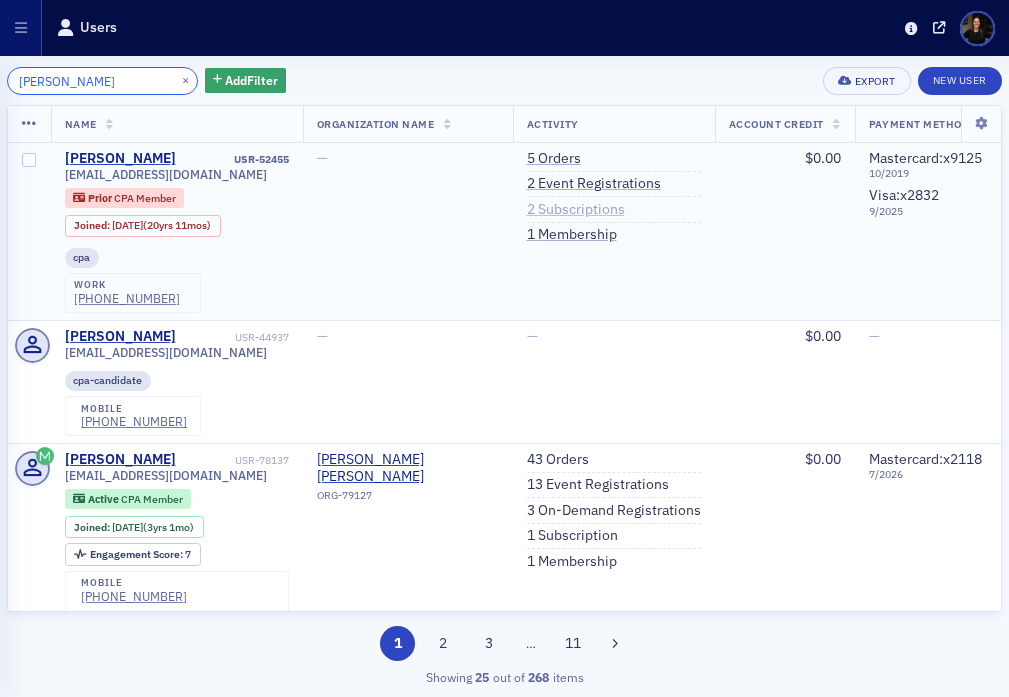 type on "[PERSON_NAME]" 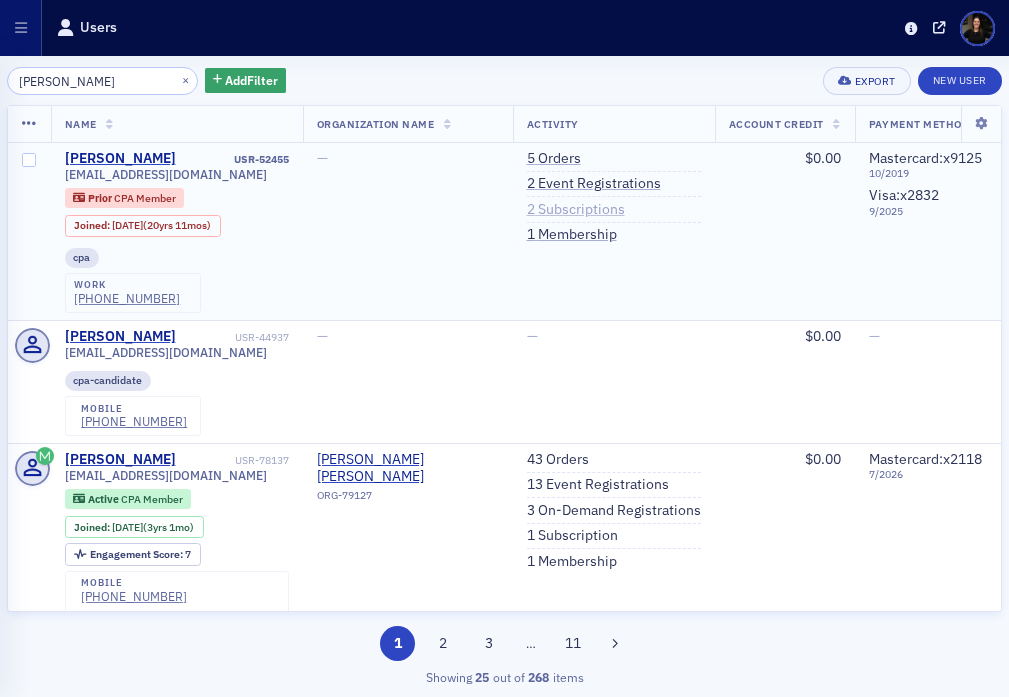 click on "2   Subscriptions" 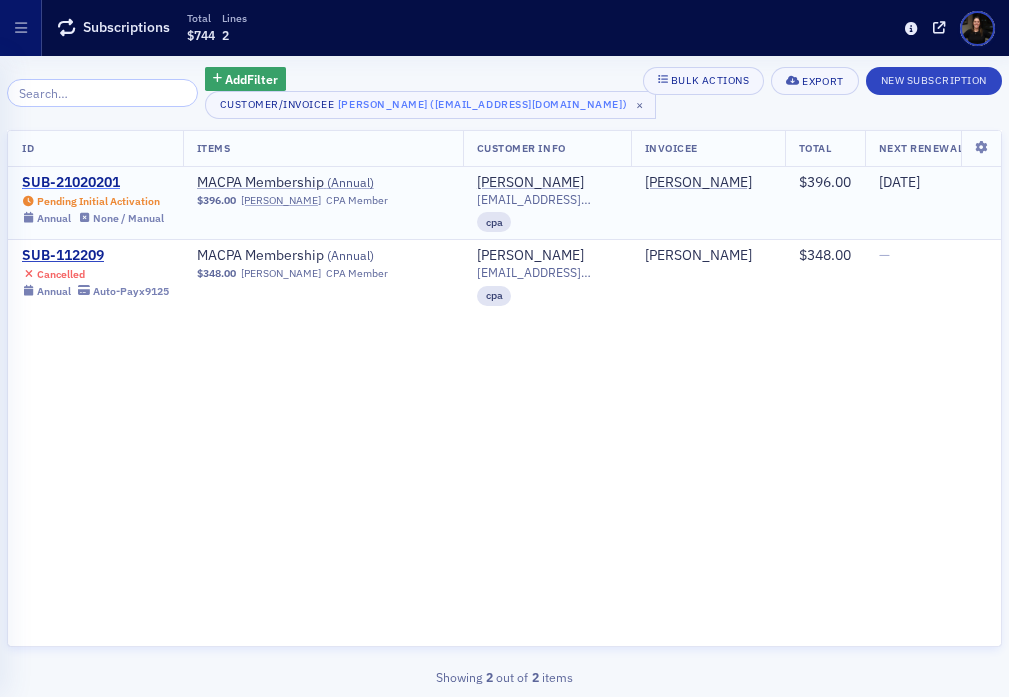 click on "SUB-21020201" 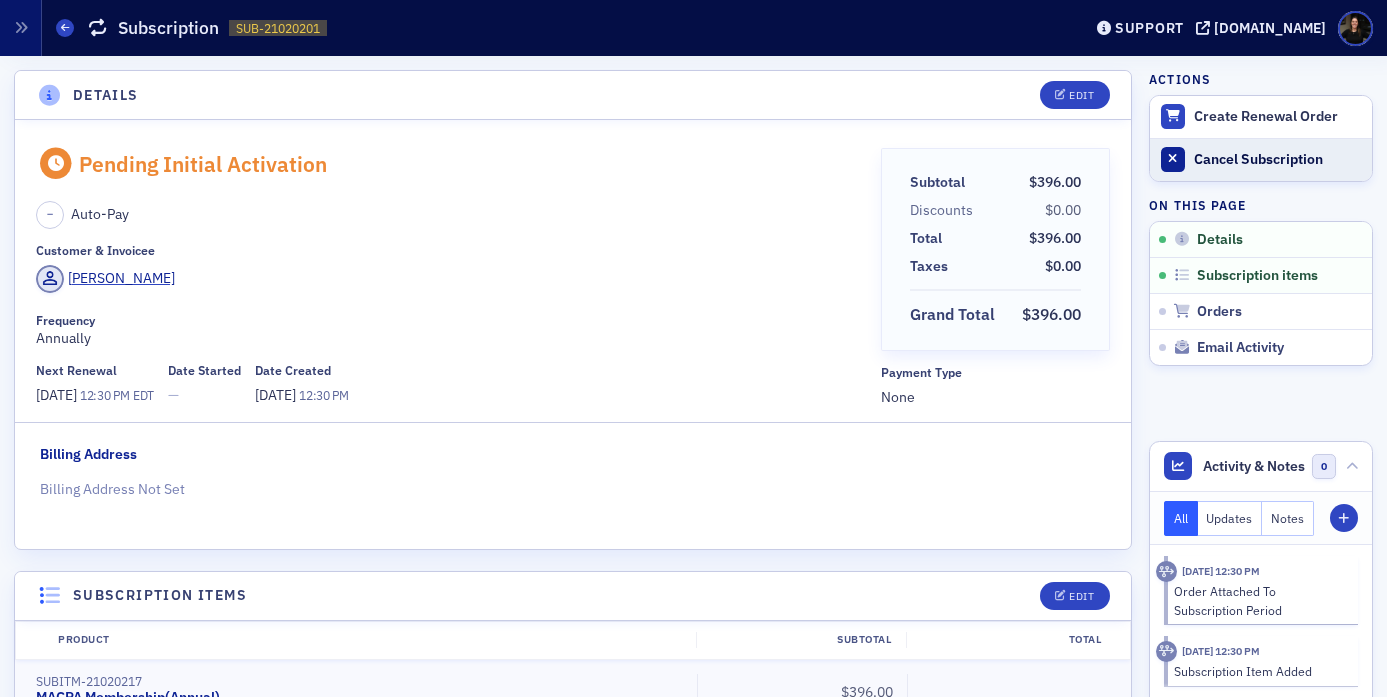 click on "Cancel Subscription" 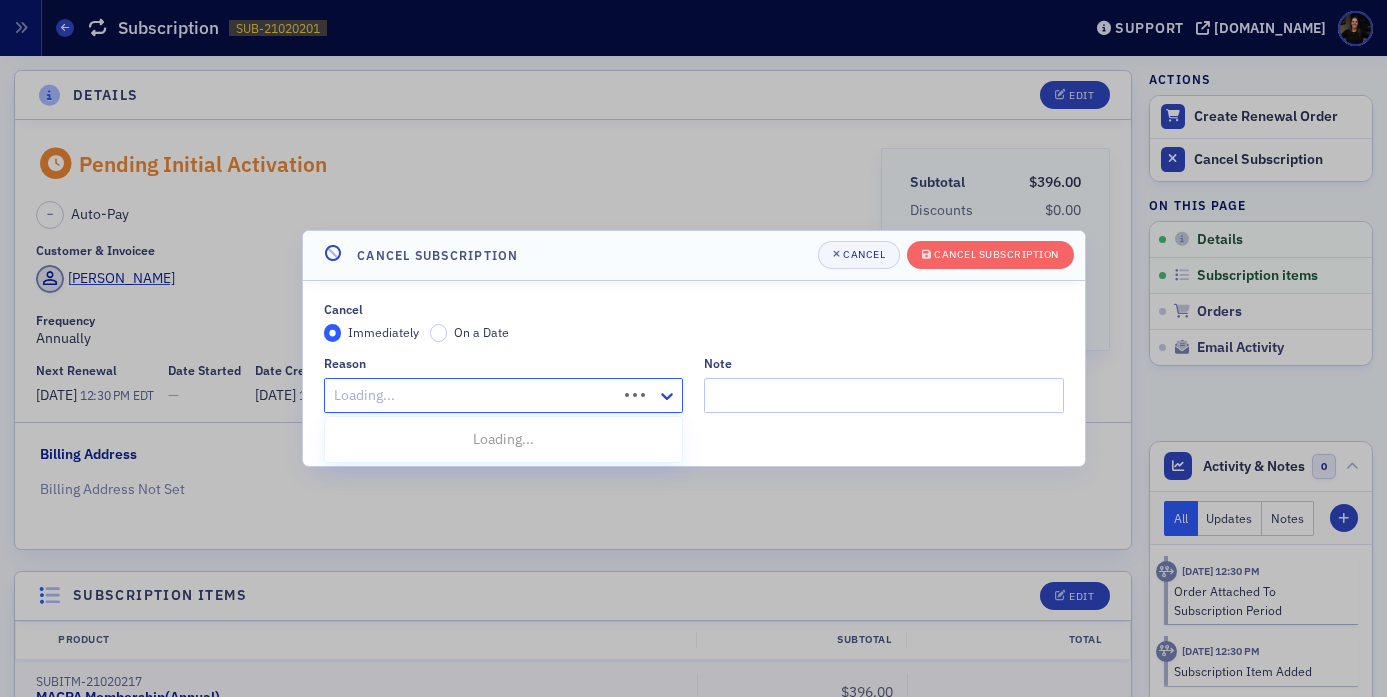 click at bounding box center [474, 395] 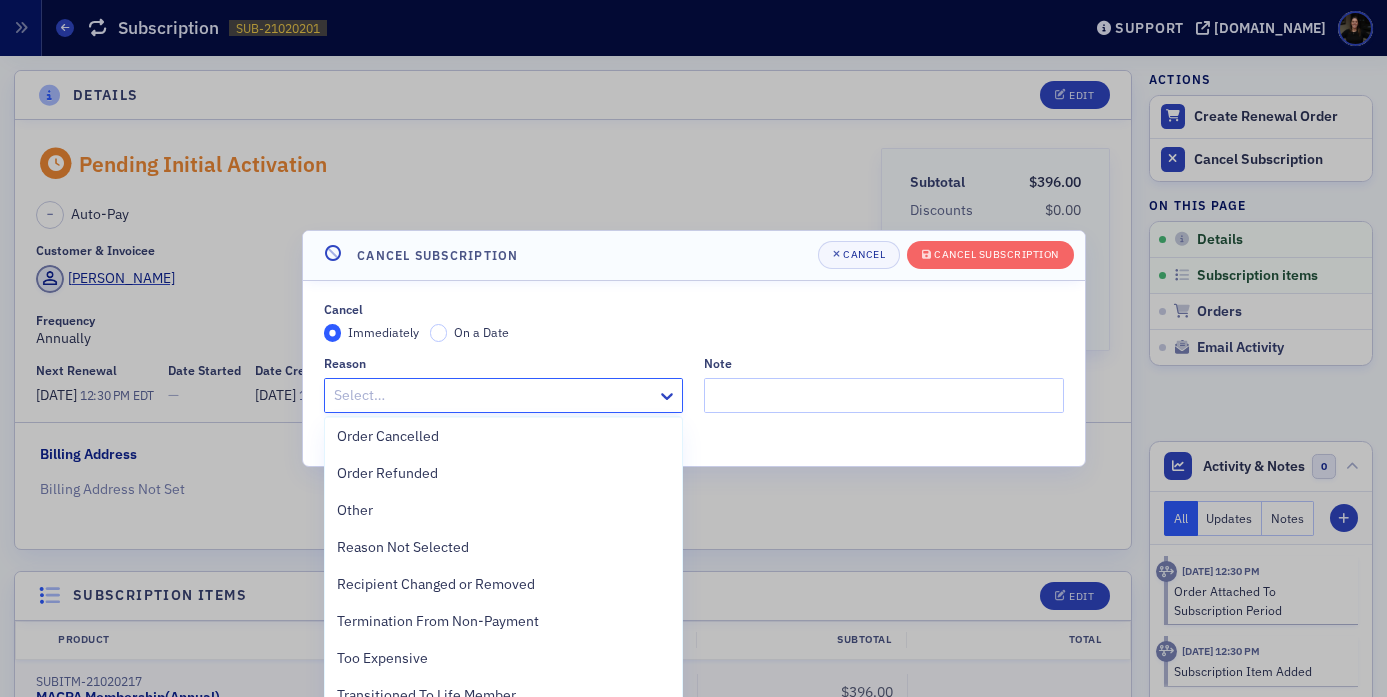 scroll, scrollTop: 448, scrollLeft: 0, axis: vertical 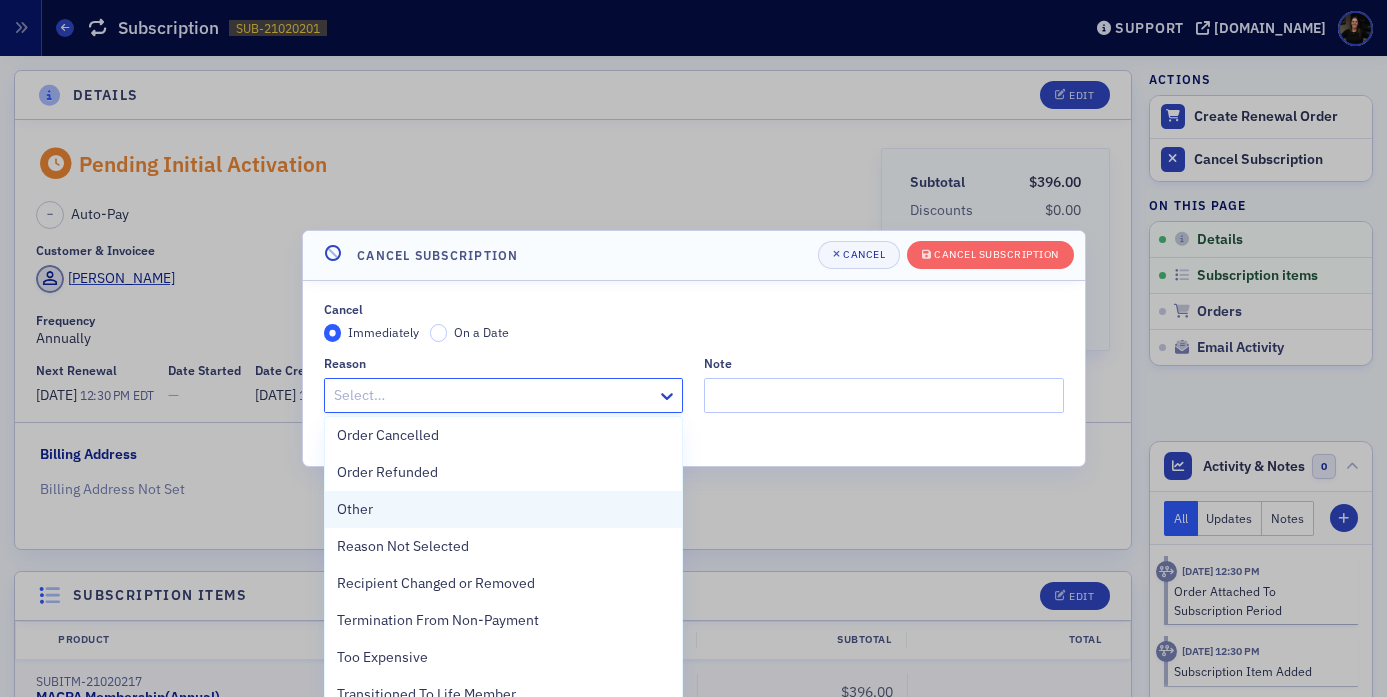 click on "Other" at bounding box center [504, 509] 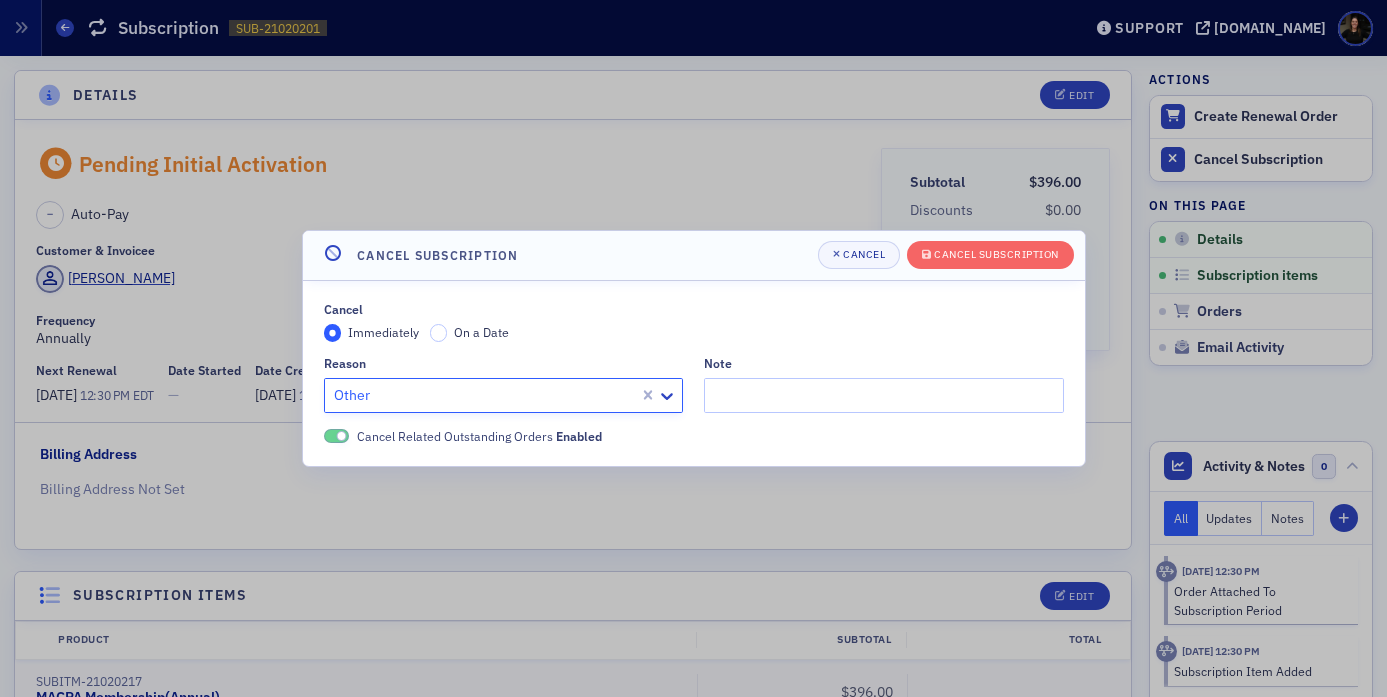 click on "Cancel Immediately On a Date Reason option Other, selected. Other Note Cancel Related Outstanding Orders   Enabled" at bounding box center (694, 374) 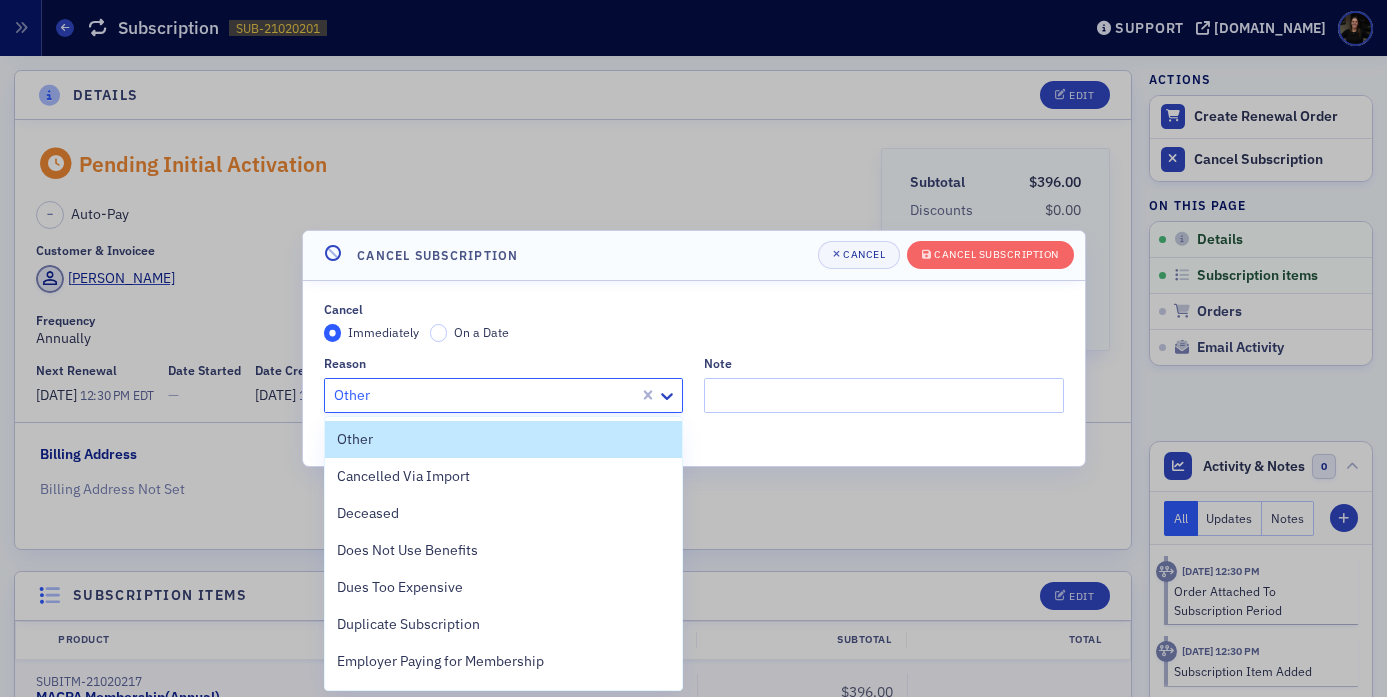 click at bounding box center [485, 395] 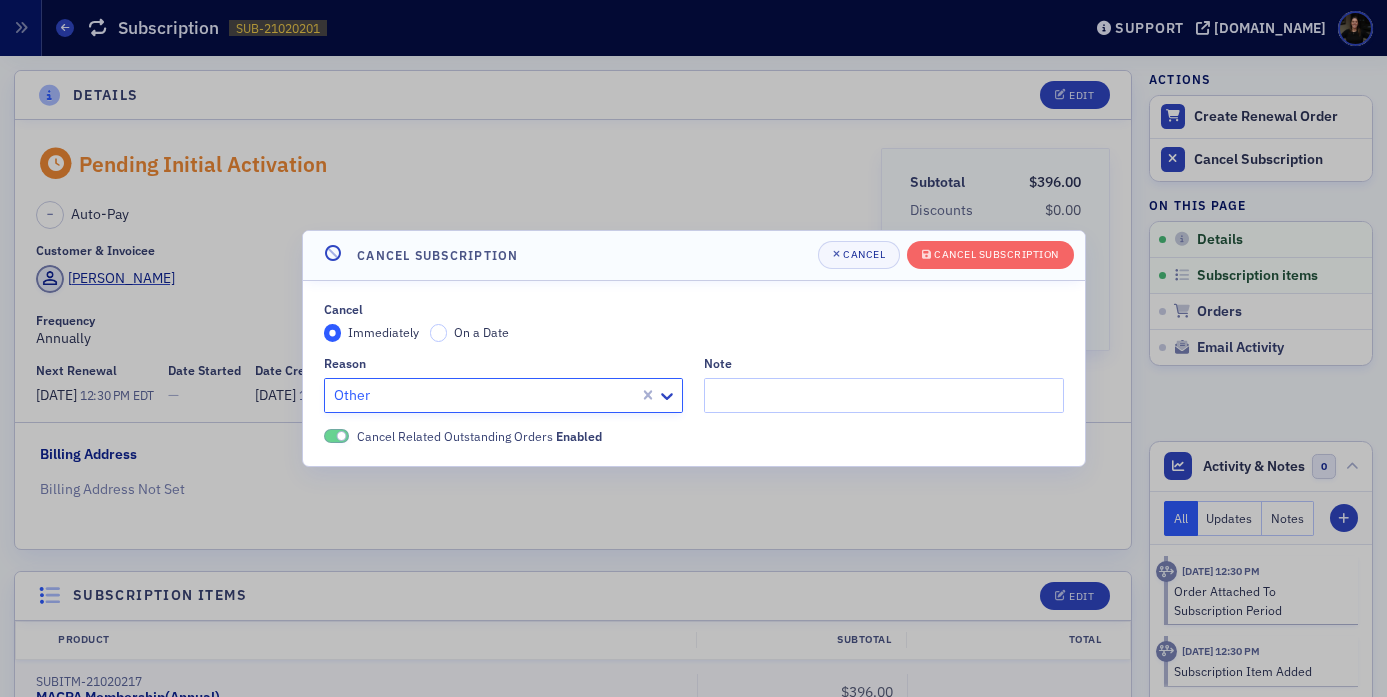 click at bounding box center [485, 395] 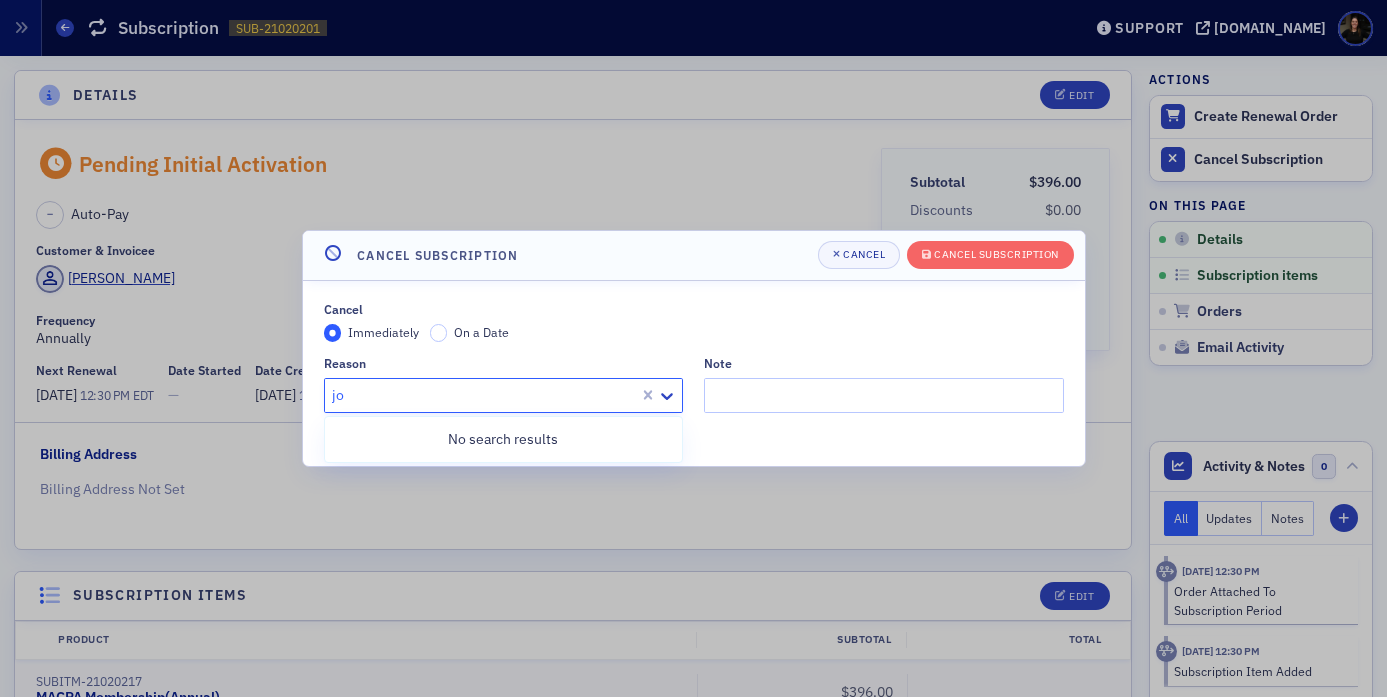 type on "j" 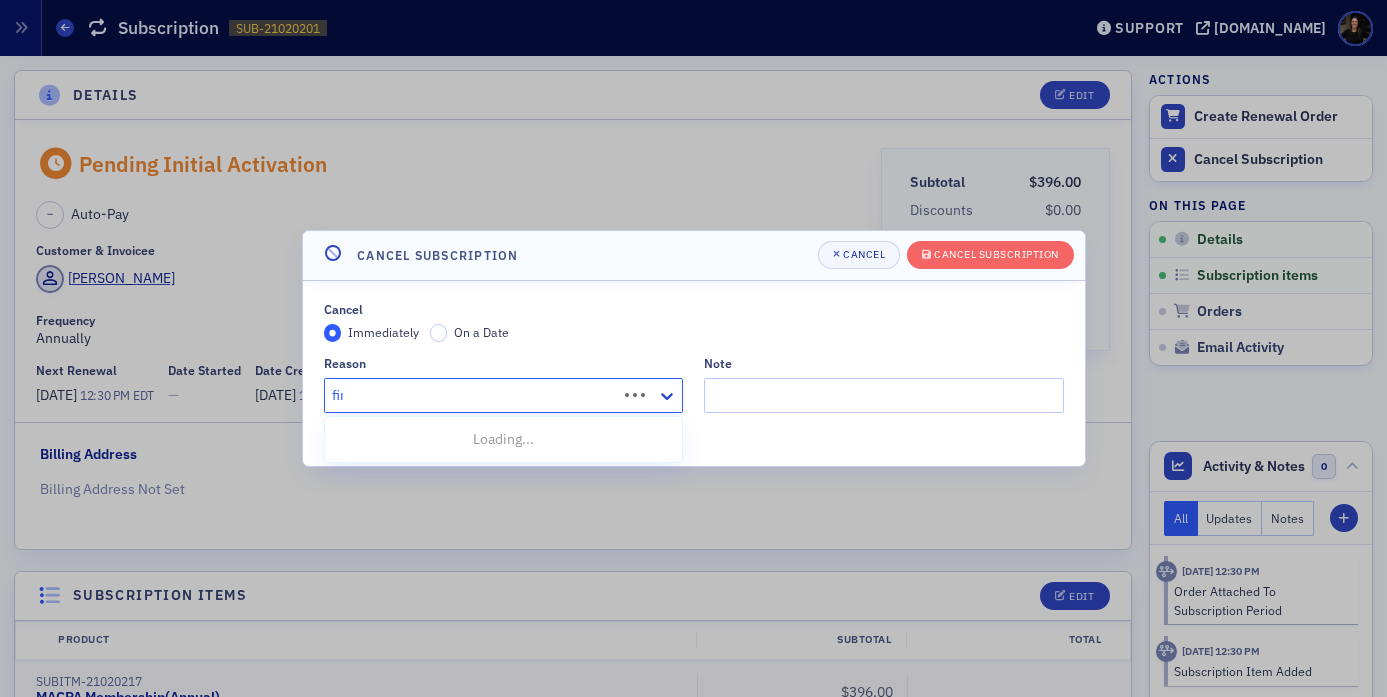 type on "firm" 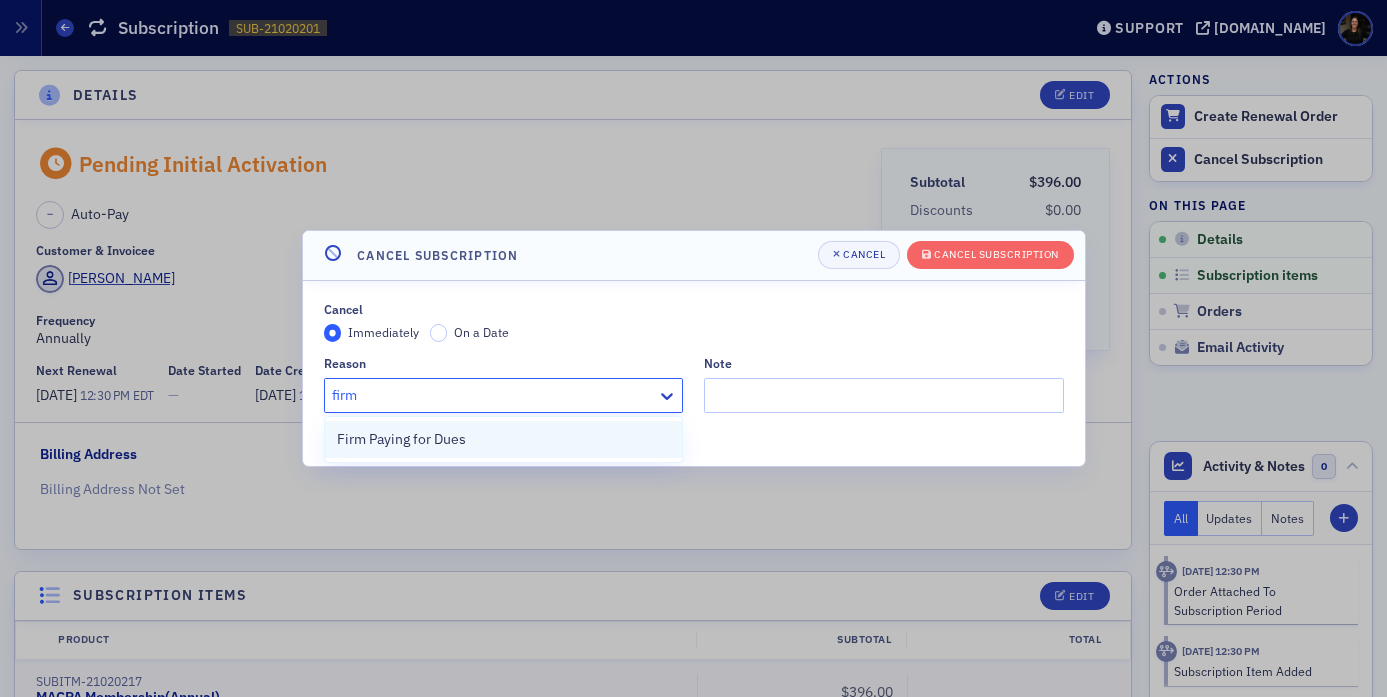 click on "Firm Paying for Dues" at bounding box center (401, 439) 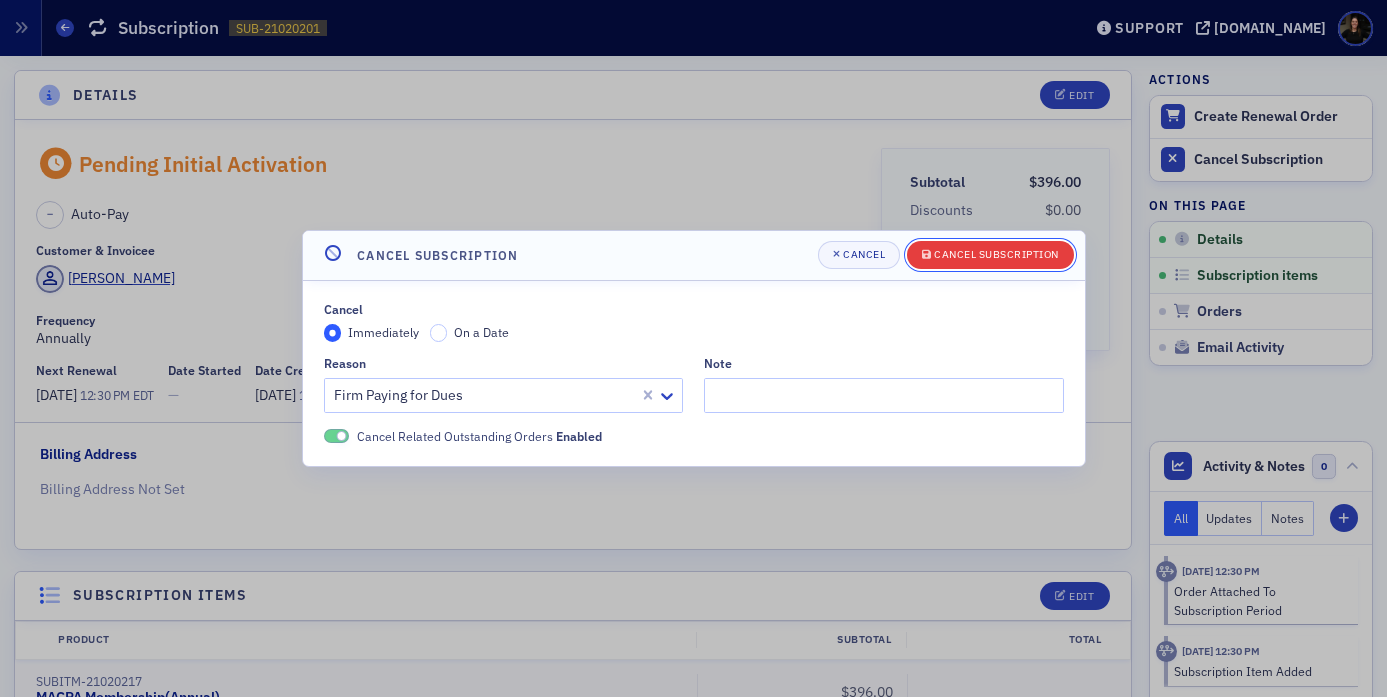 click on "Cancel Subscription" at bounding box center (996, 254) 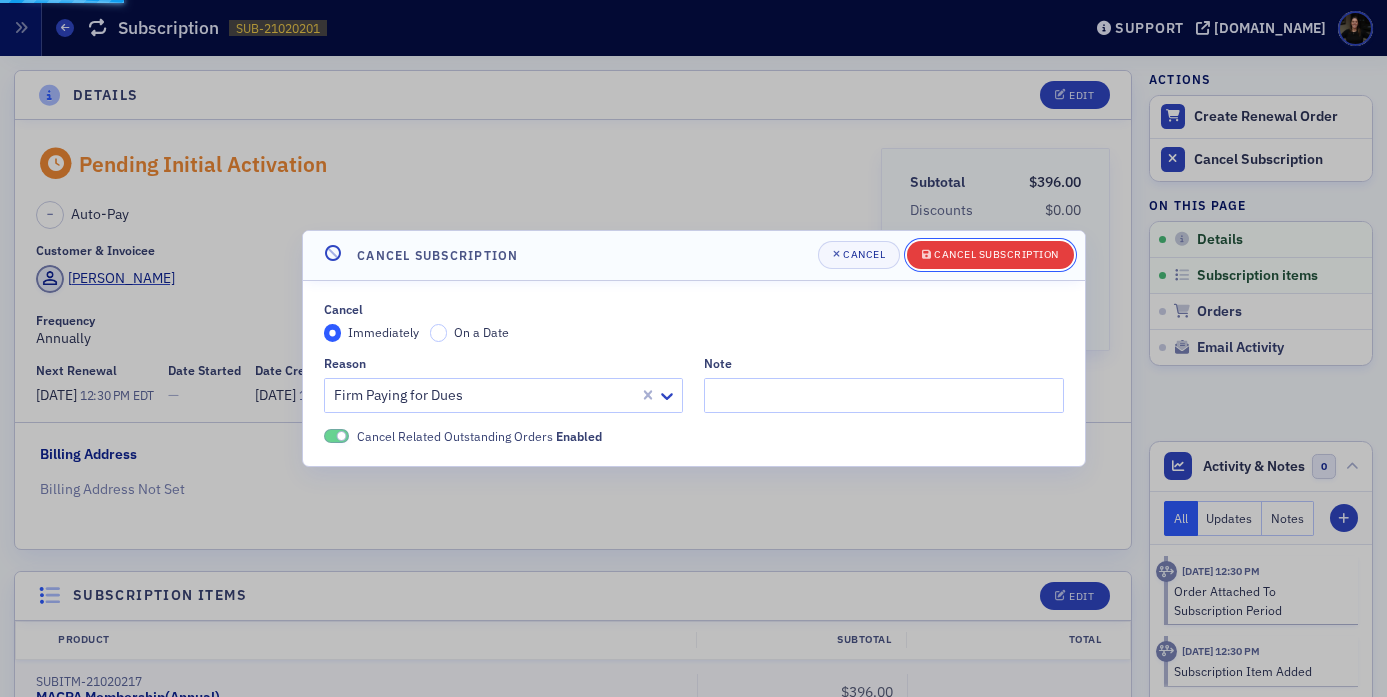 click on "Cancel Subscription" at bounding box center (990, 255) 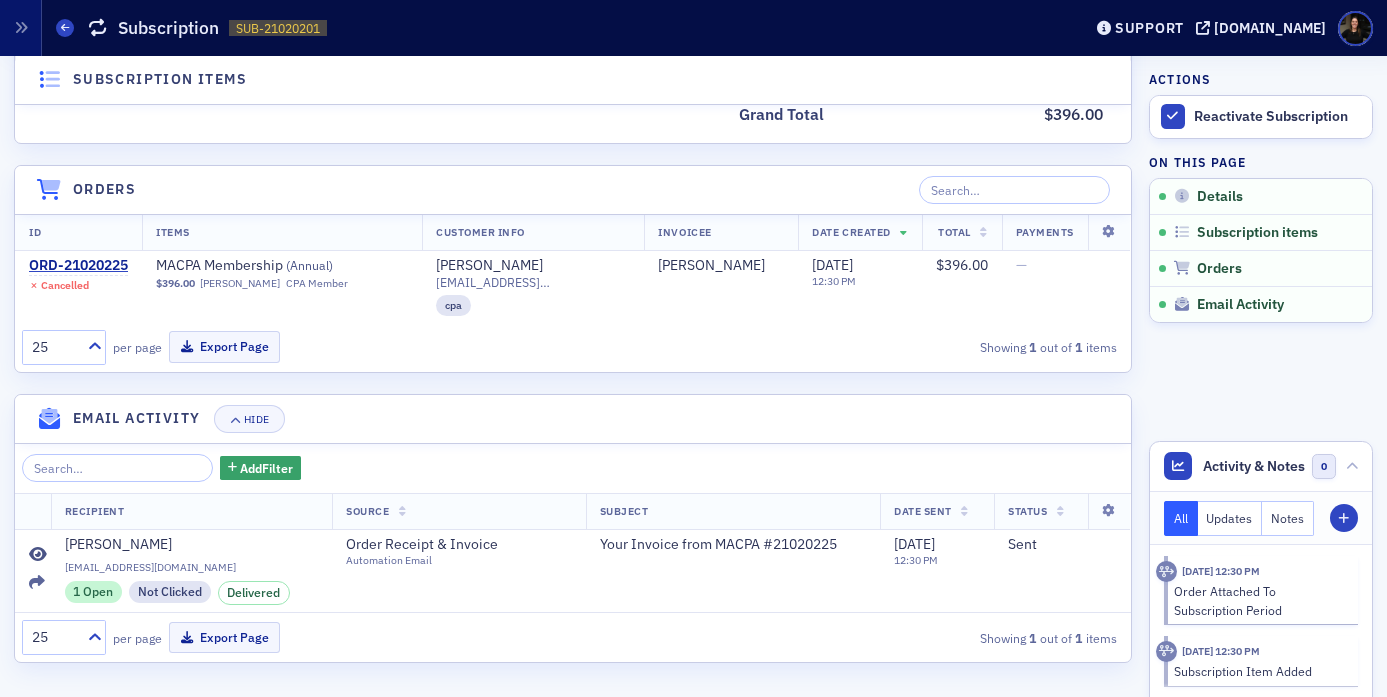 scroll, scrollTop: 0, scrollLeft: 0, axis: both 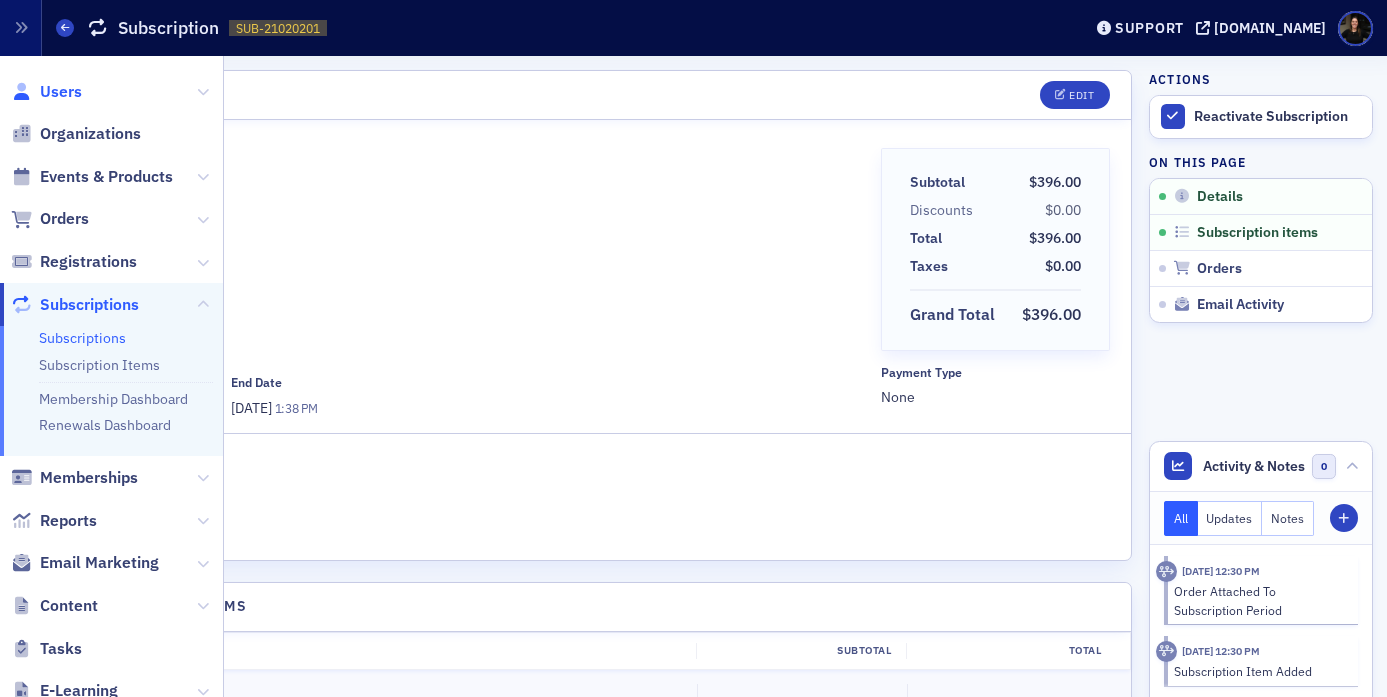 click on "Users" 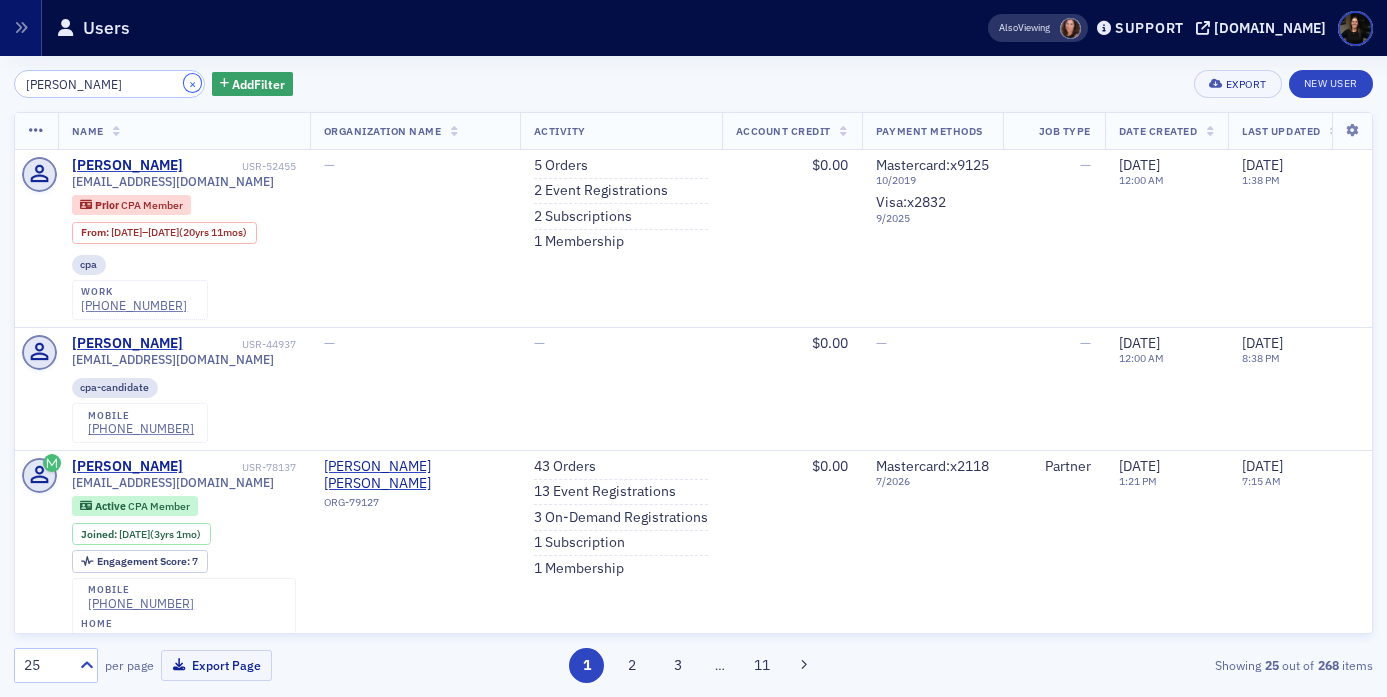 click on "×" 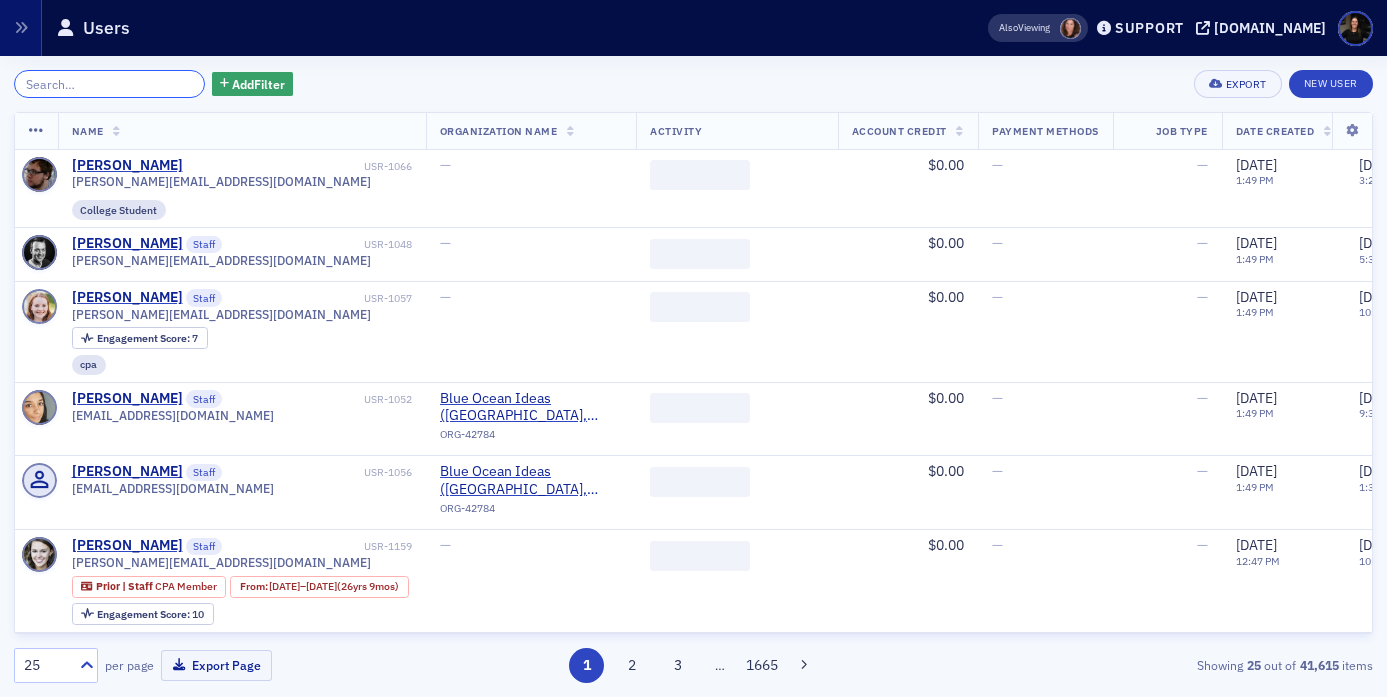 click 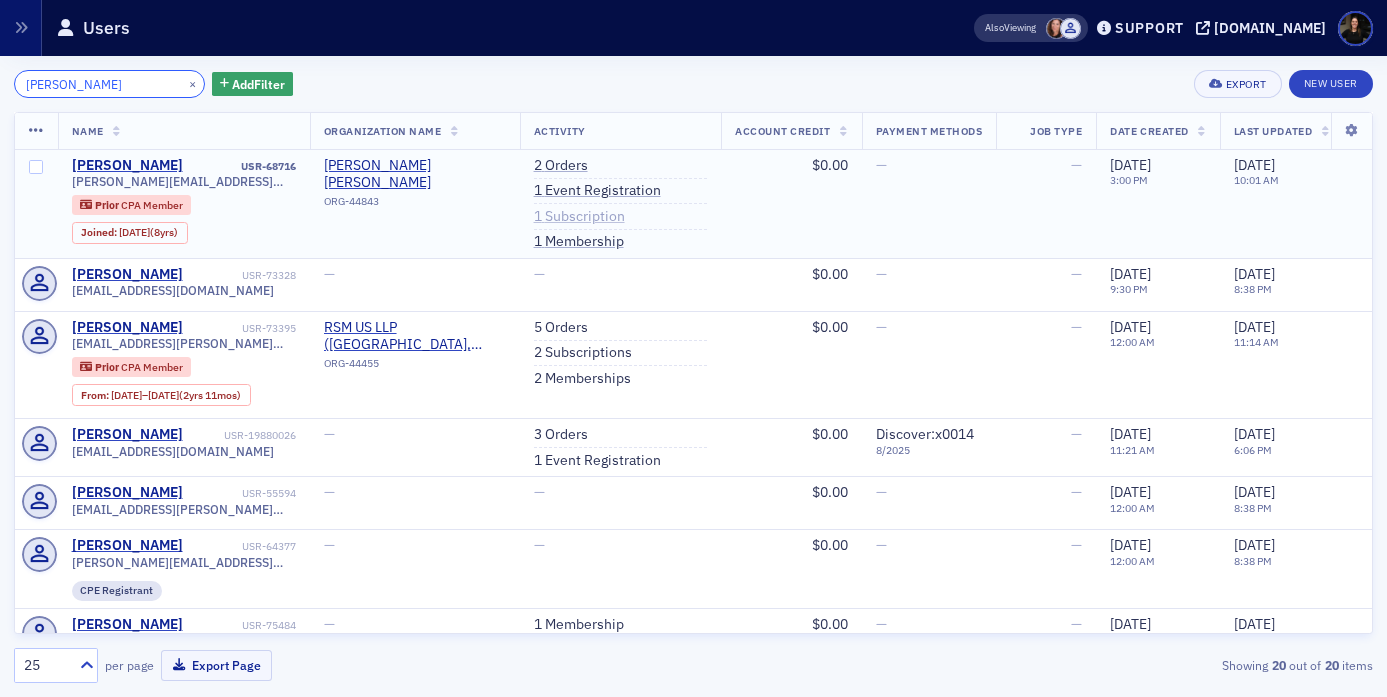 type on "Kelsey Althoff" 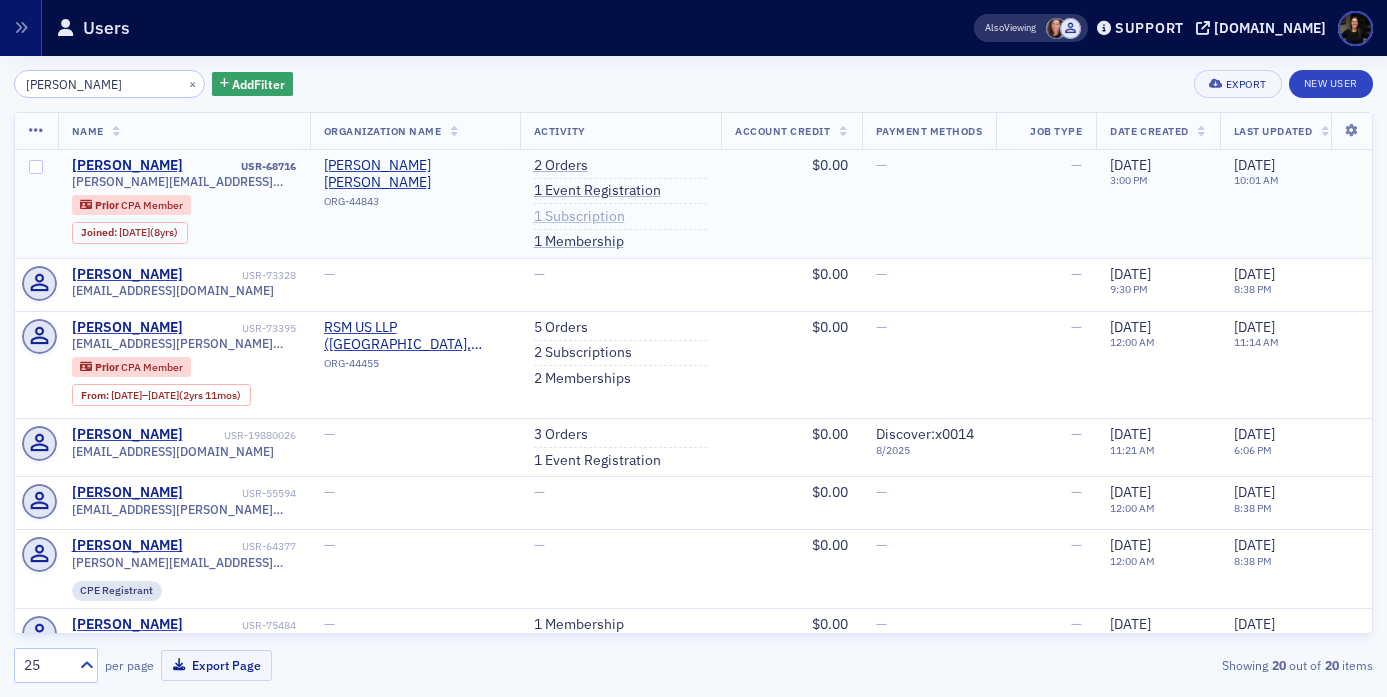 click on "1   Subscription" 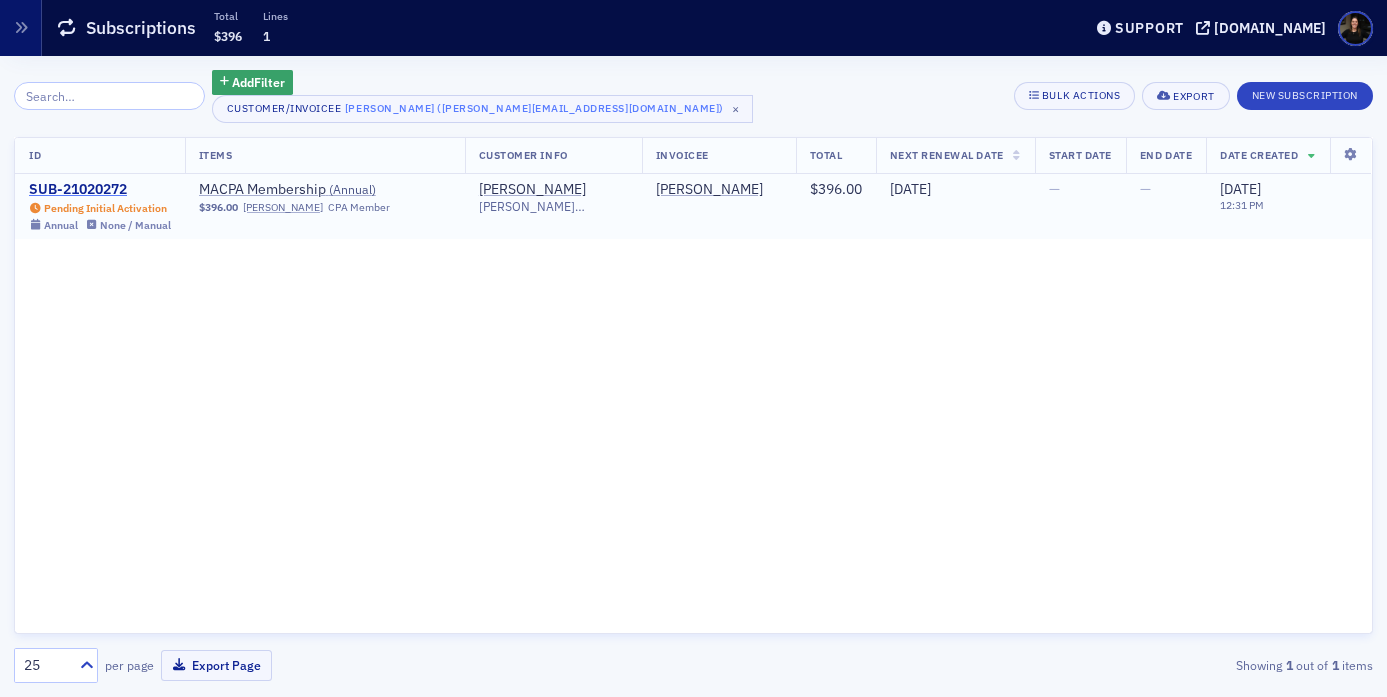 click on "SUB-21020272" 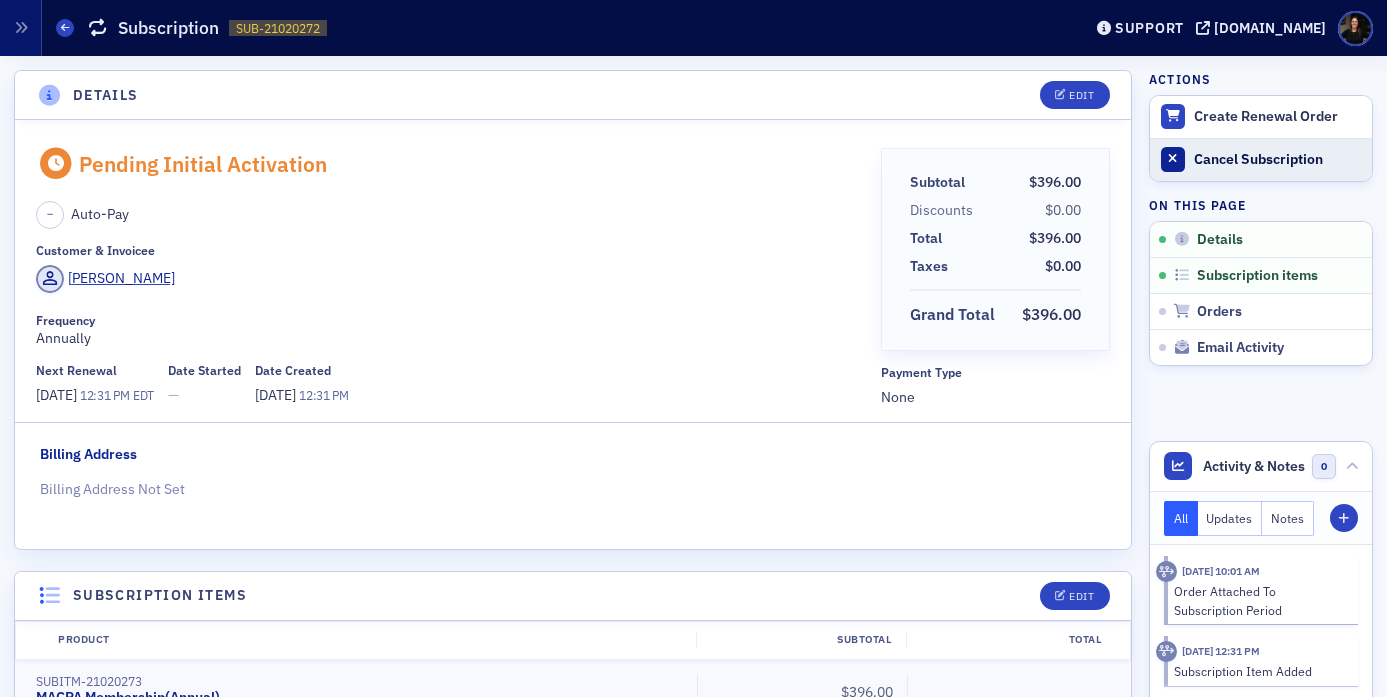 click on "Cancel Subscription" 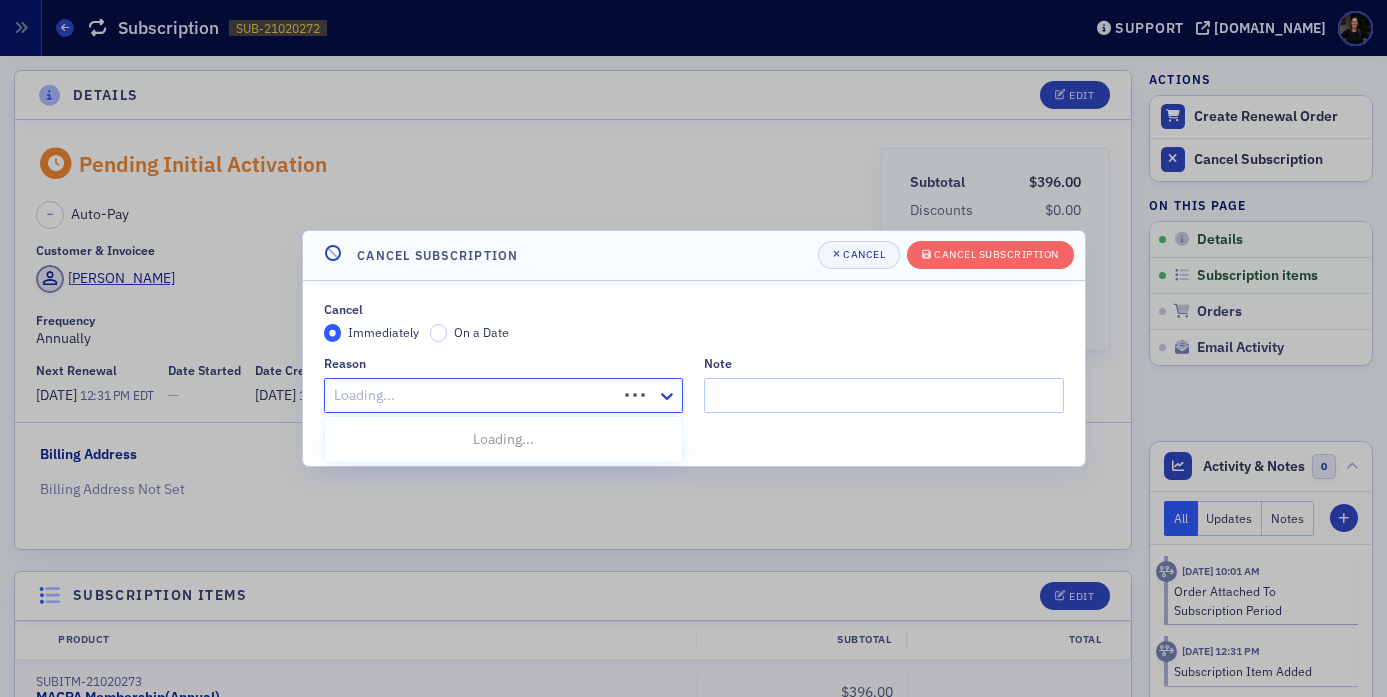 click on "Loading..." at bounding box center [471, 395] 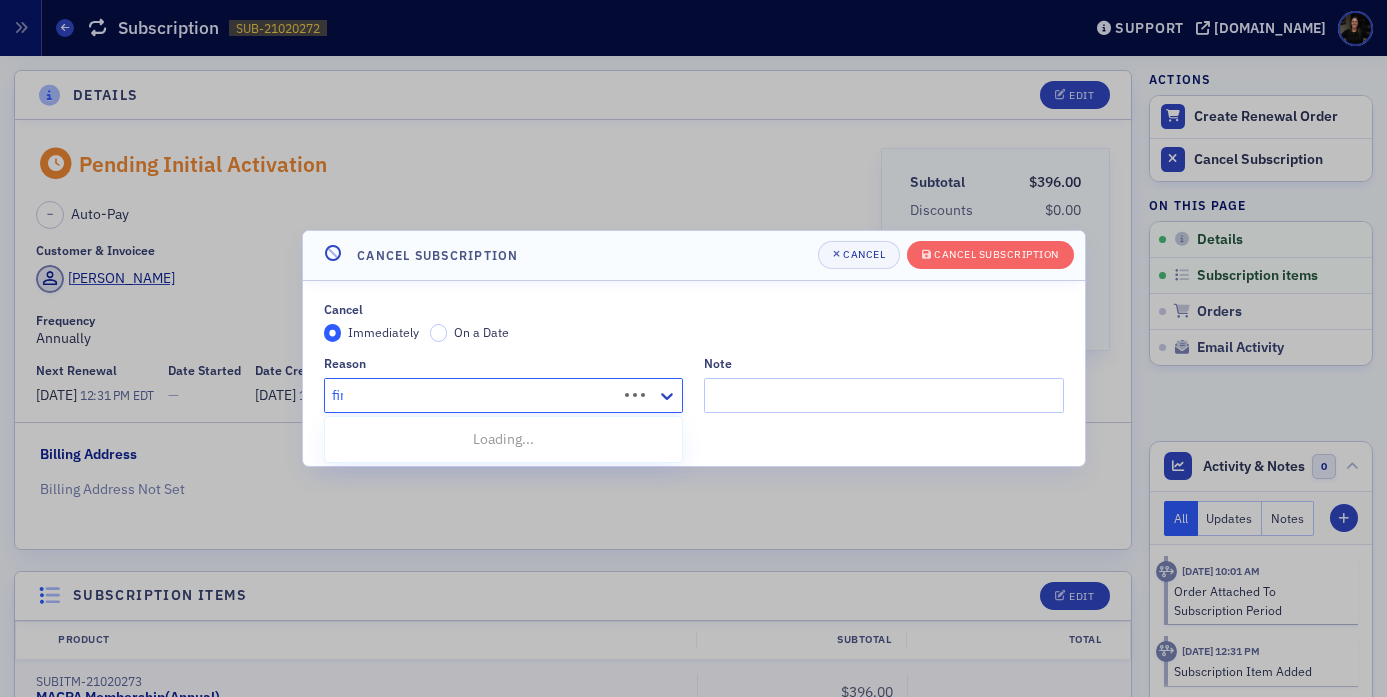 type on "firm" 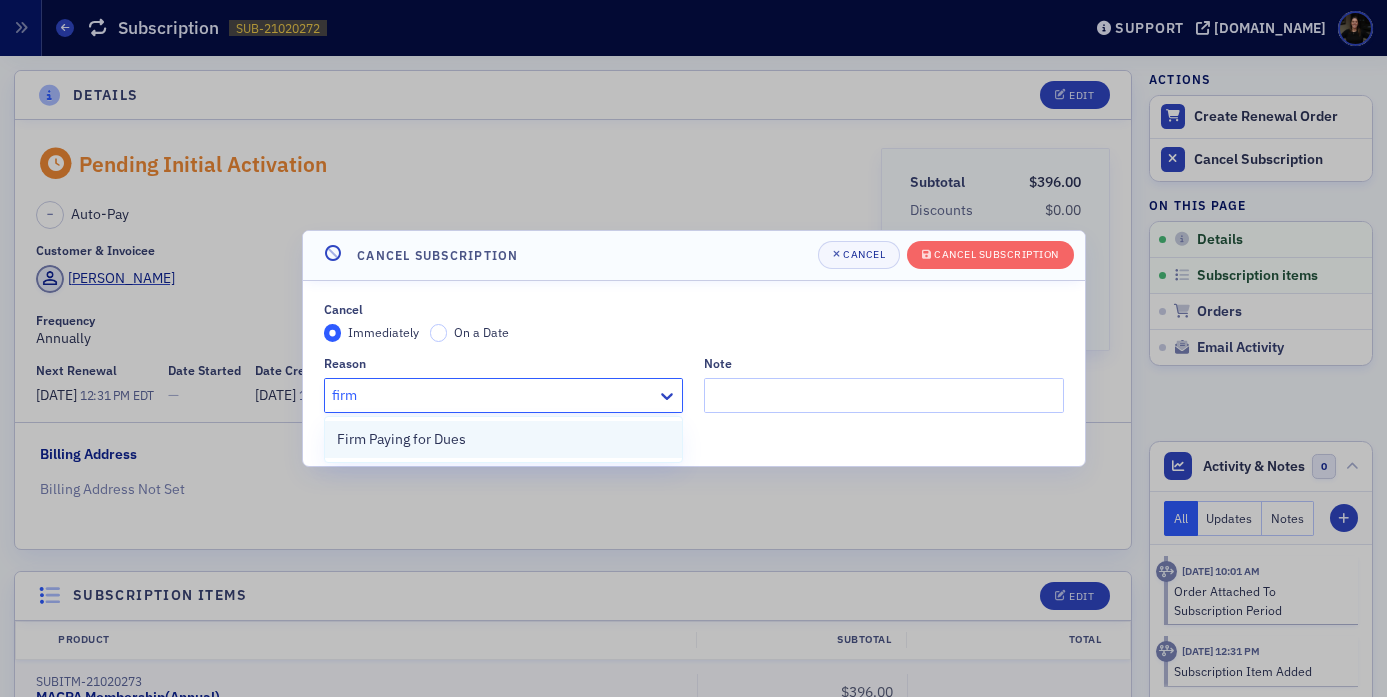 click on "Firm Paying for Dues" at bounding box center (401, 439) 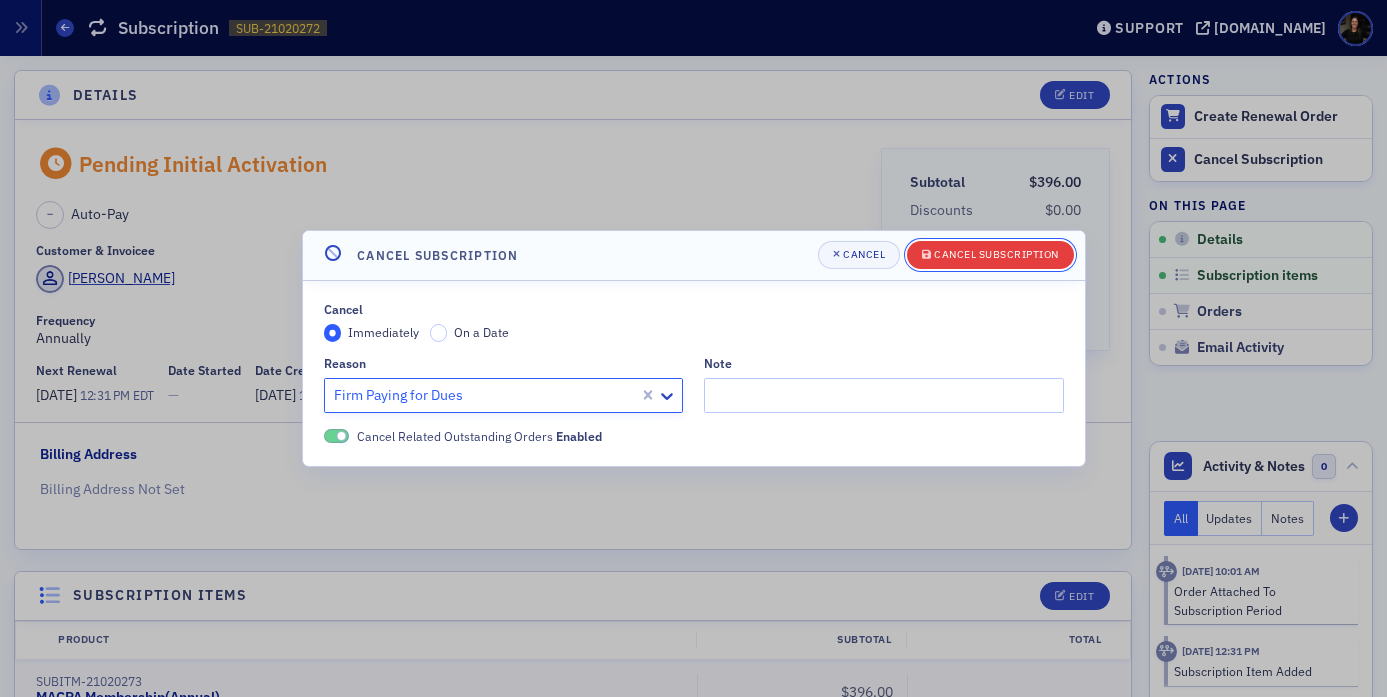 click on "Cancel Subscription" at bounding box center [996, 254] 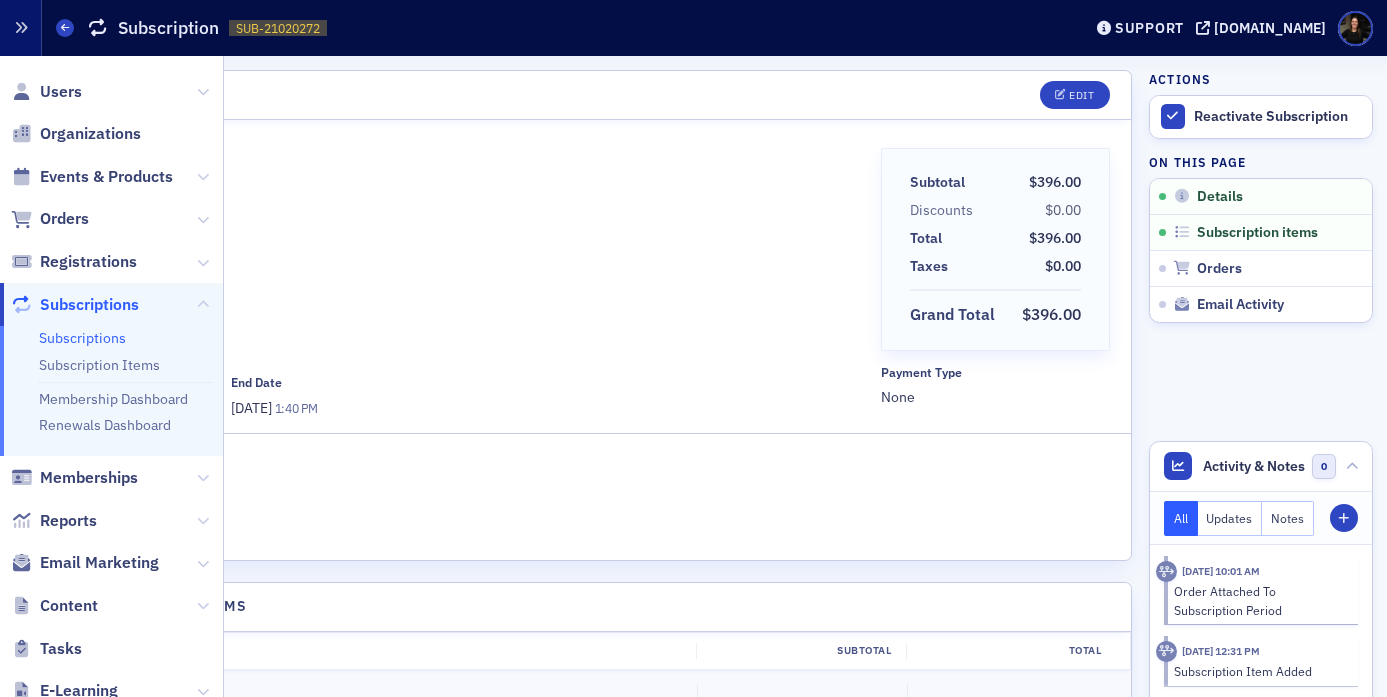 click 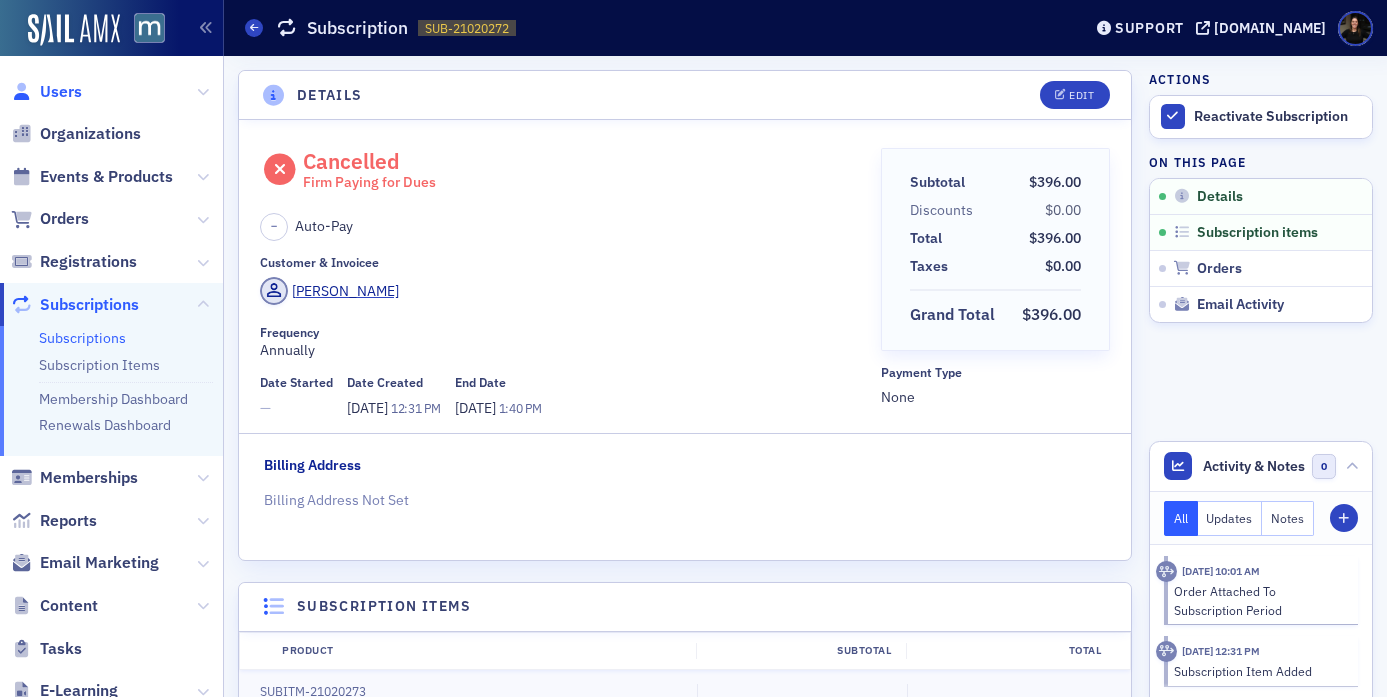 click on "Users" 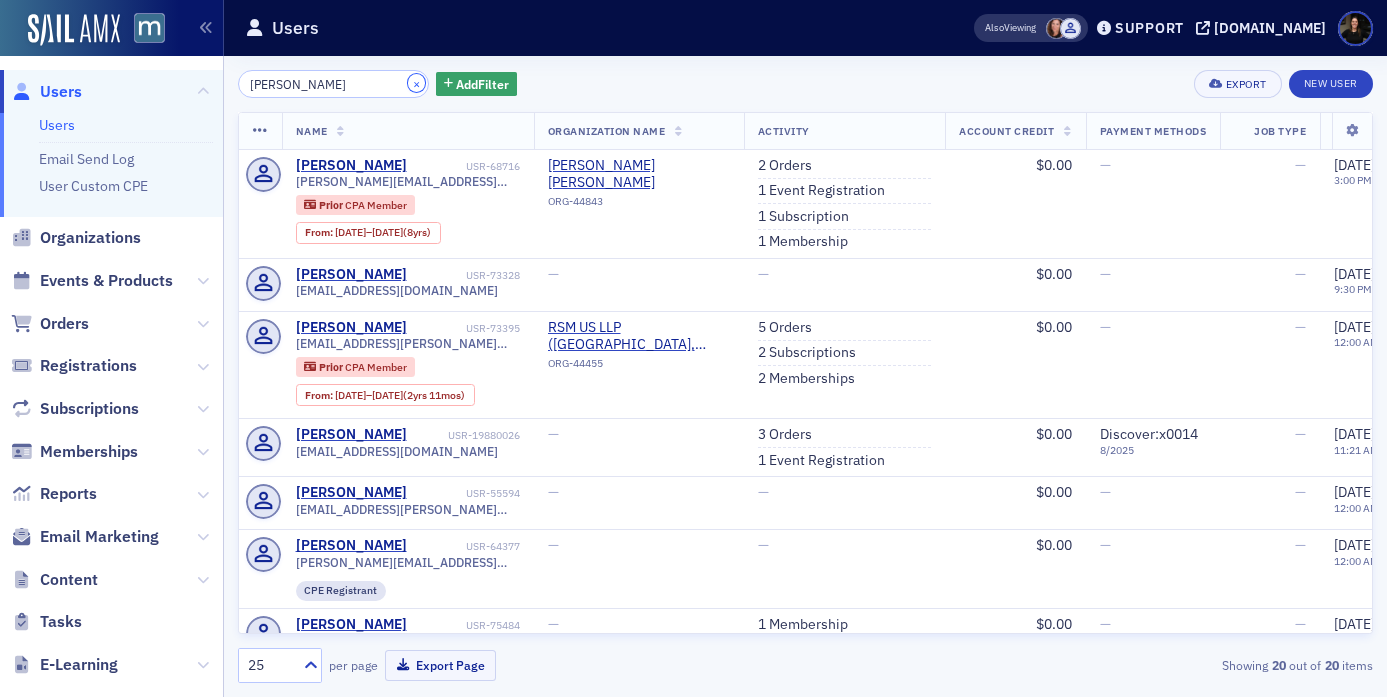 click on "×" 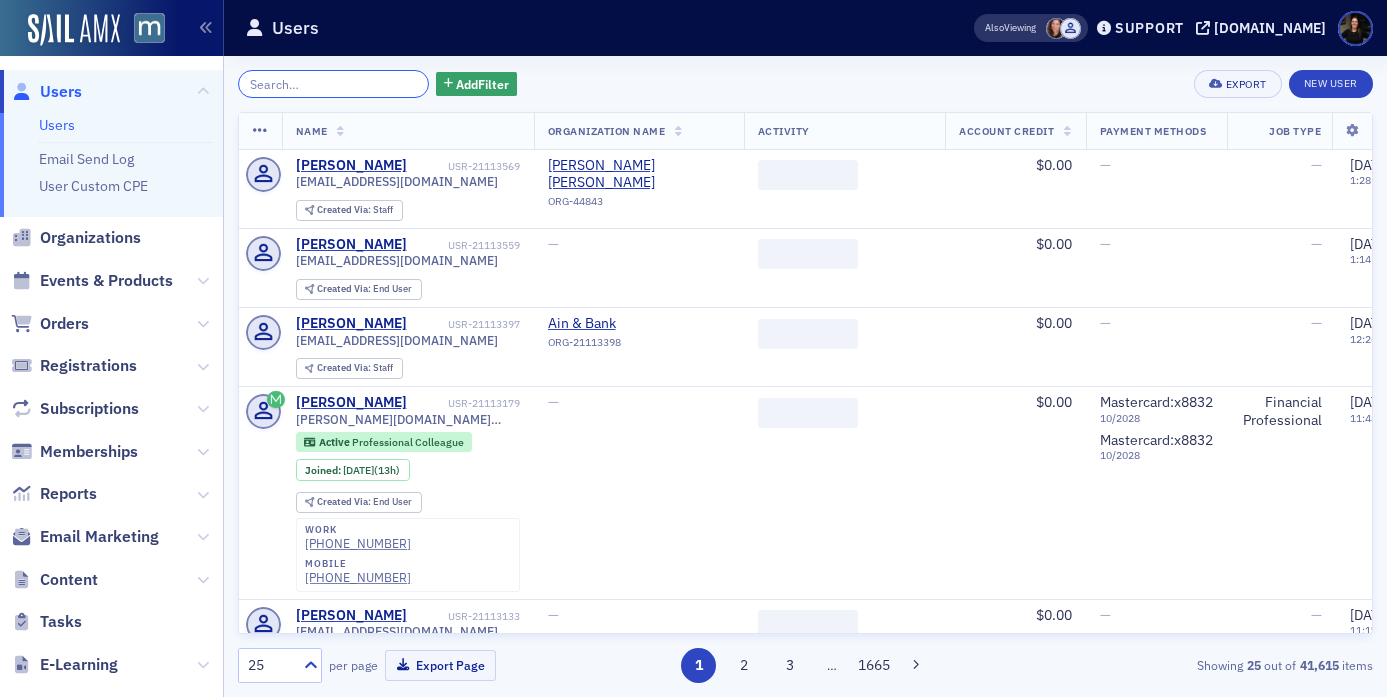 drag, startPoint x: 300, startPoint y: 82, endPoint x: 300, endPoint y: 68, distance: 14 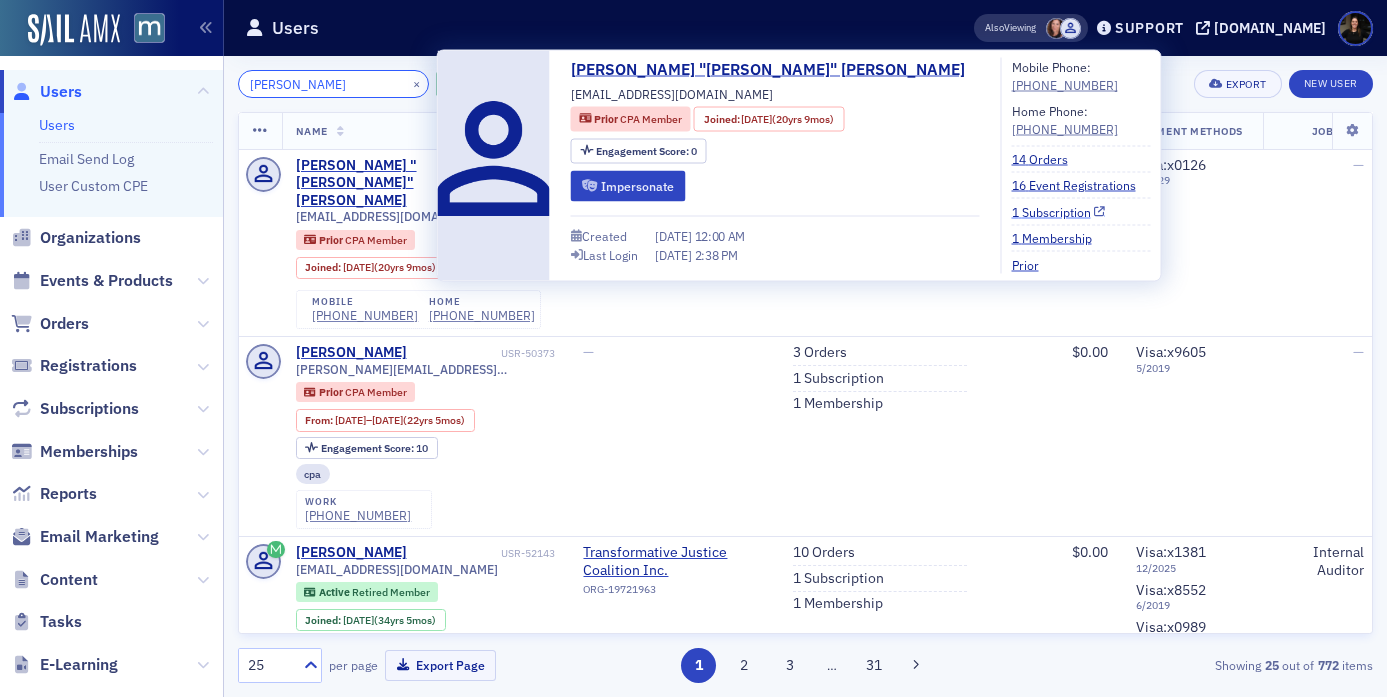type on "Michael Ginski" 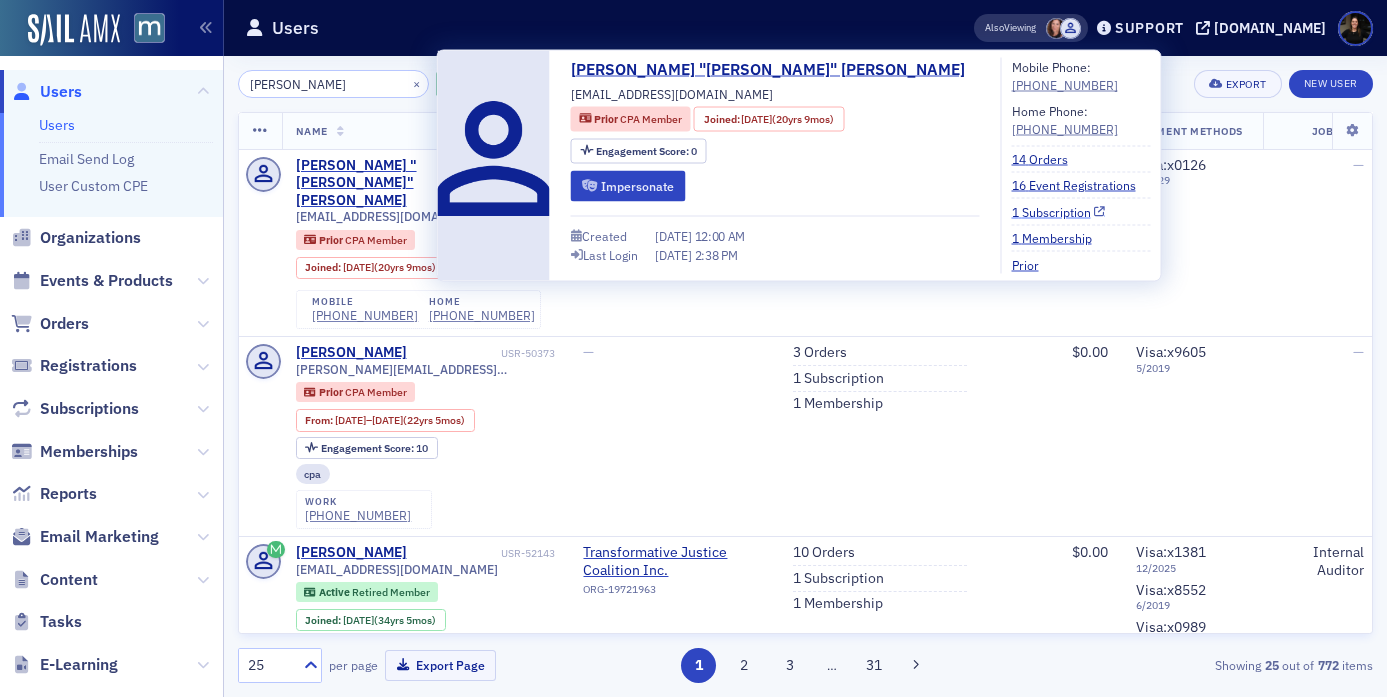 click on "1   Subscription" at bounding box center [1059, 211] 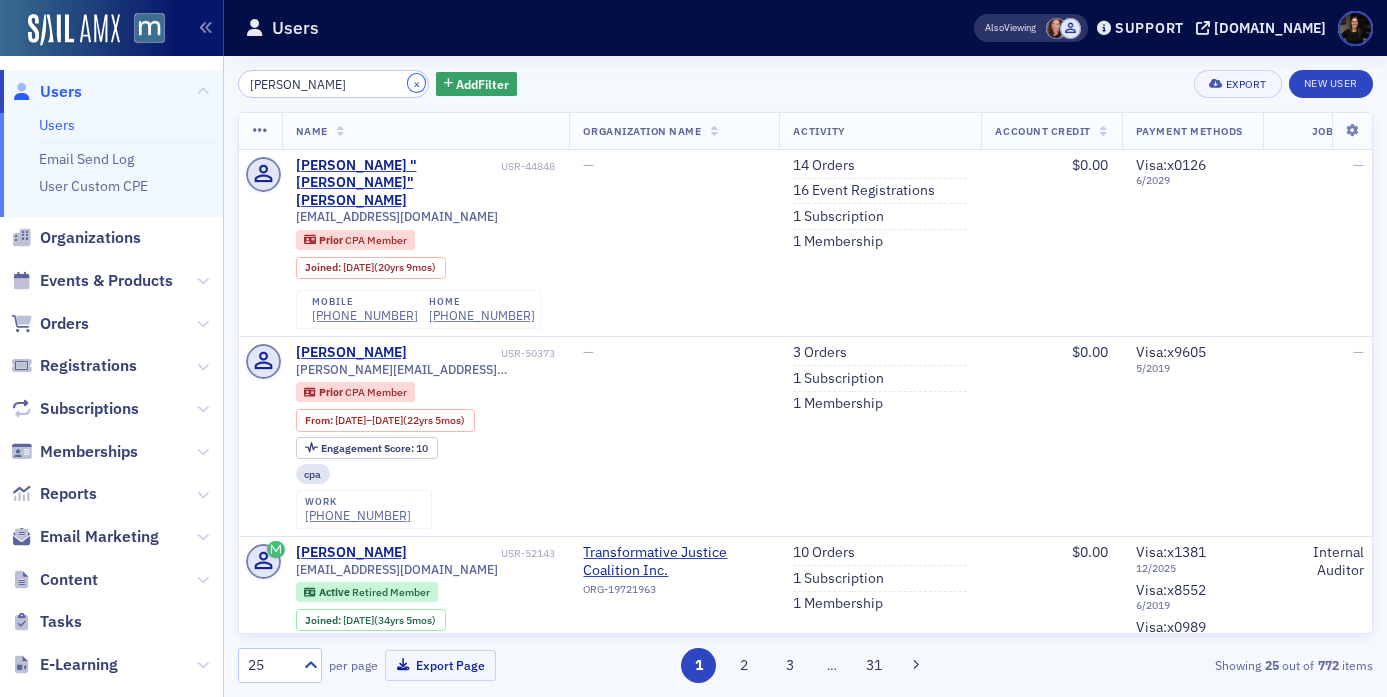 click on "×" 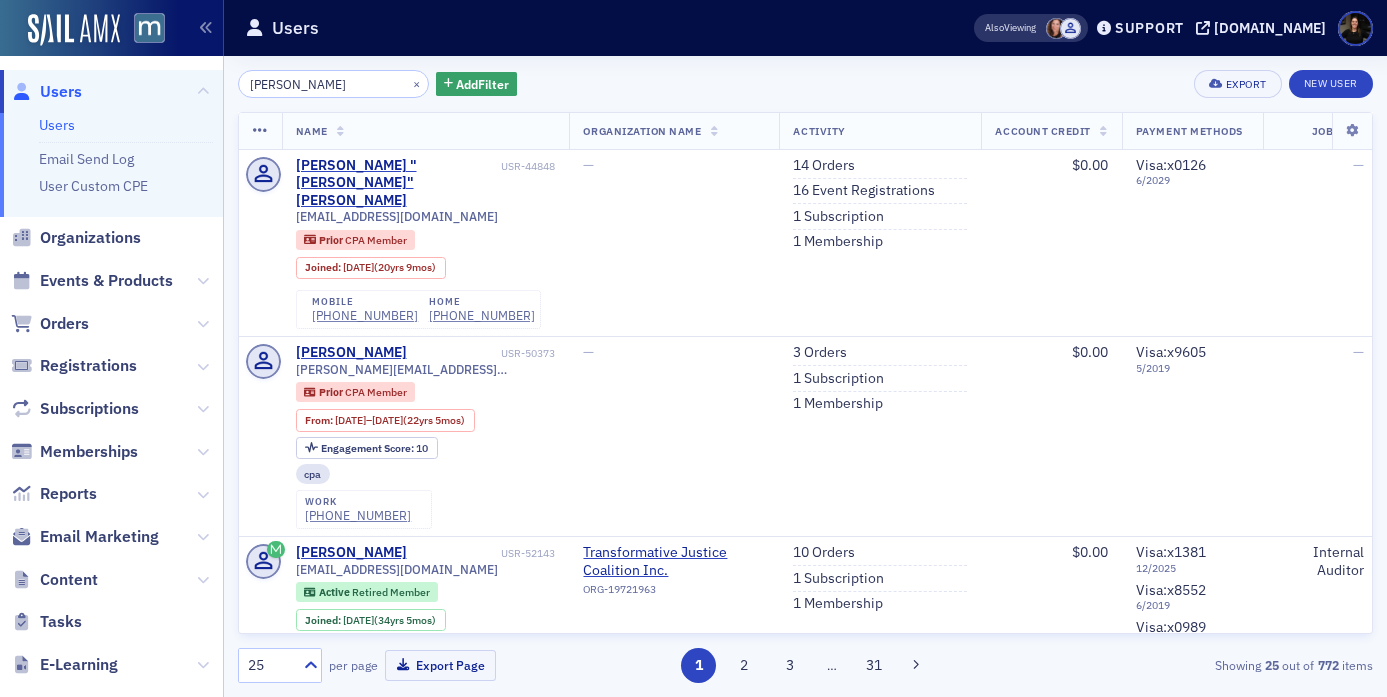 type 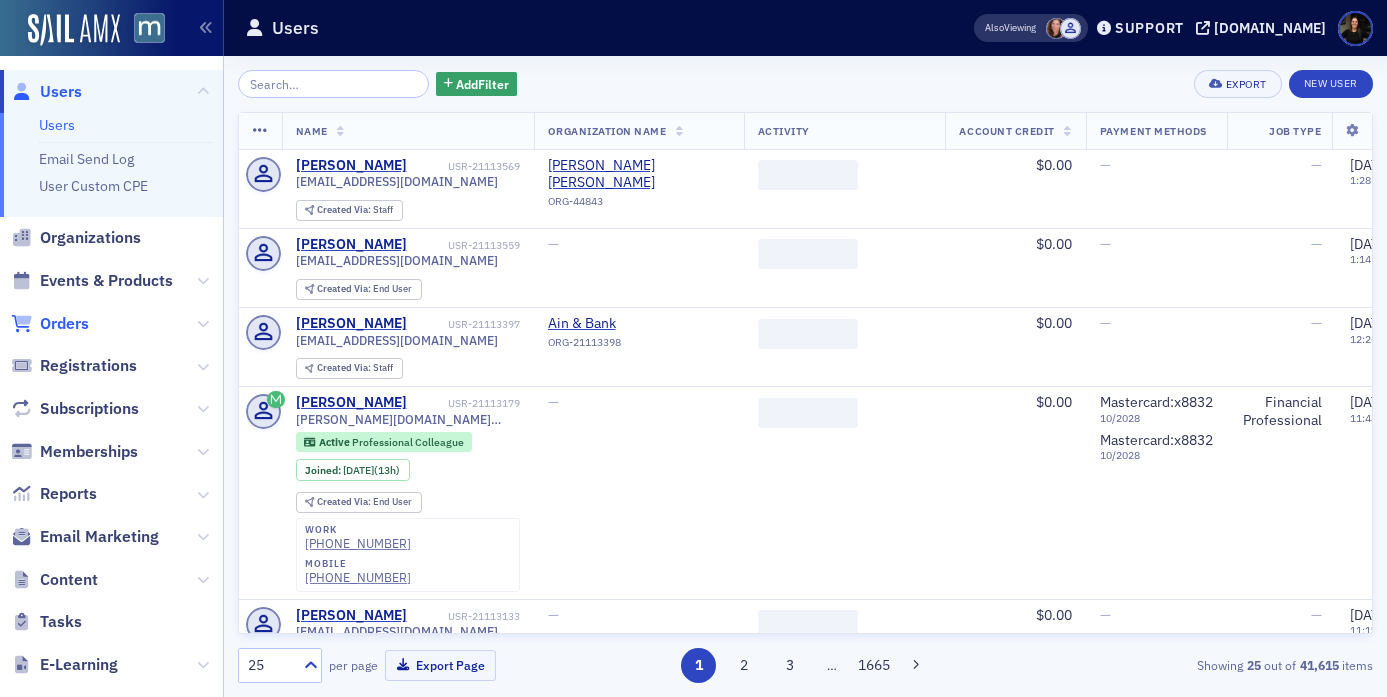 click on "Orders" 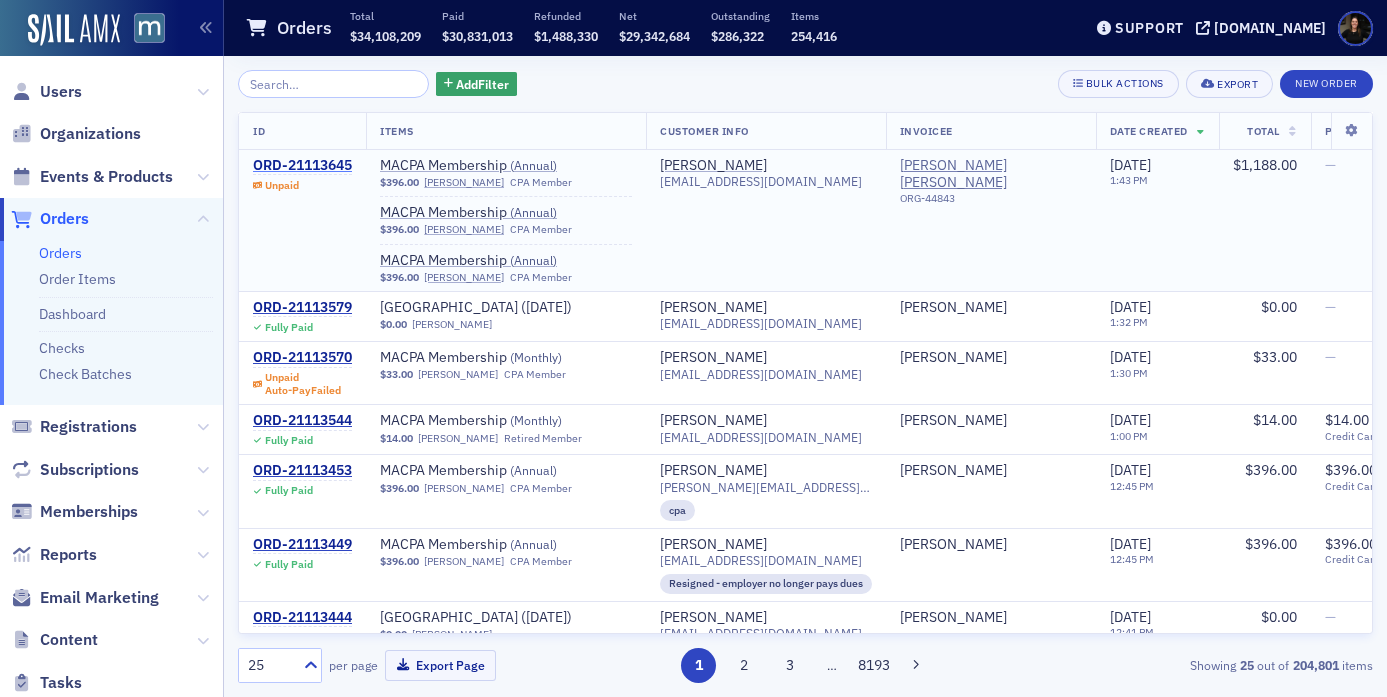 click on "ORD-21113645" 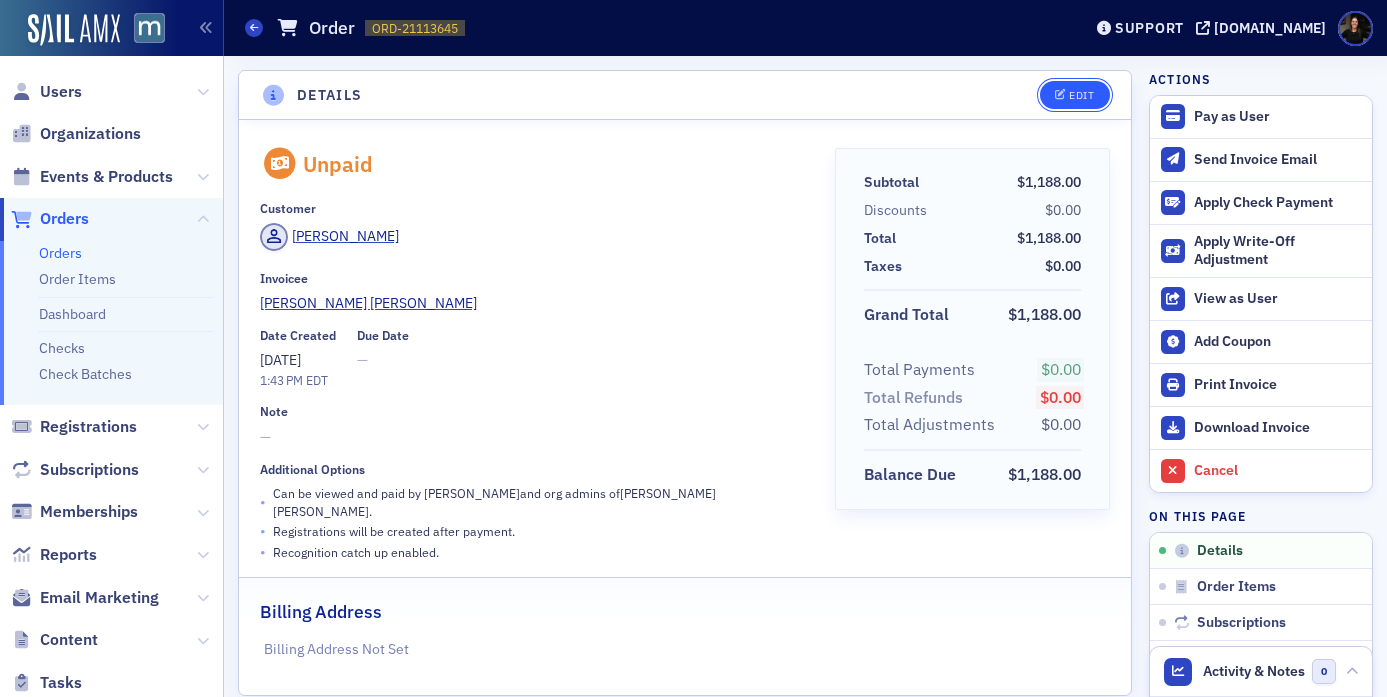 click 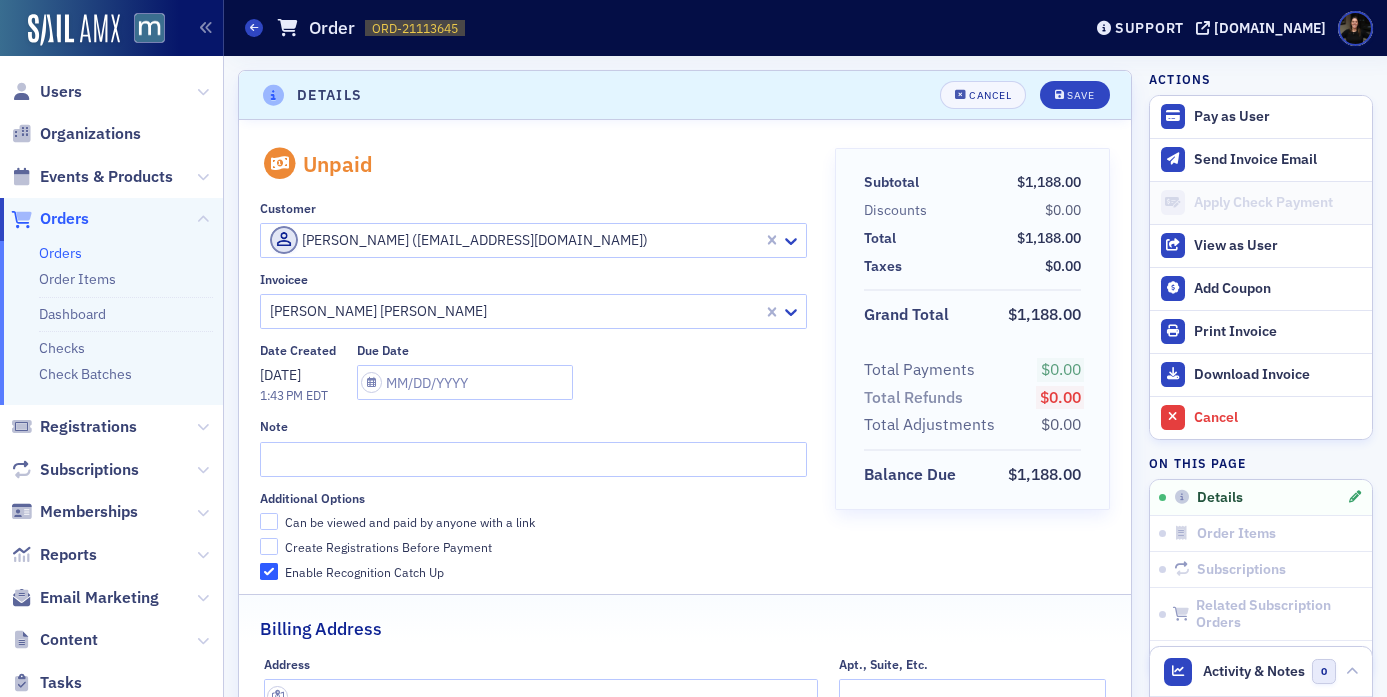 scroll, scrollTop: 4, scrollLeft: 0, axis: vertical 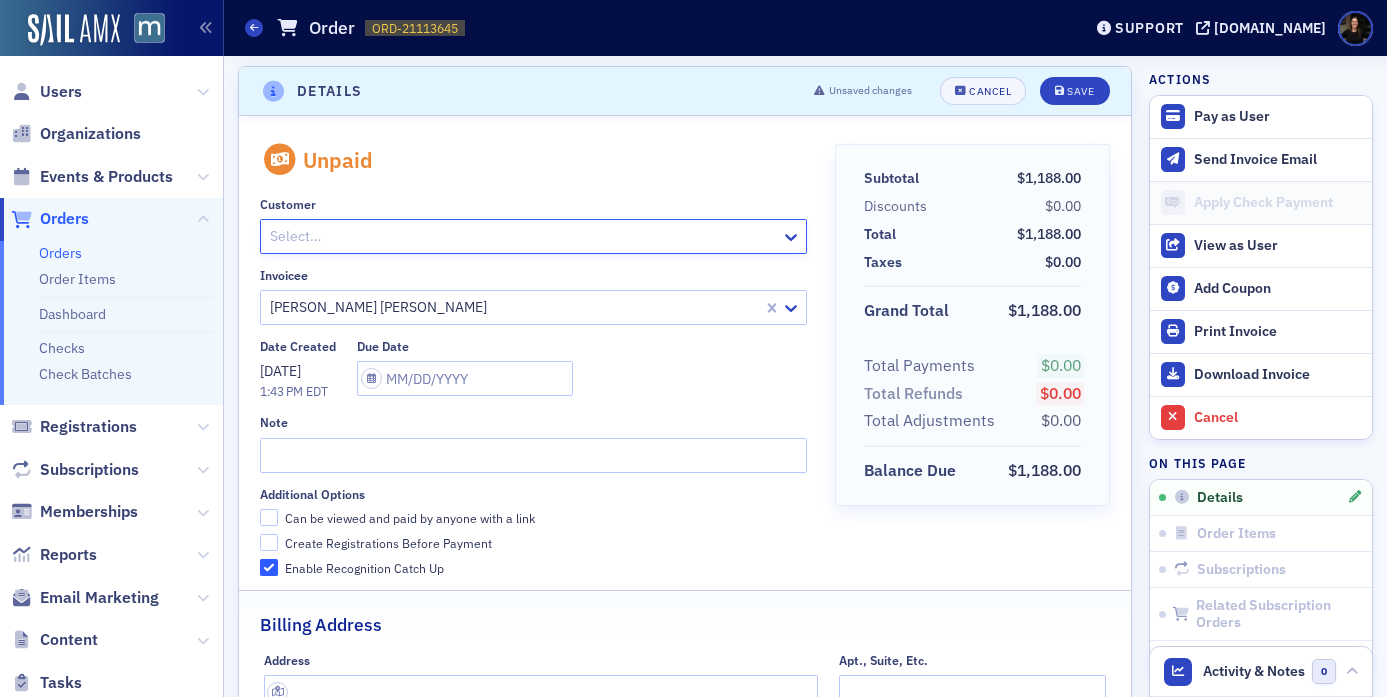 click 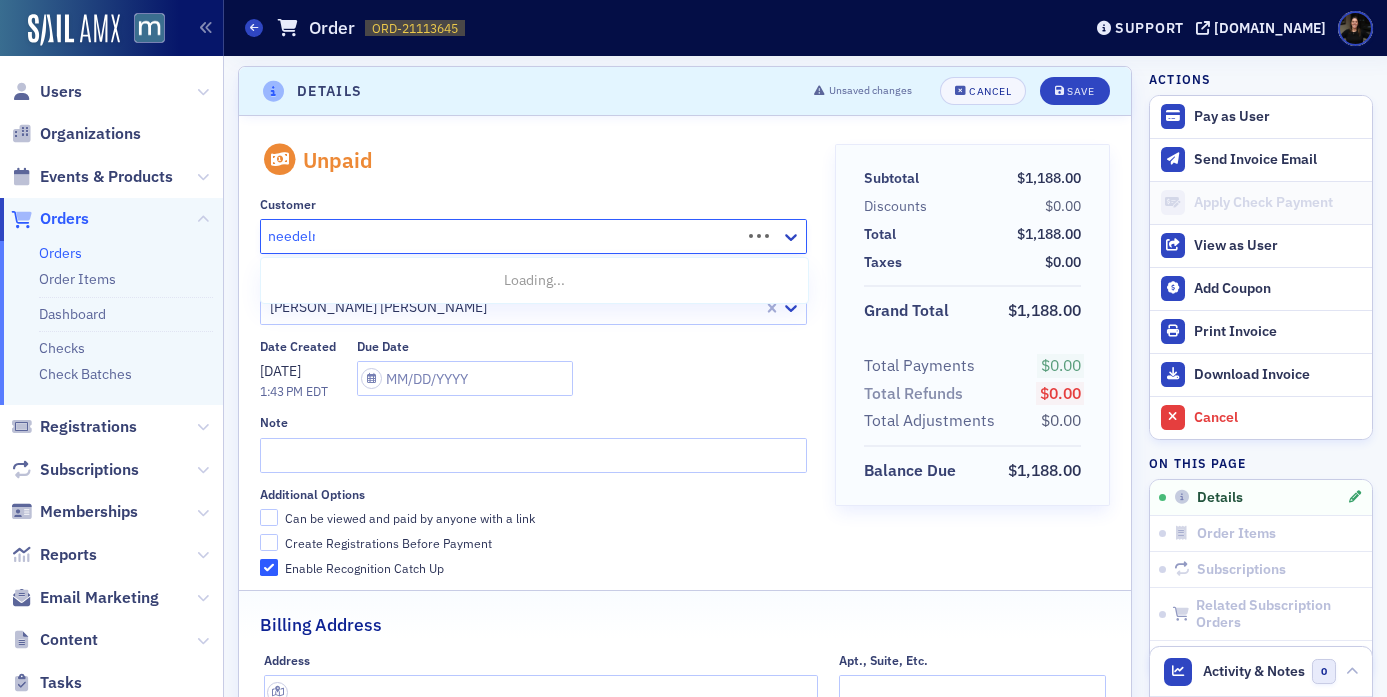 type on "needelman" 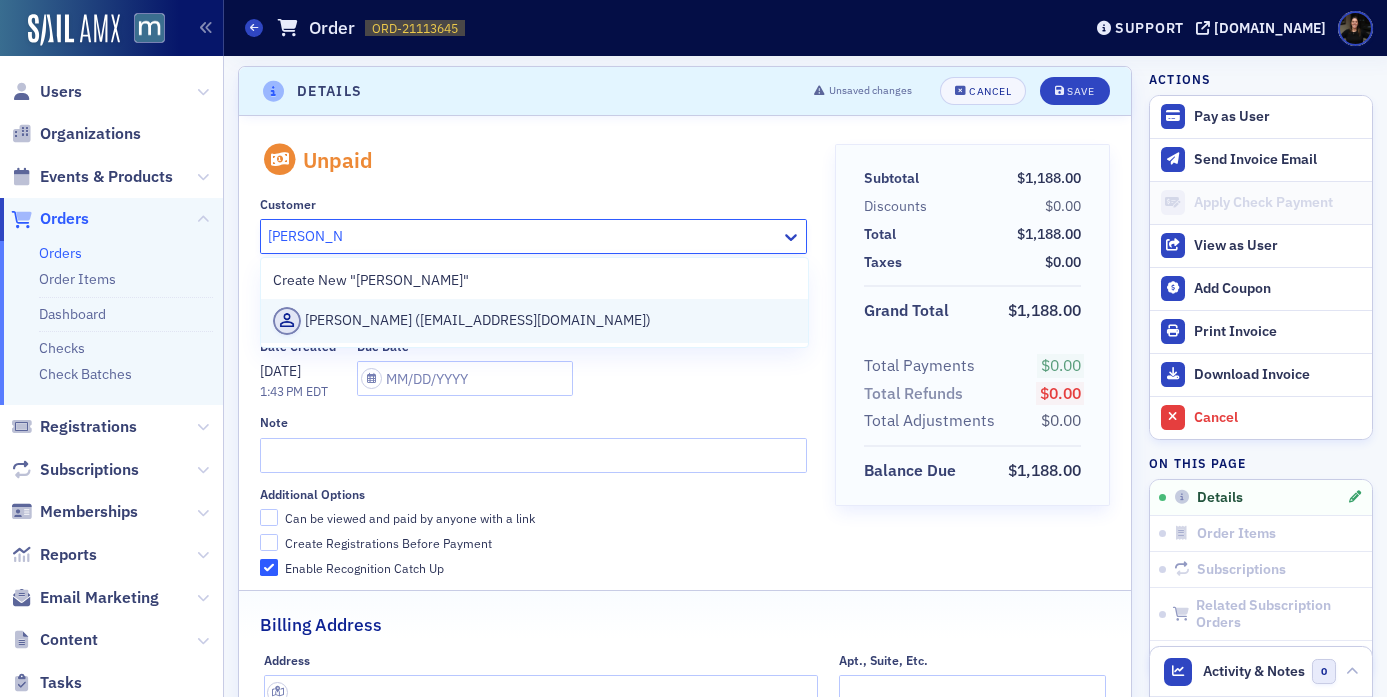 click on "Dawn Needelman (dneedelman@citrincooperman.com)" at bounding box center (534, 321) 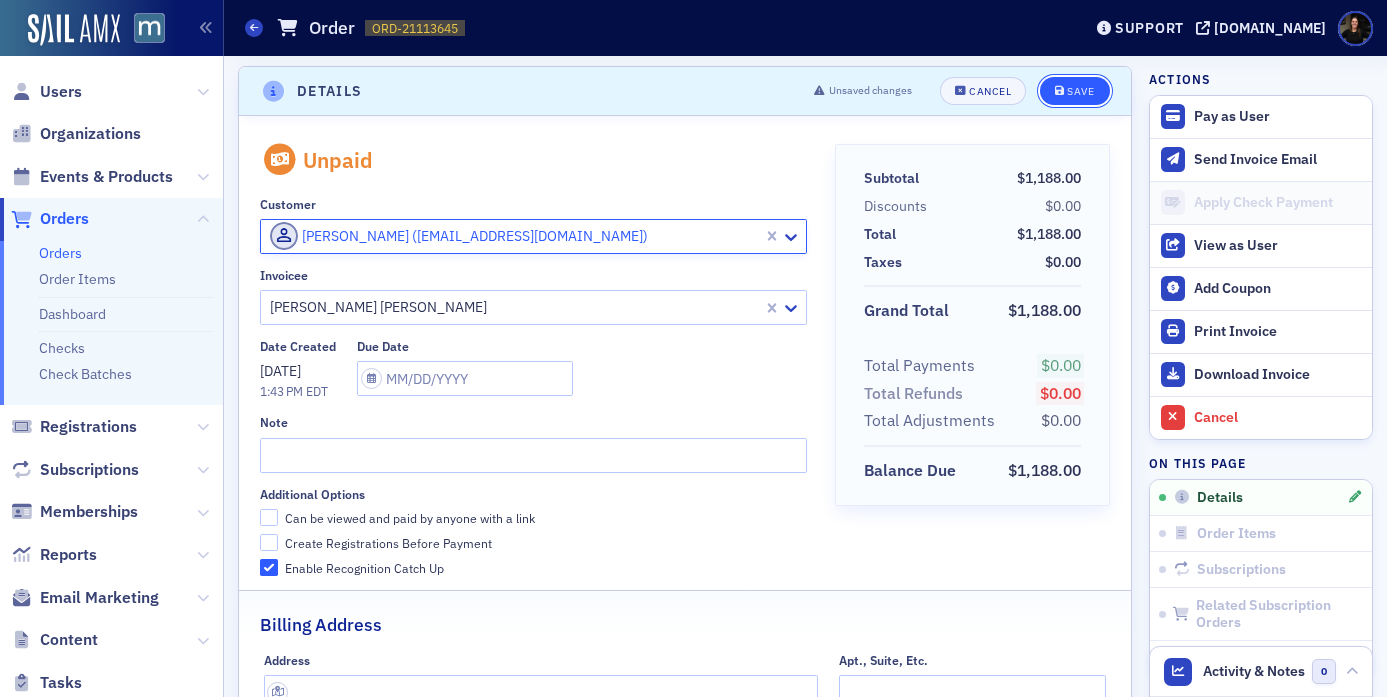 click on "Save" 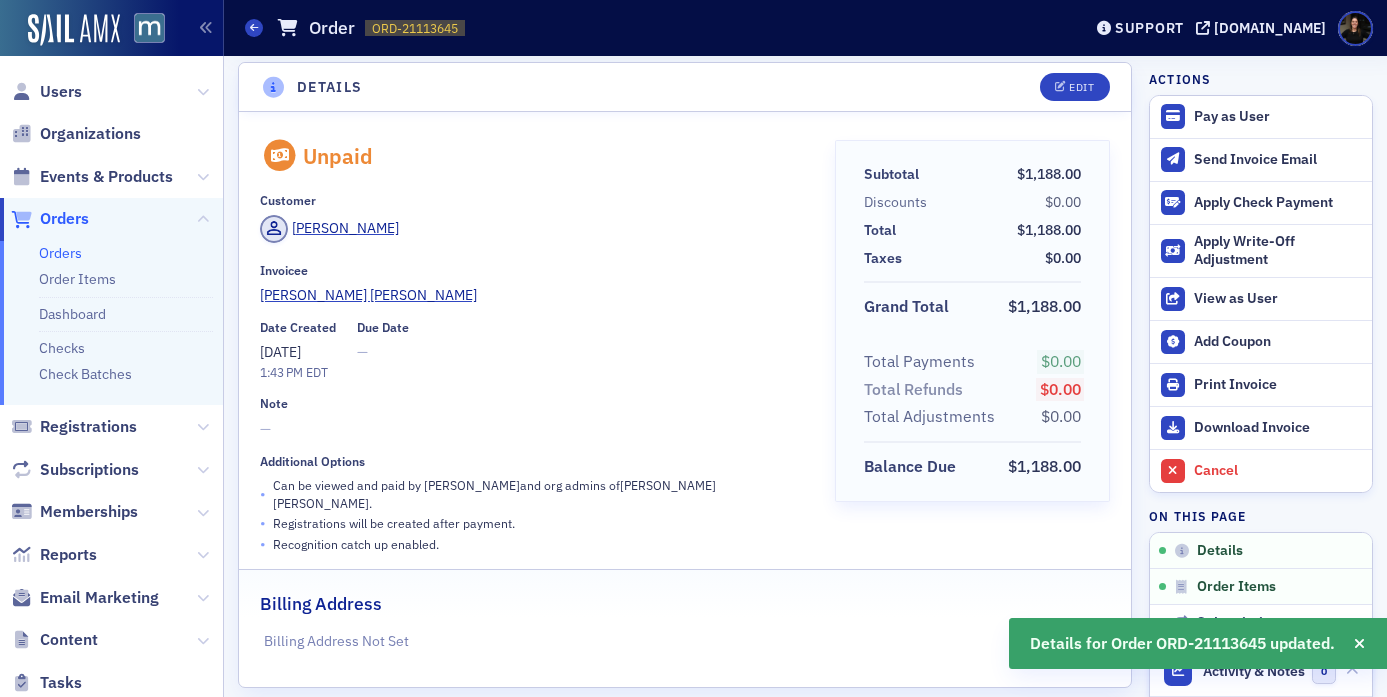 scroll, scrollTop: 9, scrollLeft: 0, axis: vertical 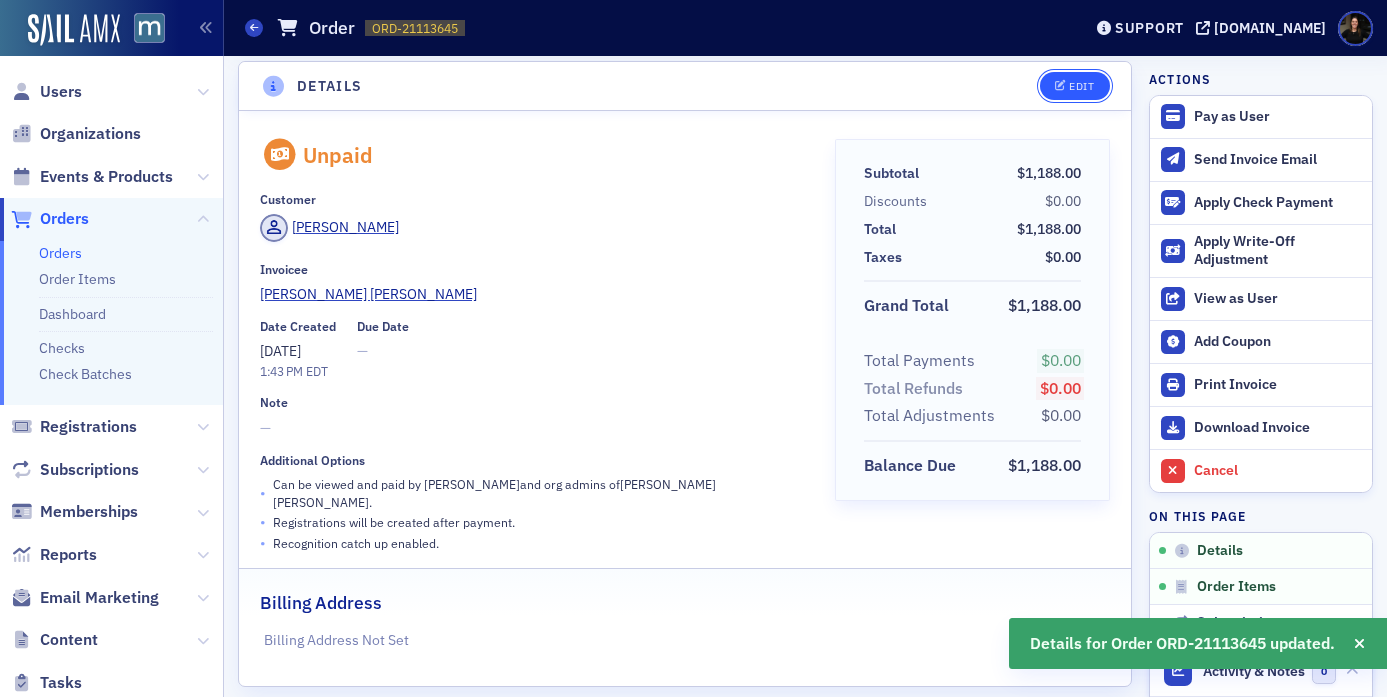 click on "Edit" 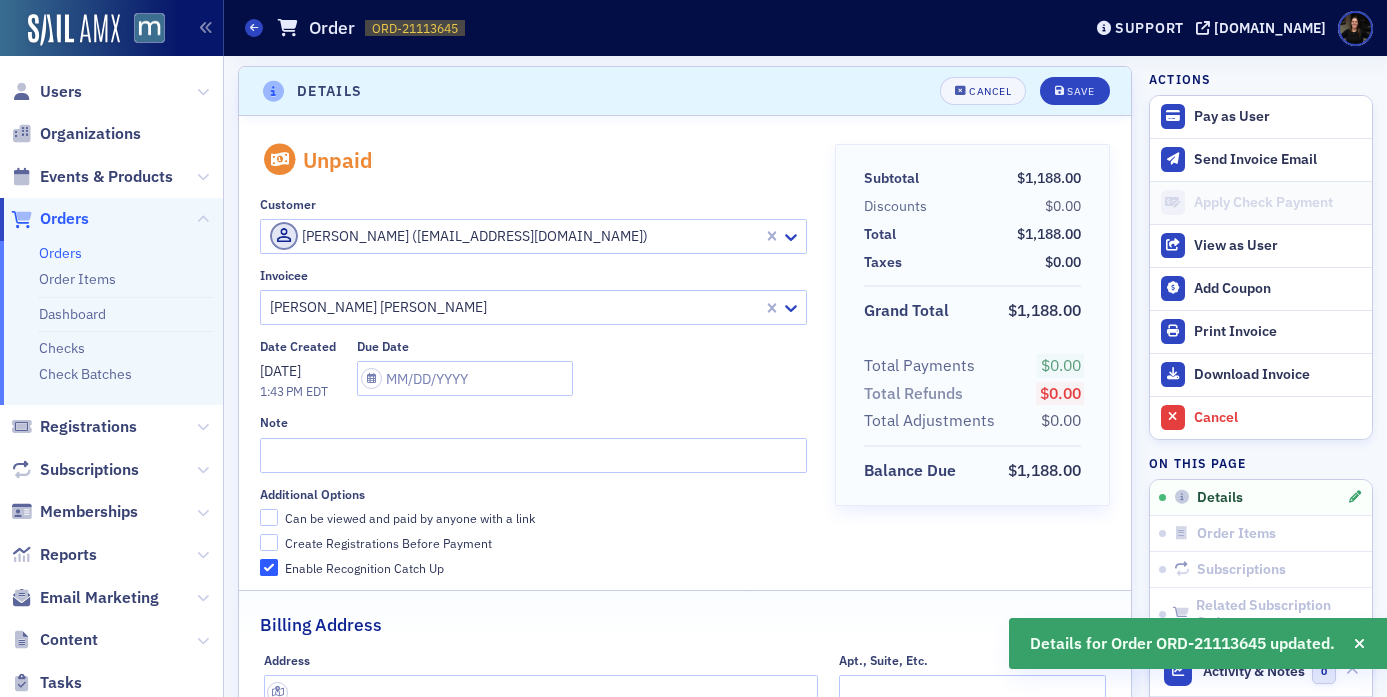 scroll, scrollTop: 4, scrollLeft: 0, axis: vertical 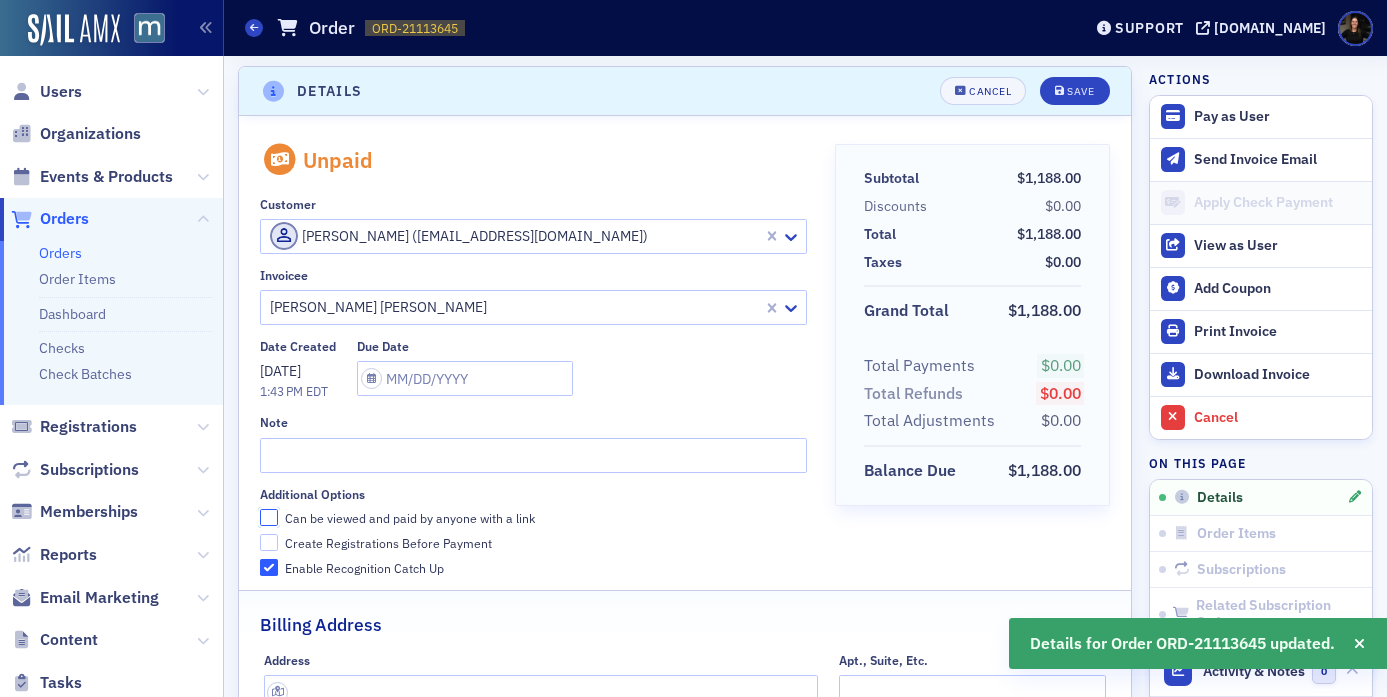 click on "Can be viewed and paid by anyone with a link" 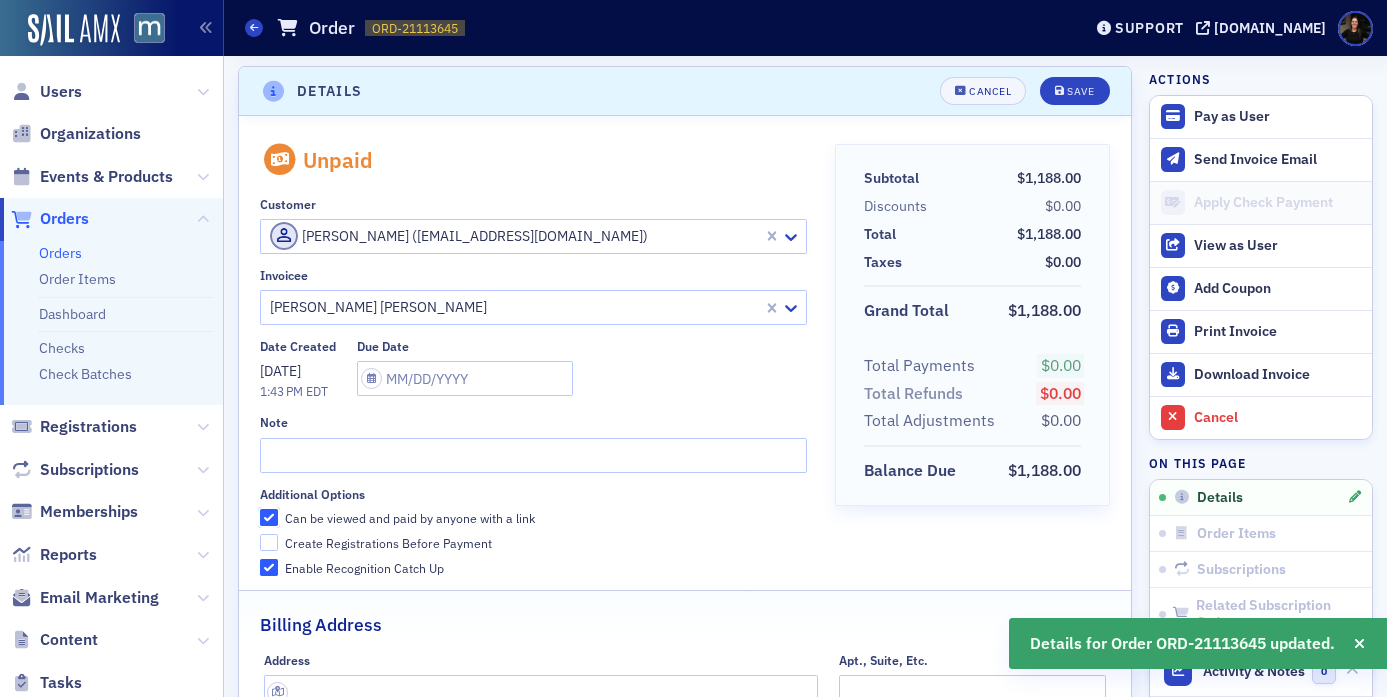 checkbox on "true" 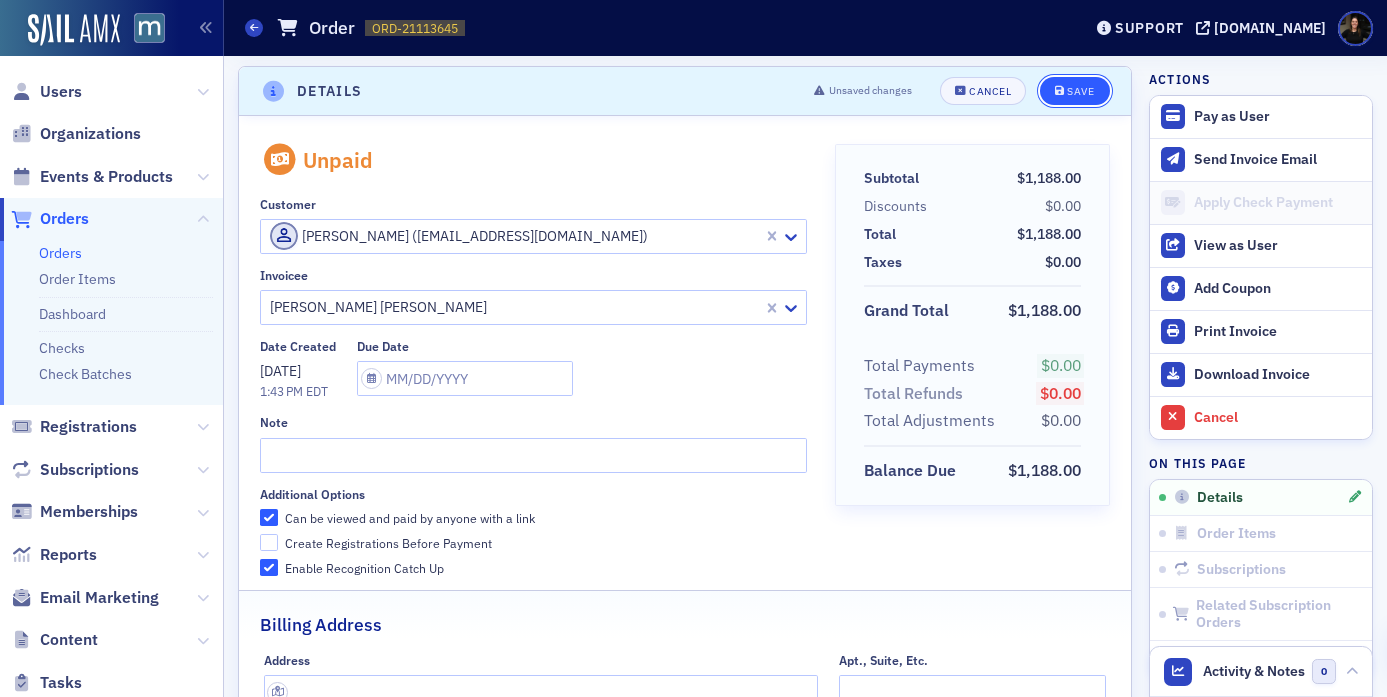 click on "Save" 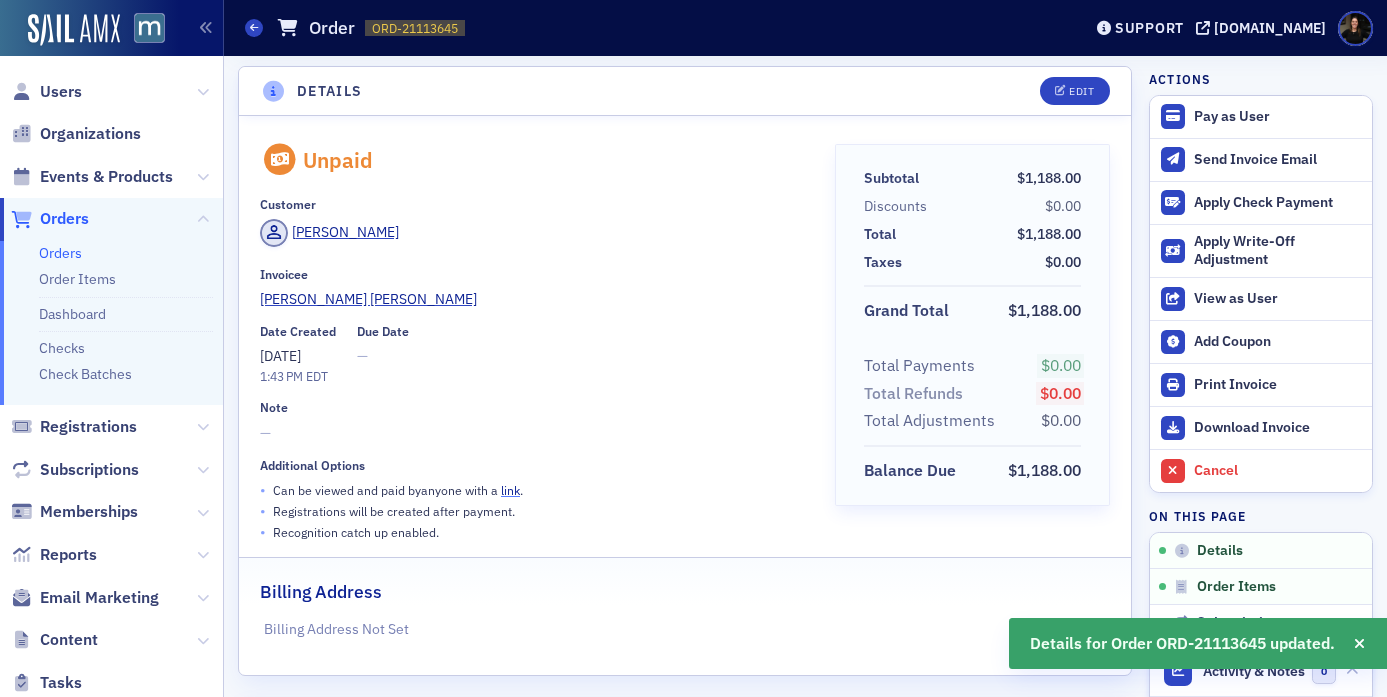 click on "link" 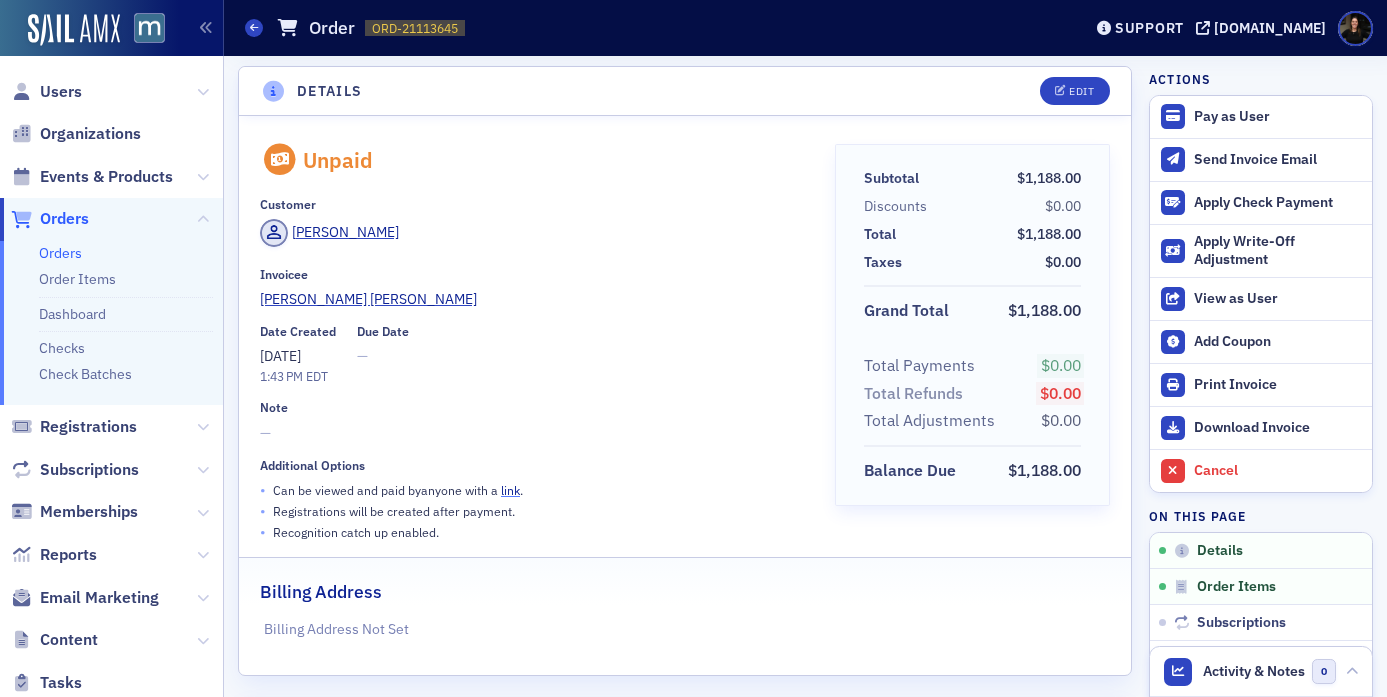 click on "link" 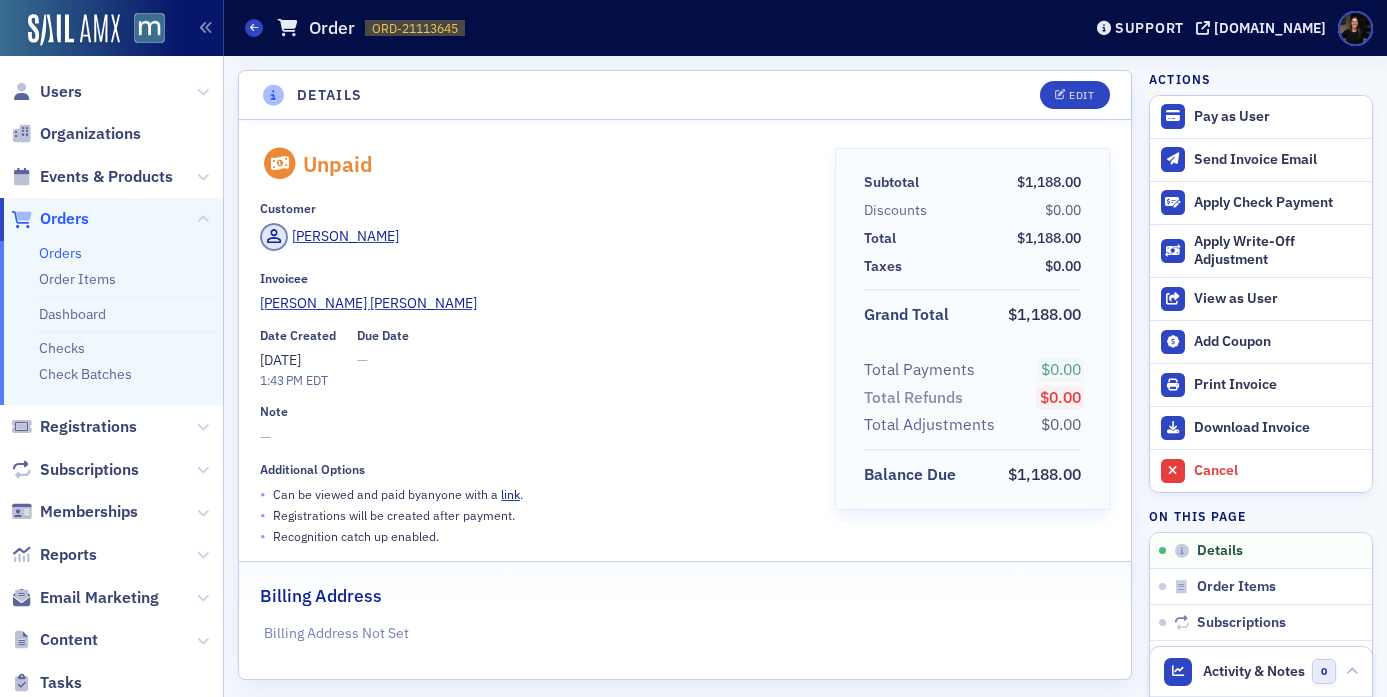 scroll, scrollTop: 3, scrollLeft: 0, axis: vertical 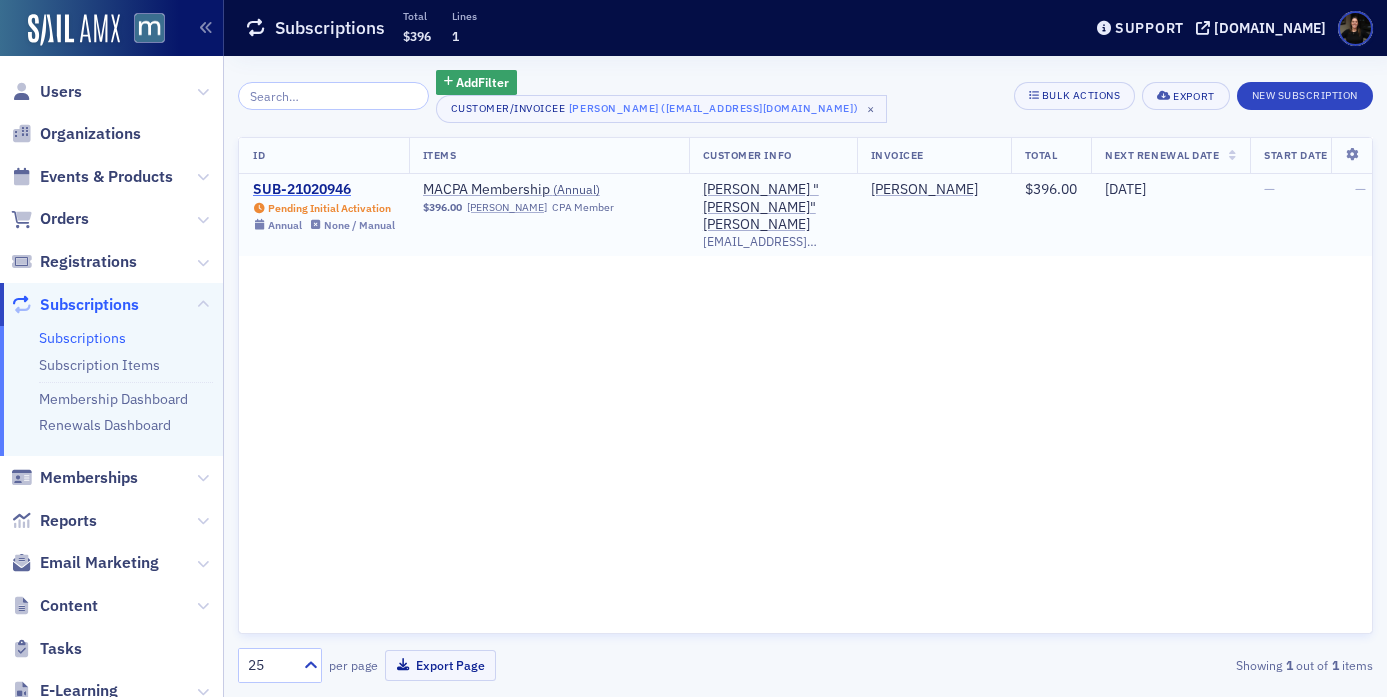 click on "SUB-21020946" 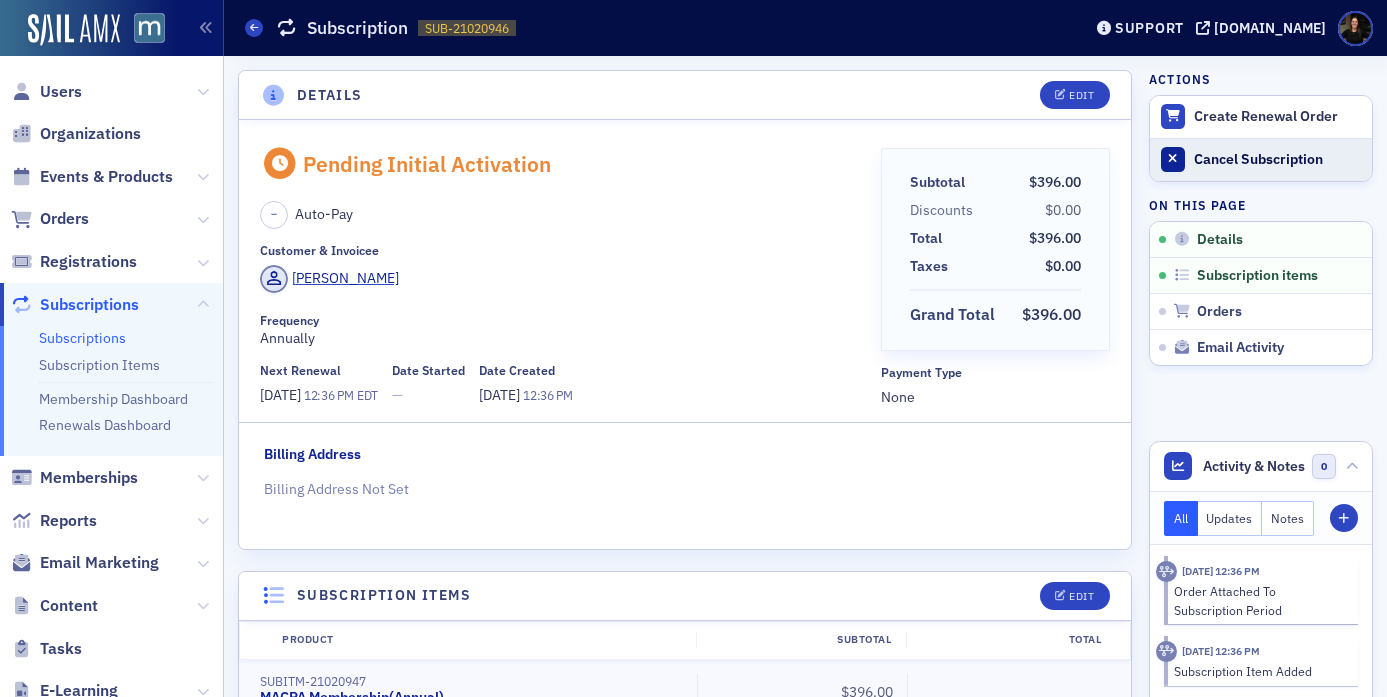 click on "Cancel Subscription" 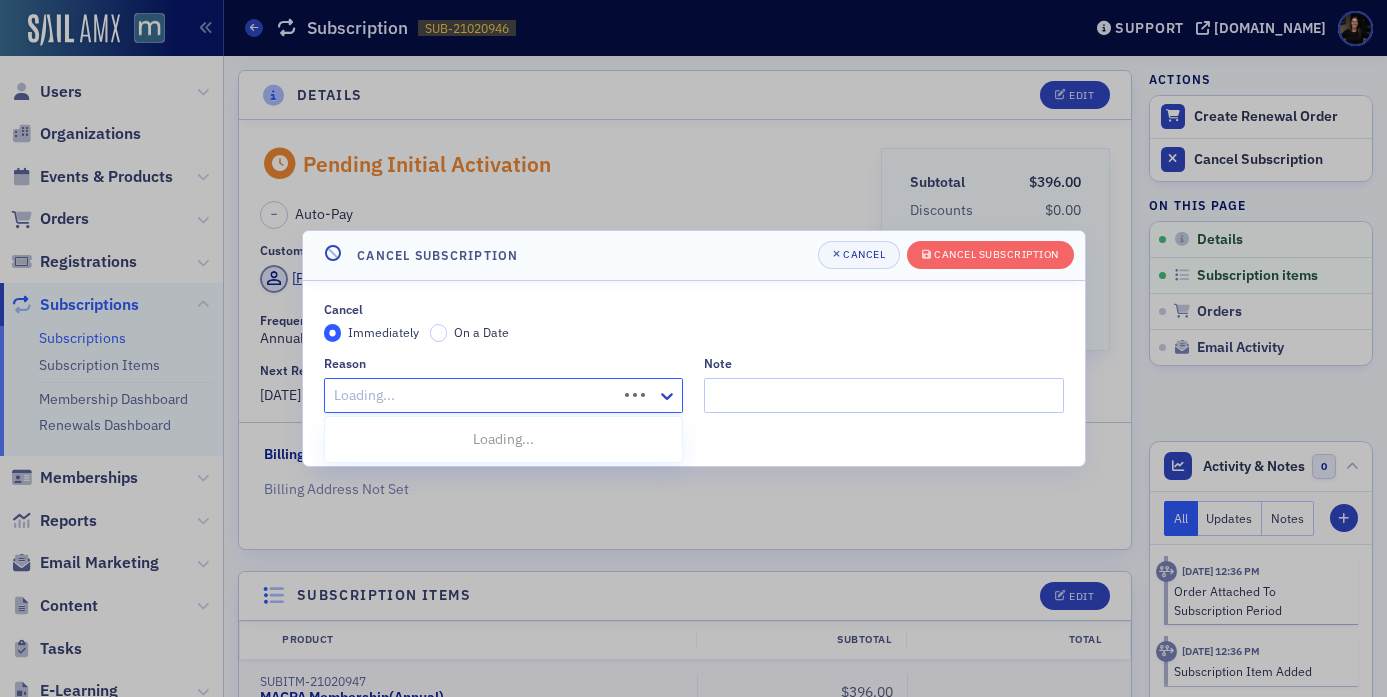 click at bounding box center (474, 395) 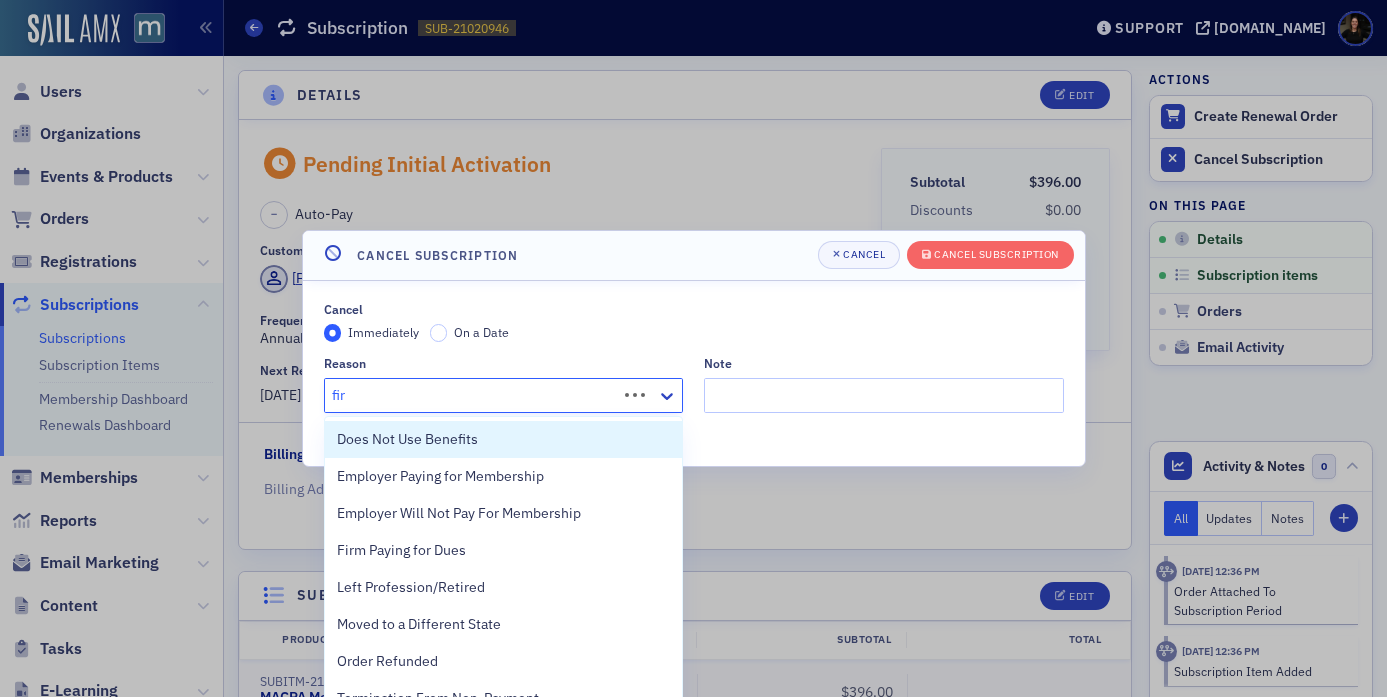 type on "firm" 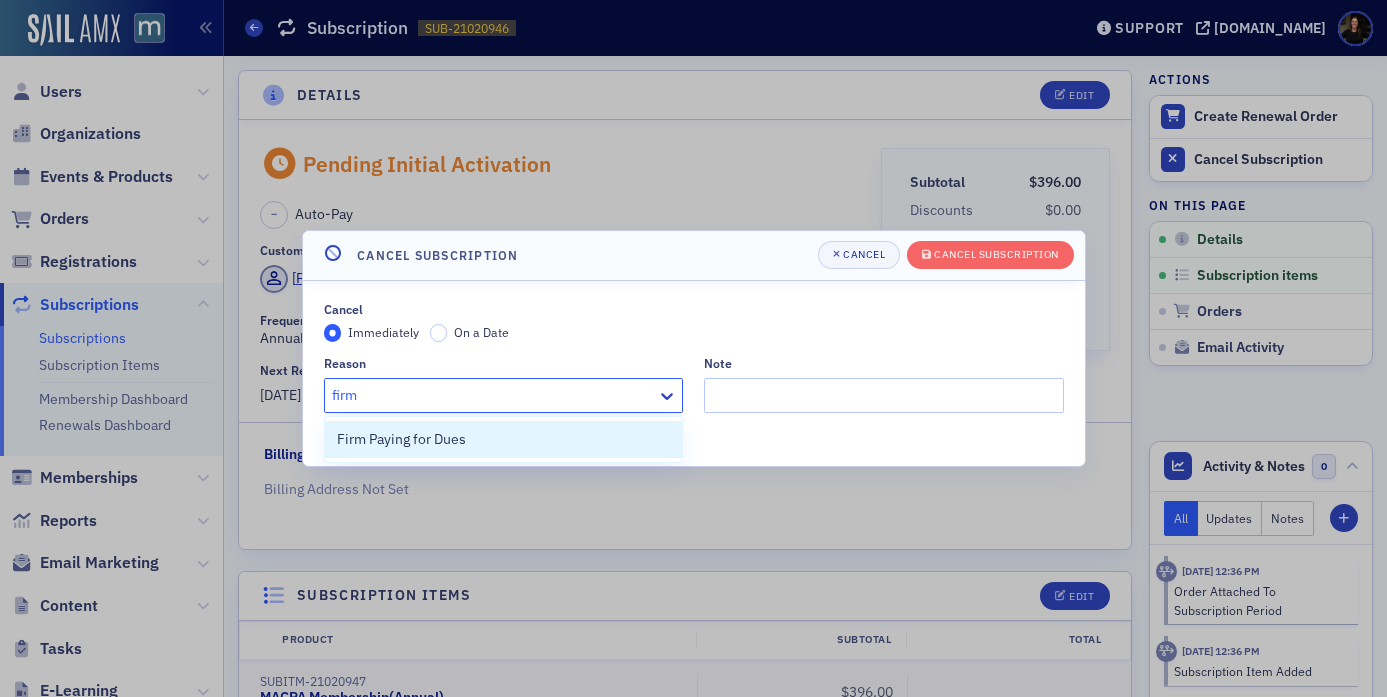 click on "Firm Paying for Dues" at bounding box center (504, 439) 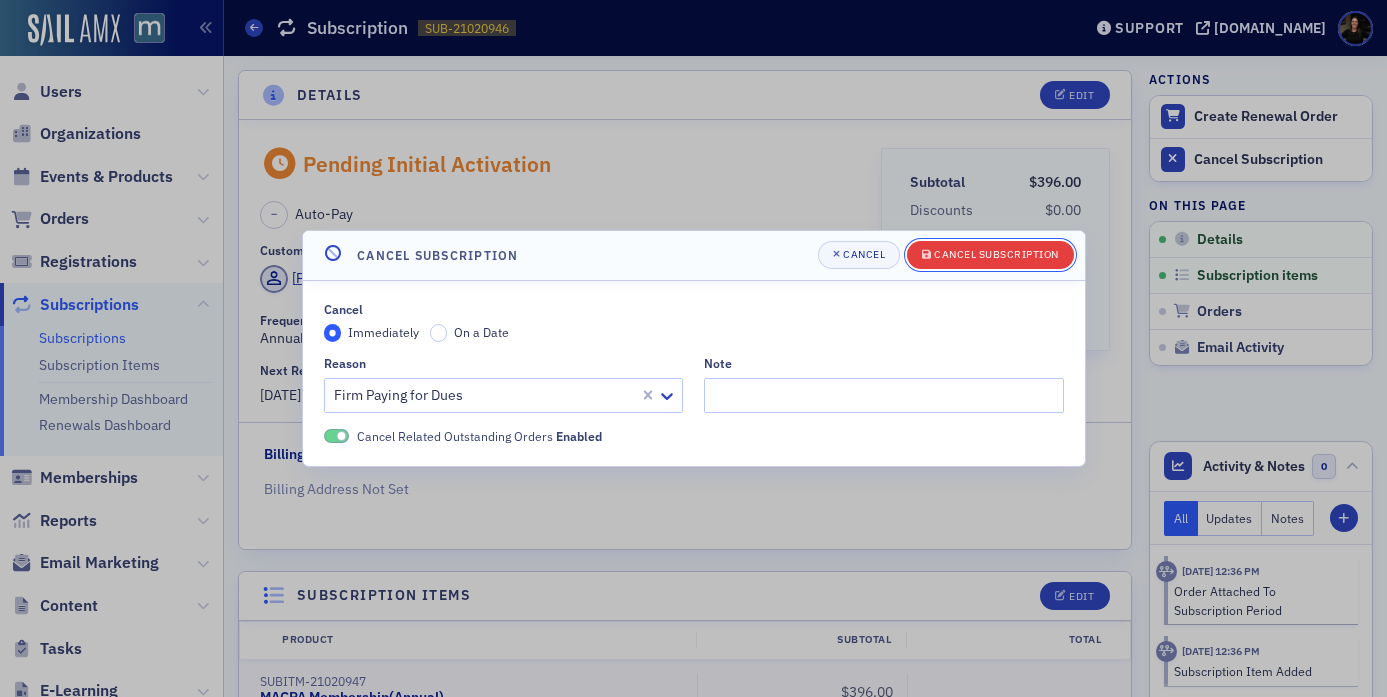click on "Cancel Subscription" at bounding box center (996, 254) 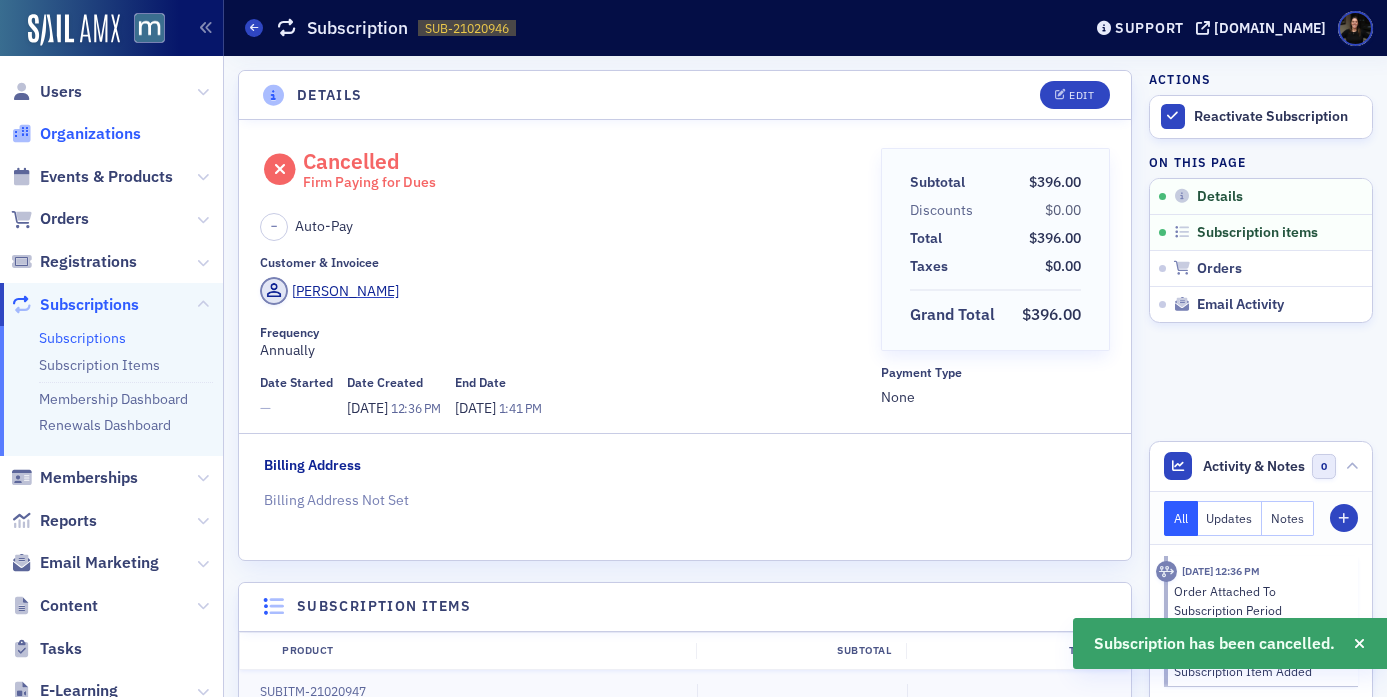 click on "Organizations" 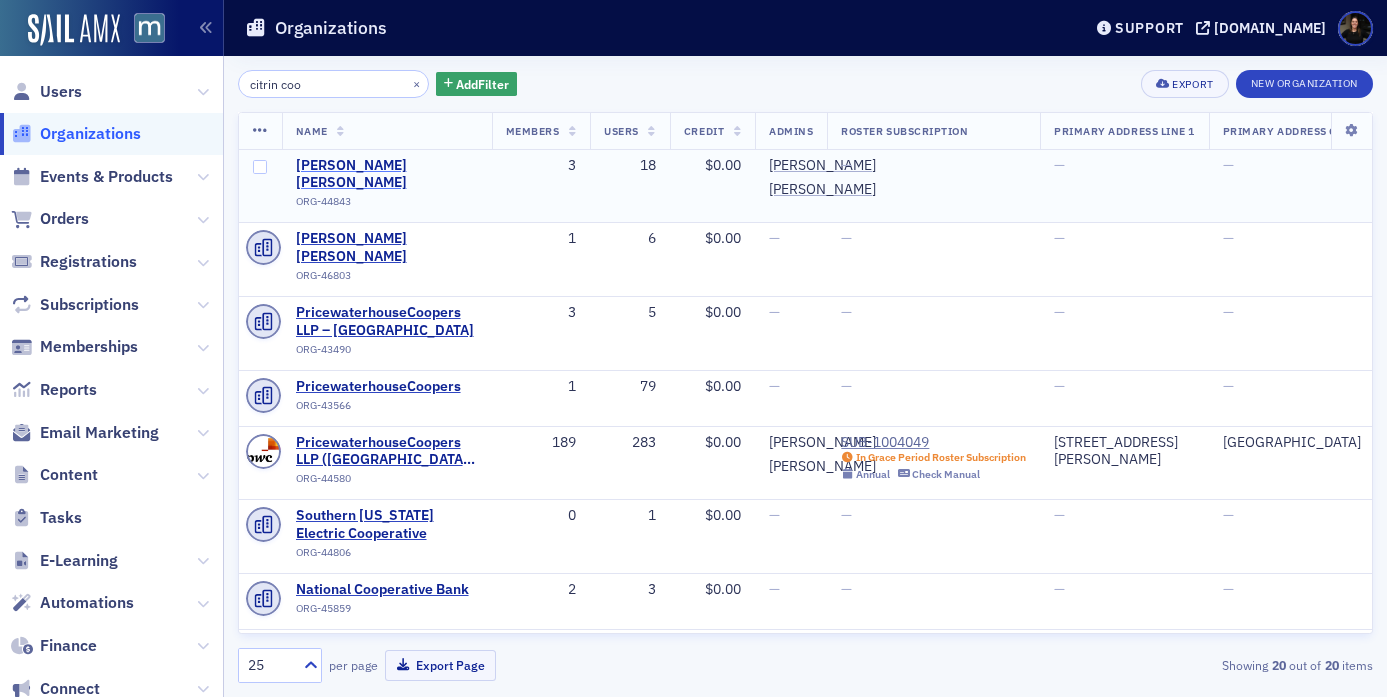 type on "citrin coo" 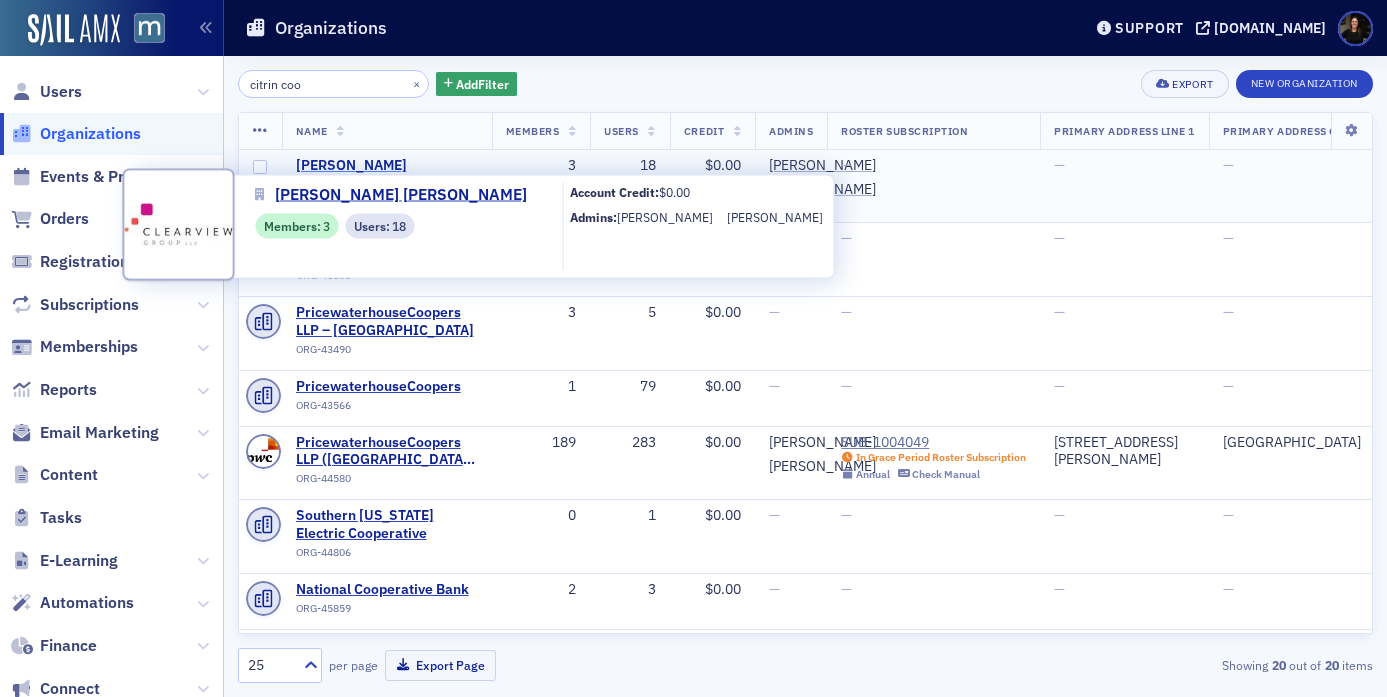 select on "US" 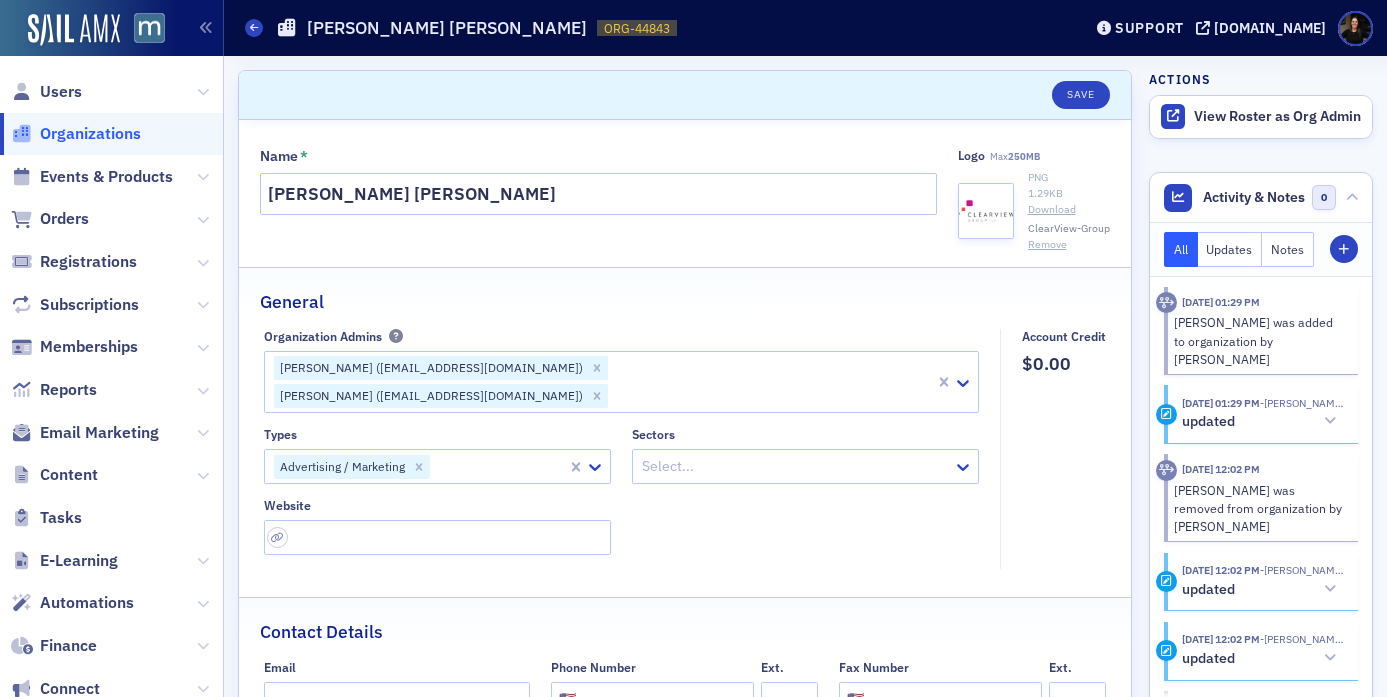 click 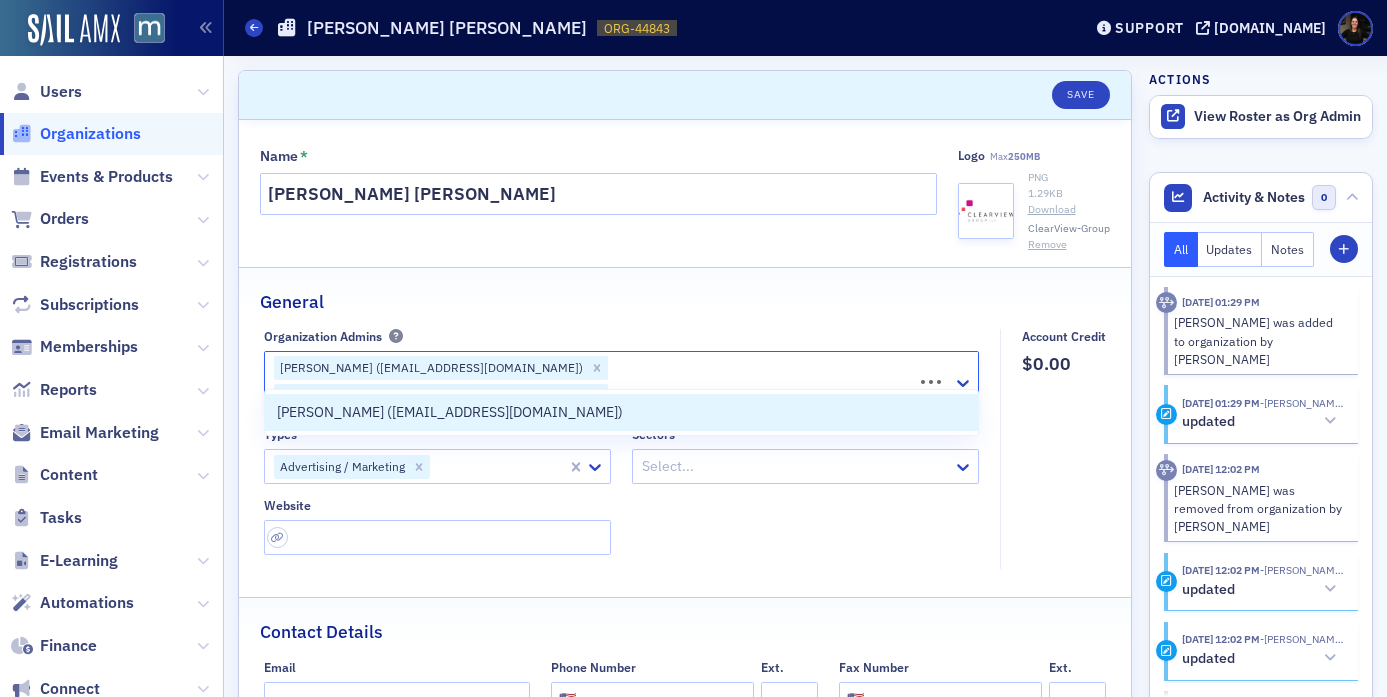 type on "[PERSON_NAME]" 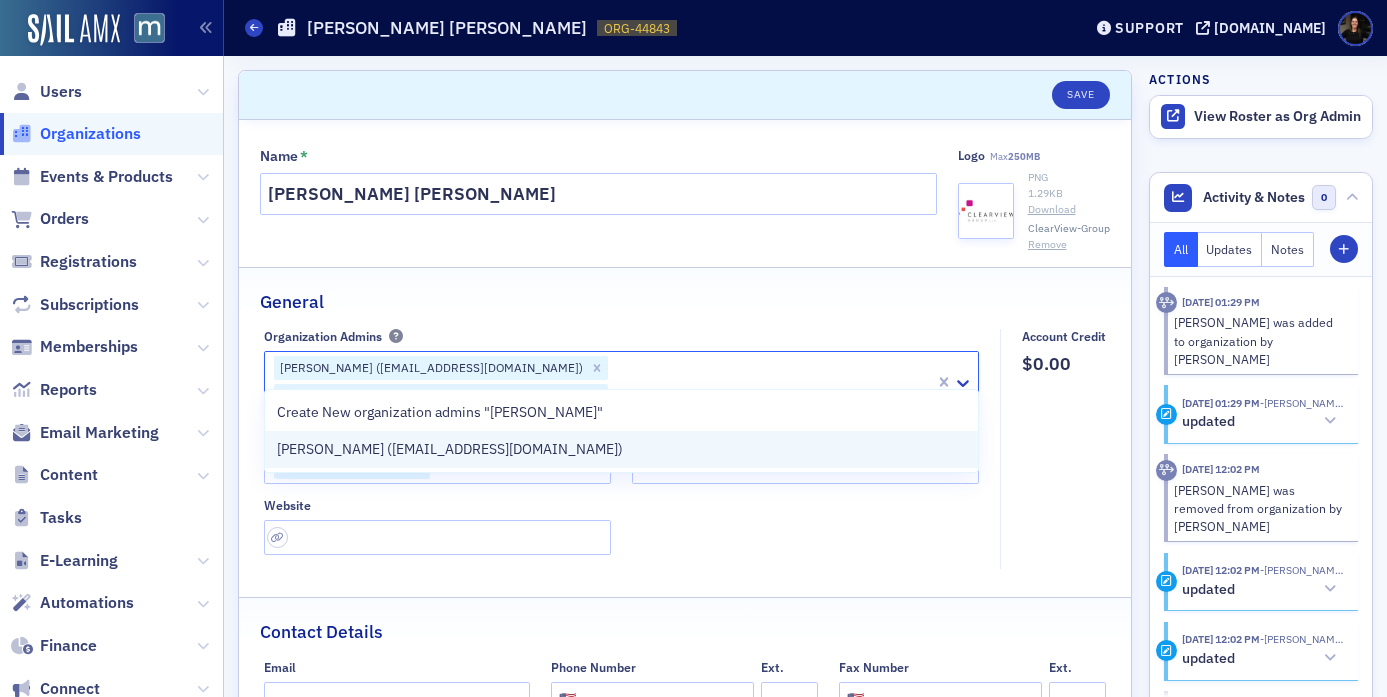 click on "[PERSON_NAME] ([EMAIL_ADDRESS][DOMAIN_NAME])" at bounding box center [450, 449] 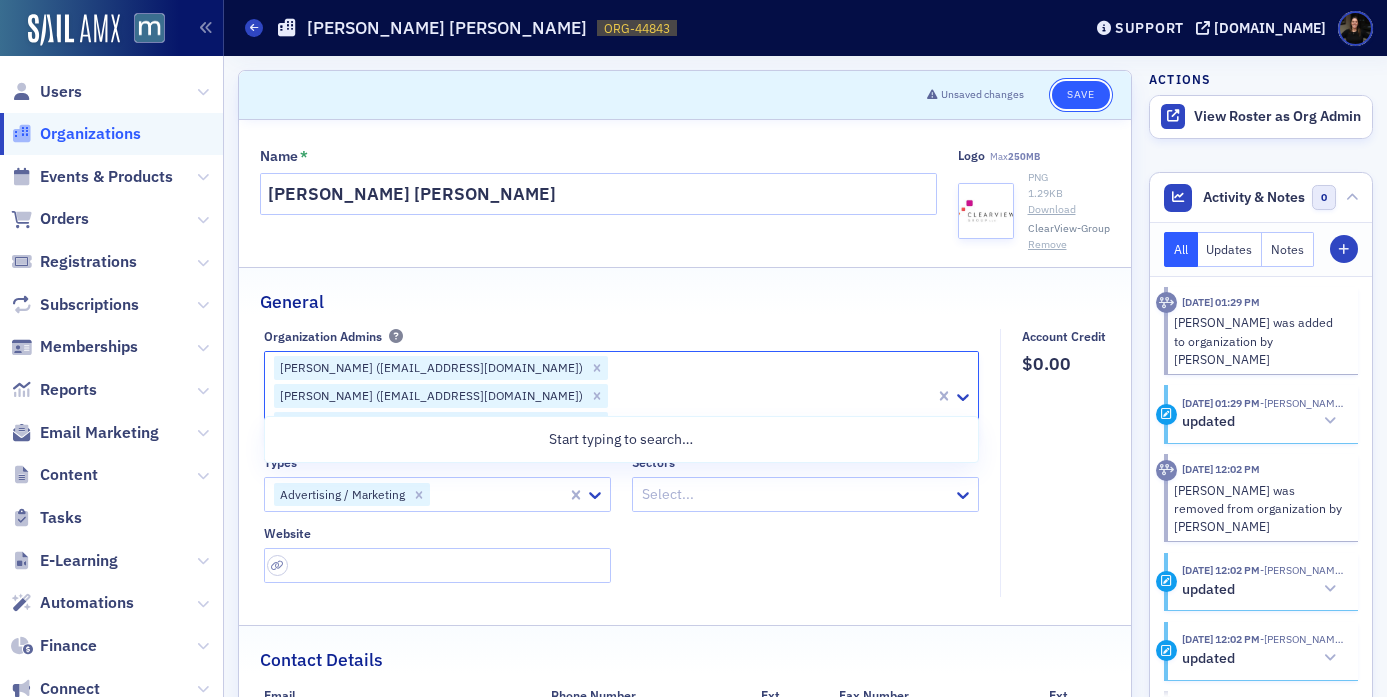 click on "Save" 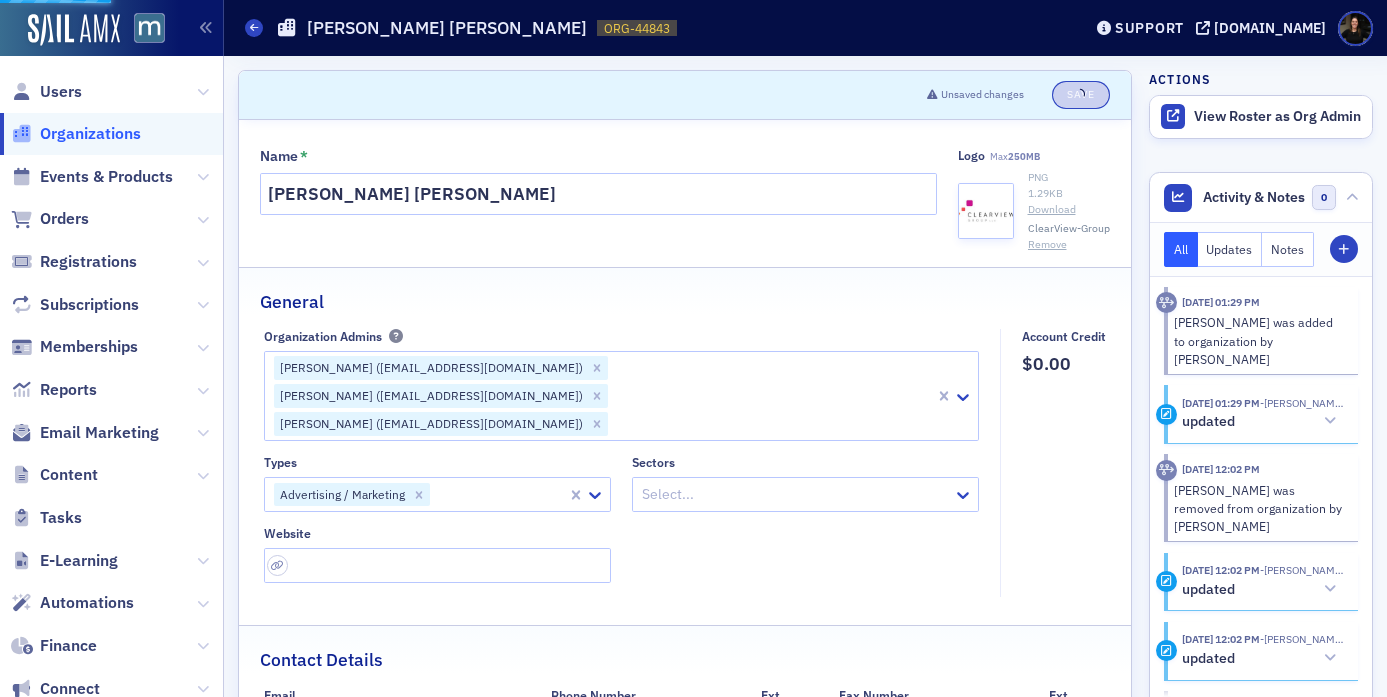 select on "US" 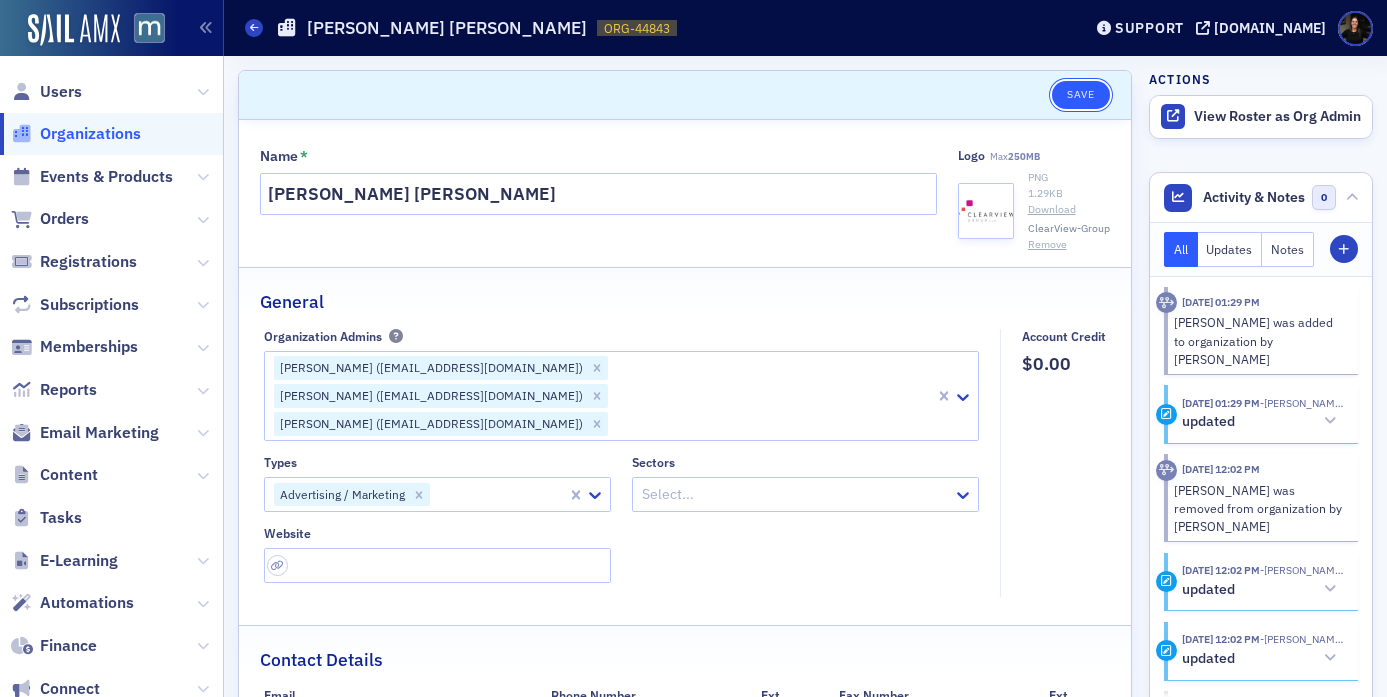 click on "Save" 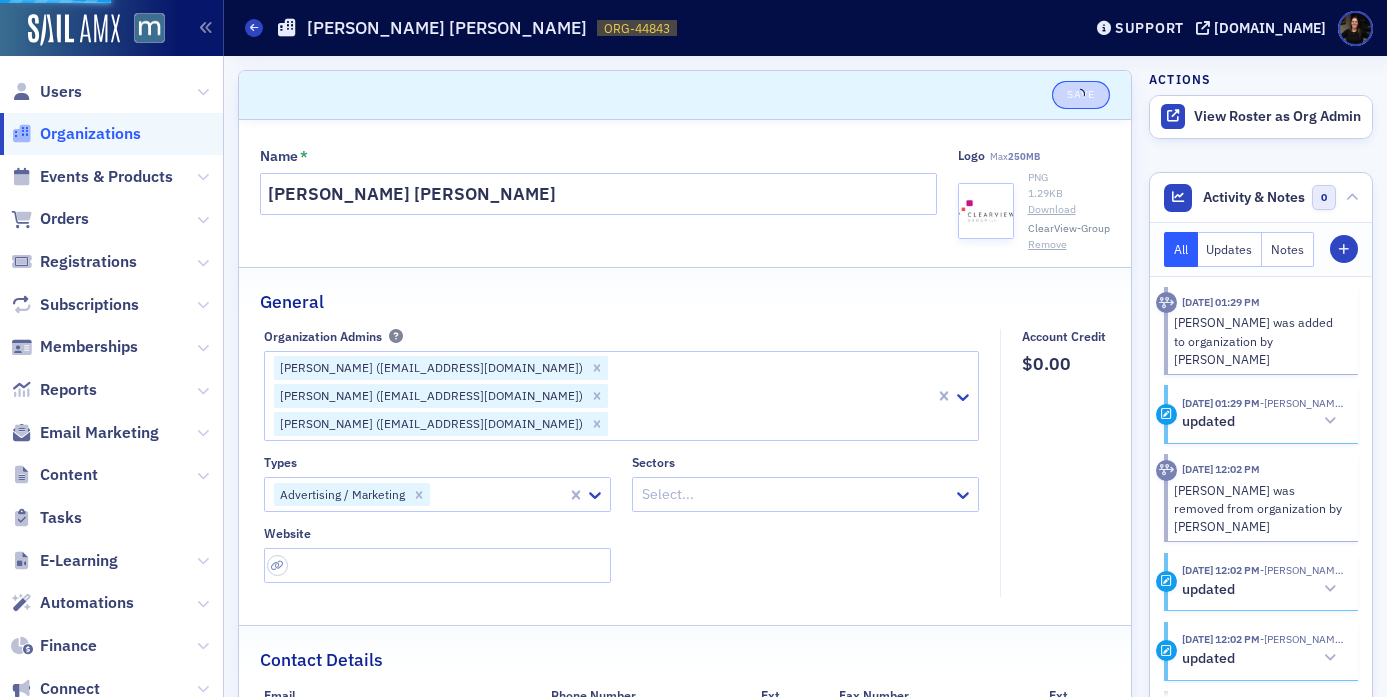 select on "US" 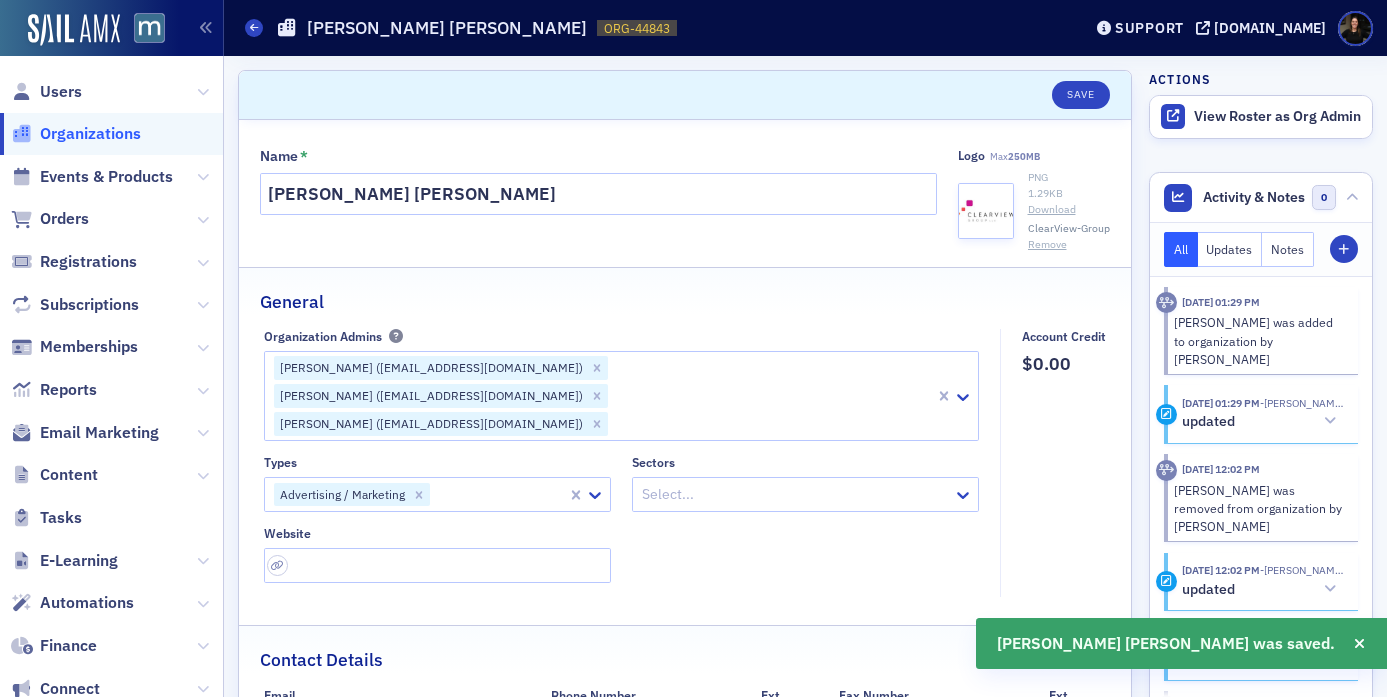 scroll, scrollTop: 8, scrollLeft: 0, axis: vertical 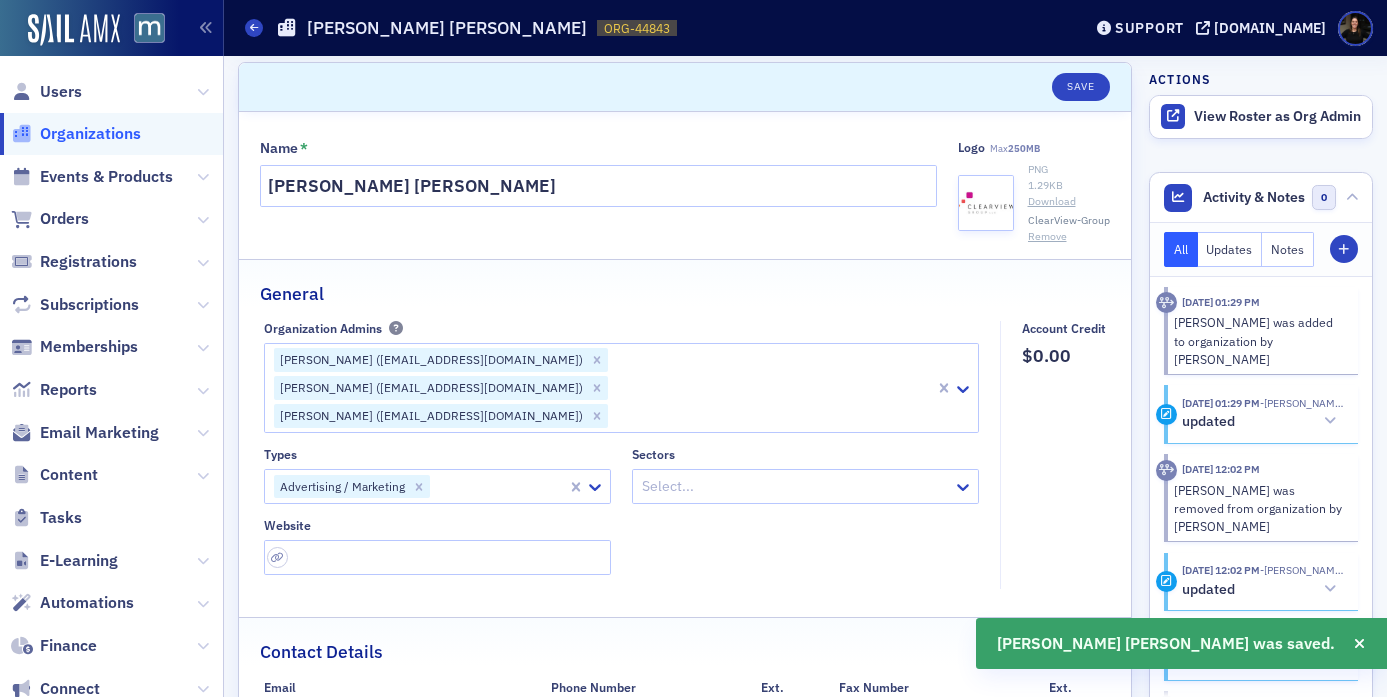 click on "Remove" 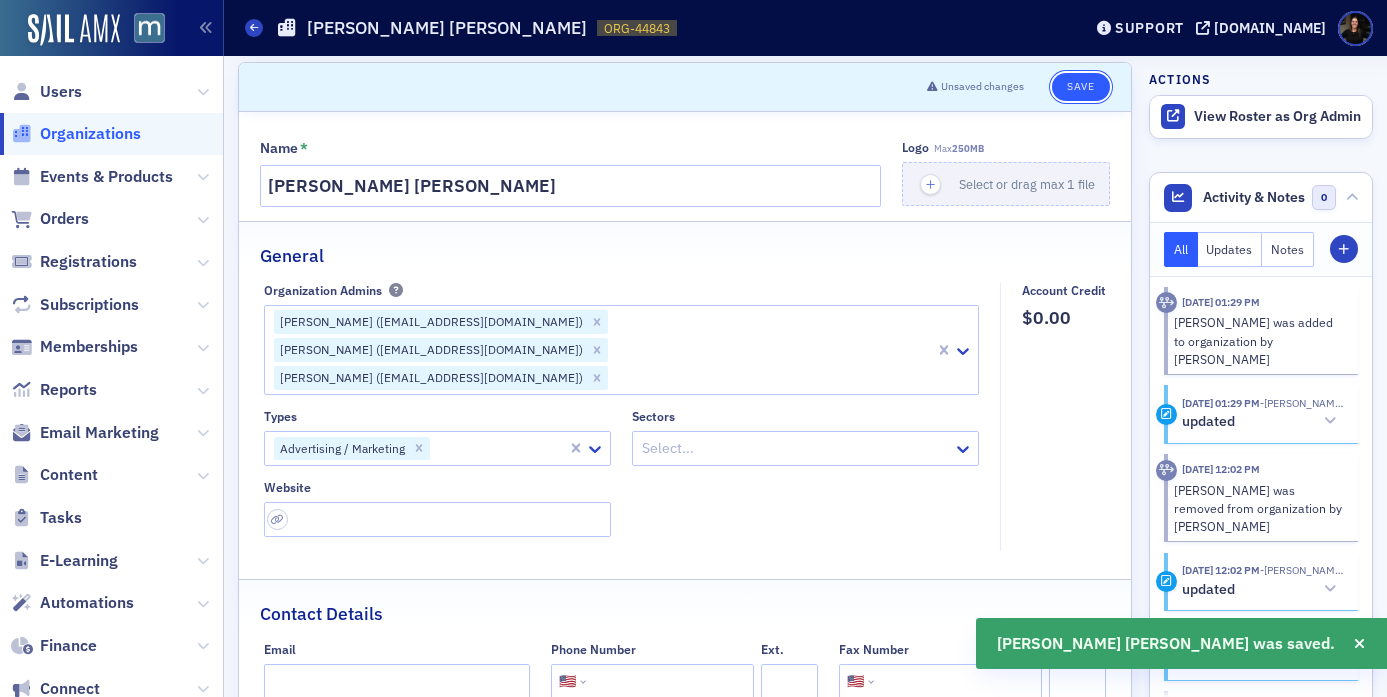 click on "Save" 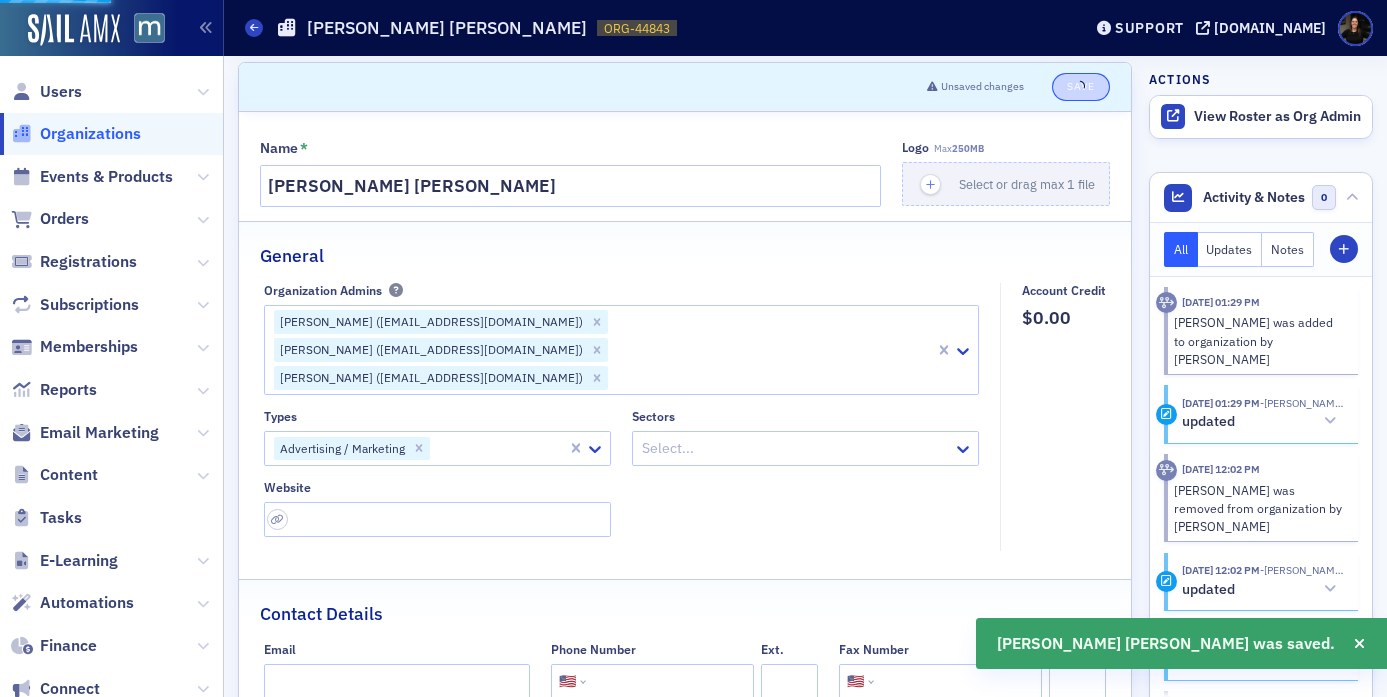 select on "US" 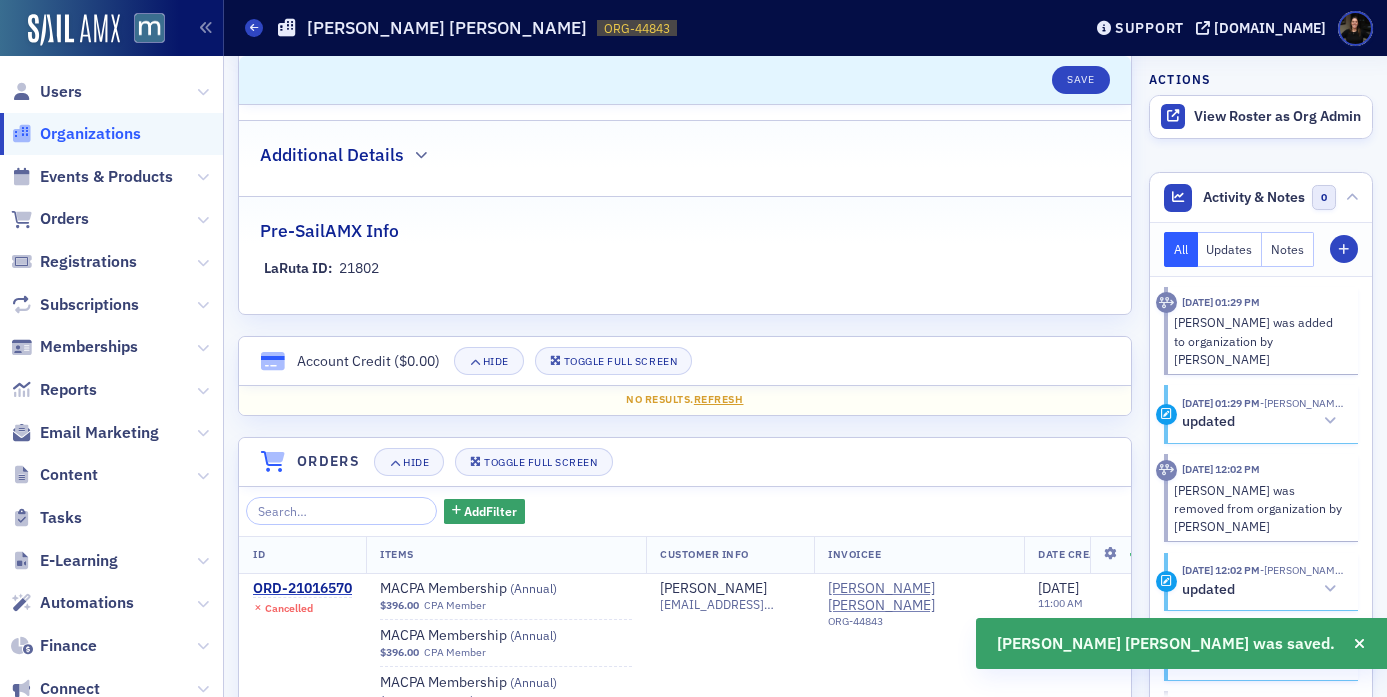 scroll, scrollTop: 1073, scrollLeft: 0, axis: vertical 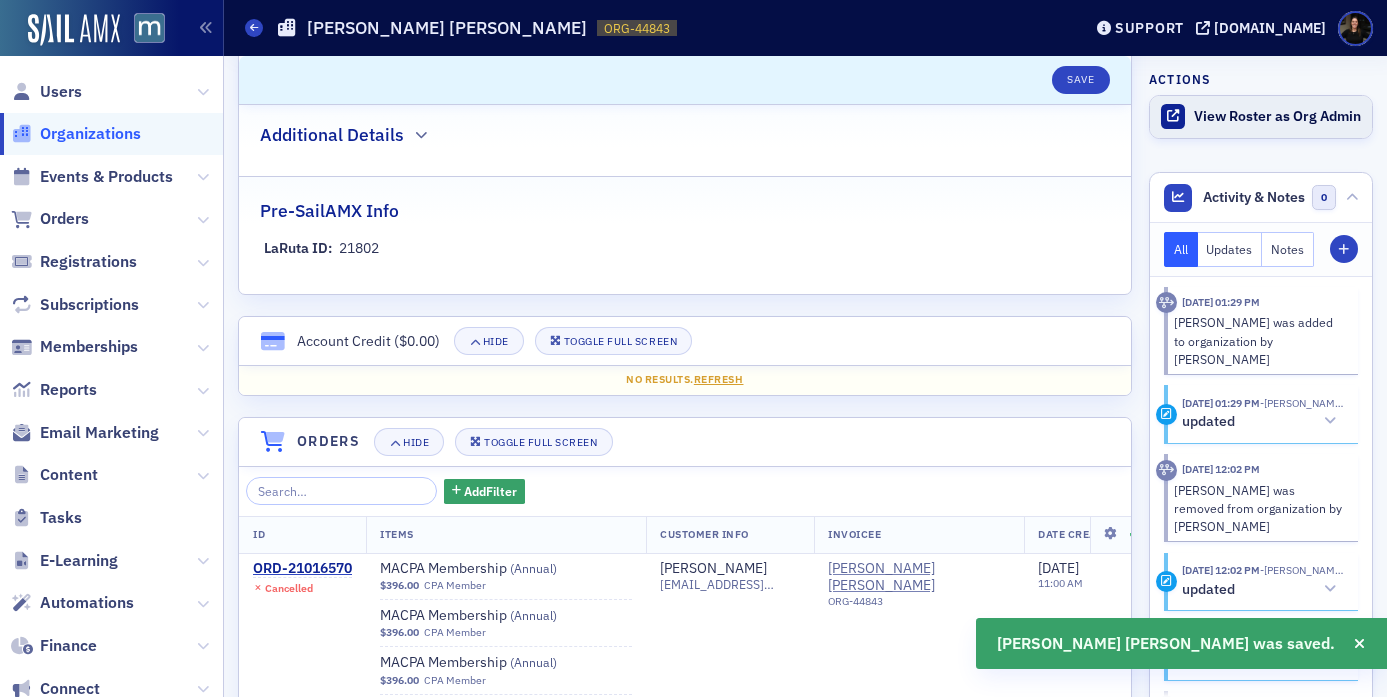 click on "View Roster as Org Admin" 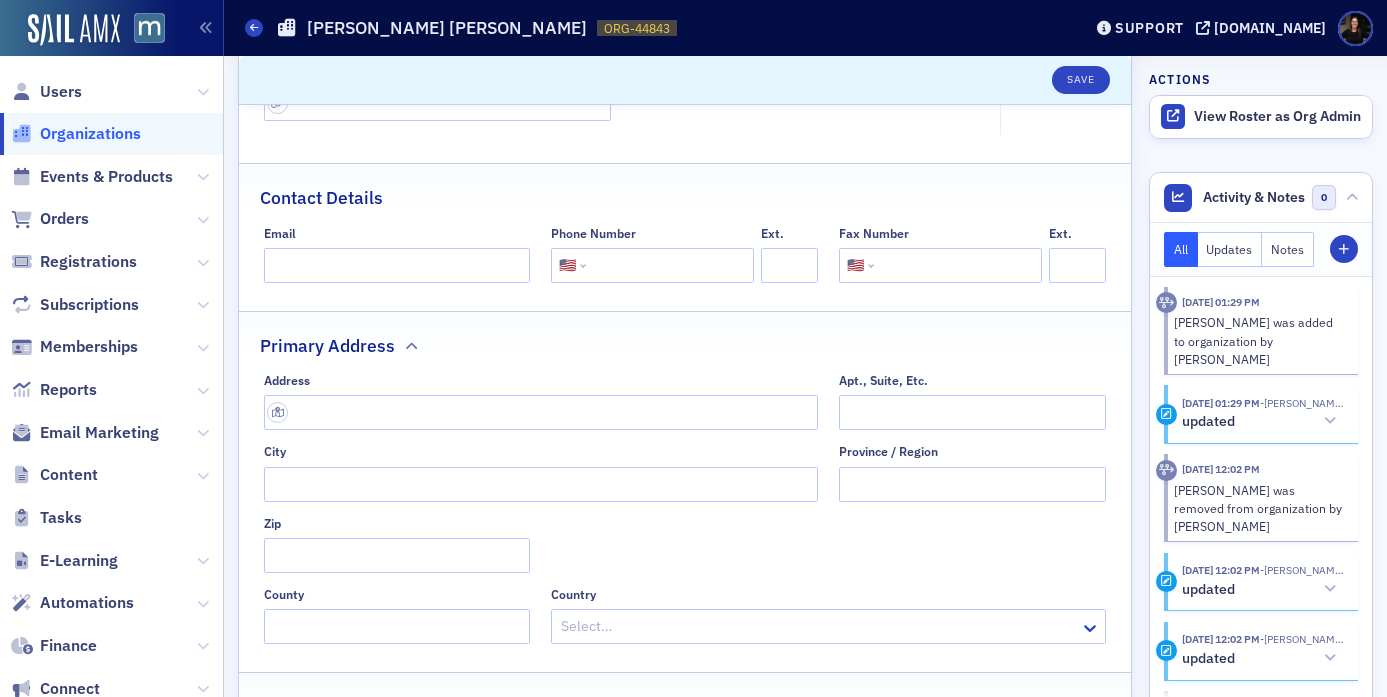 scroll, scrollTop: 0, scrollLeft: 0, axis: both 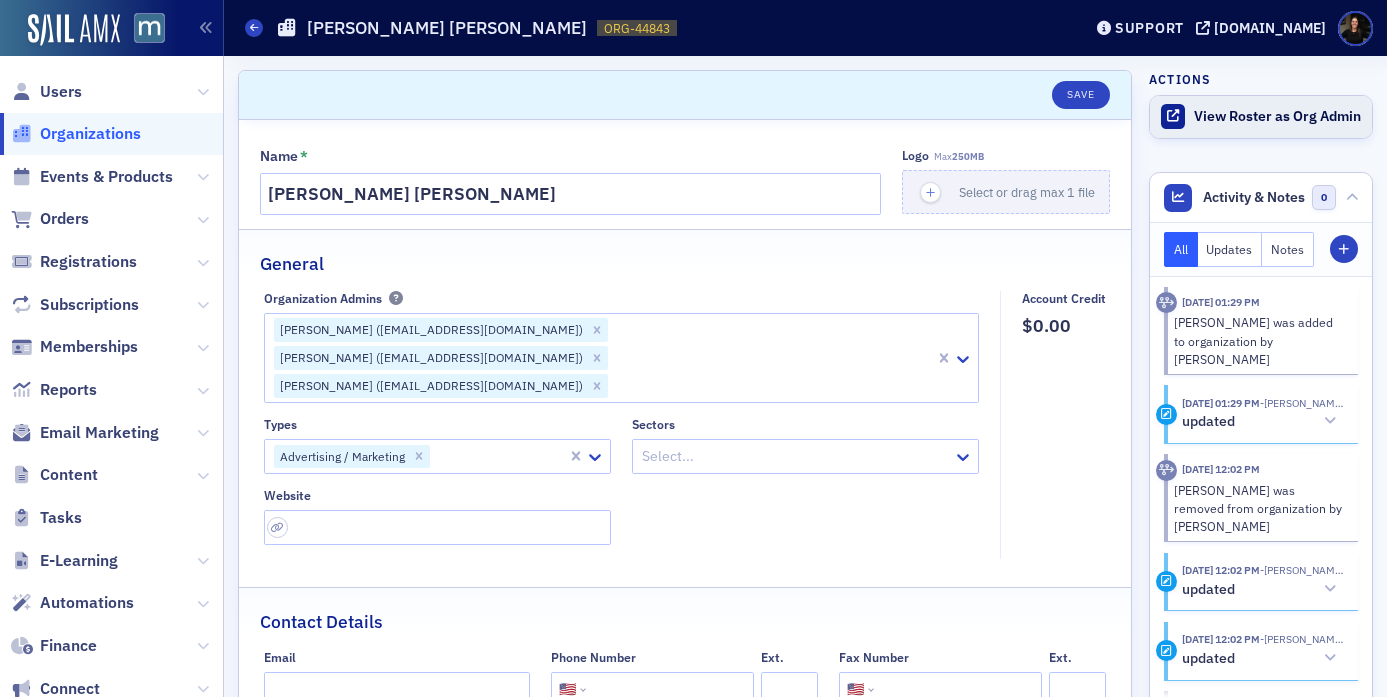 click on "View Roster as Org Admin" 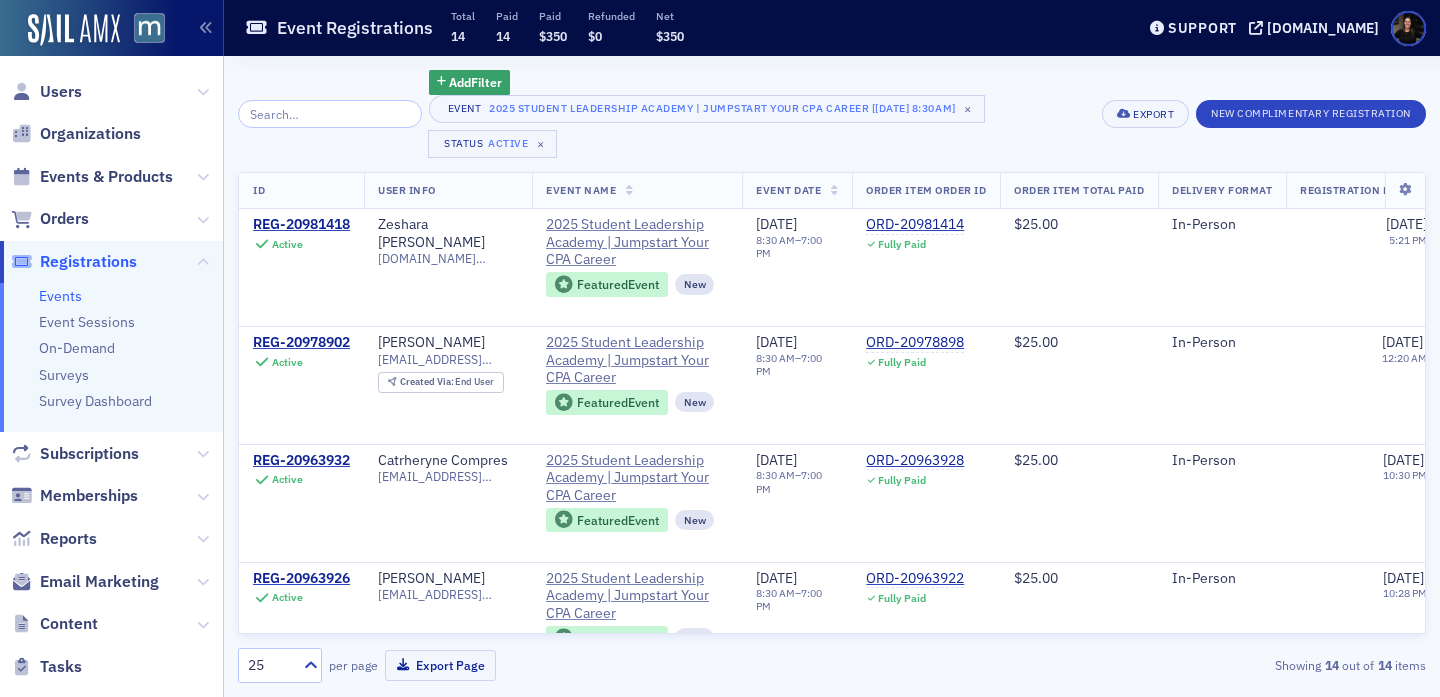 scroll, scrollTop: 0, scrollLeft: 0, axis: both 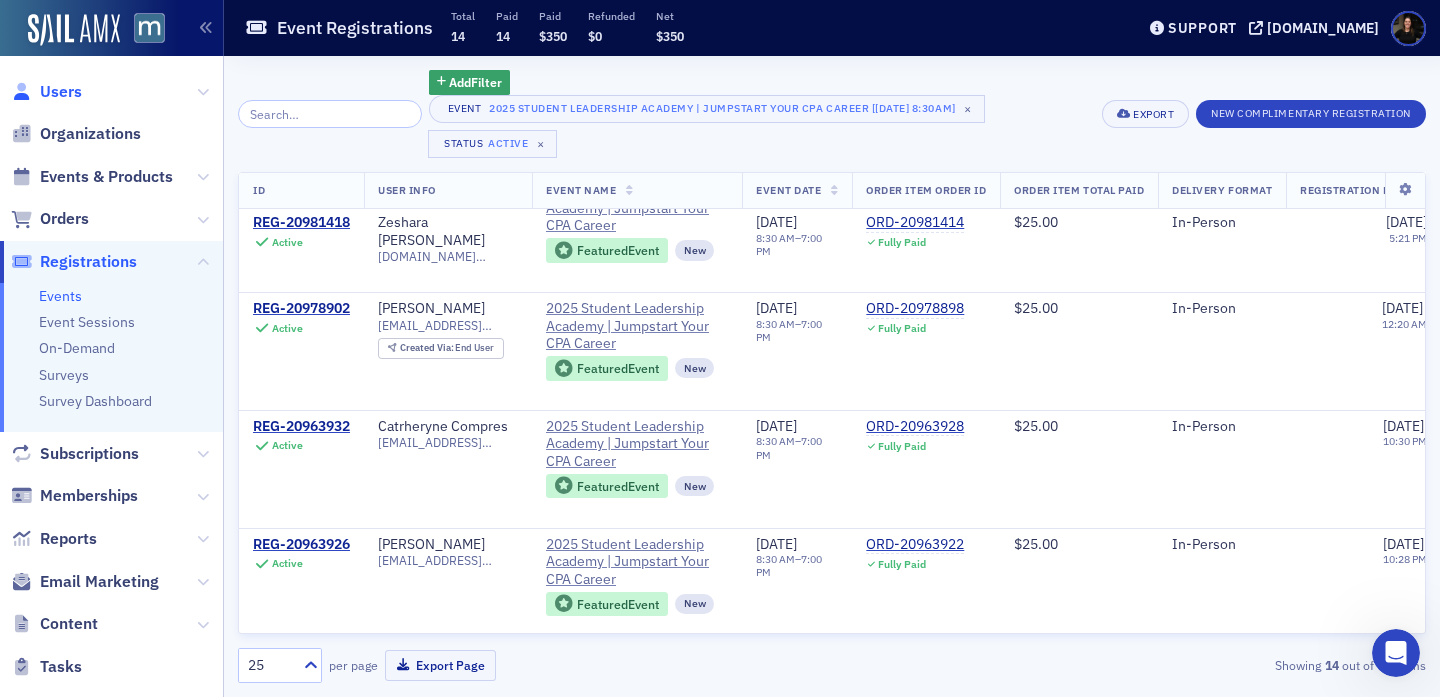click on "Users" 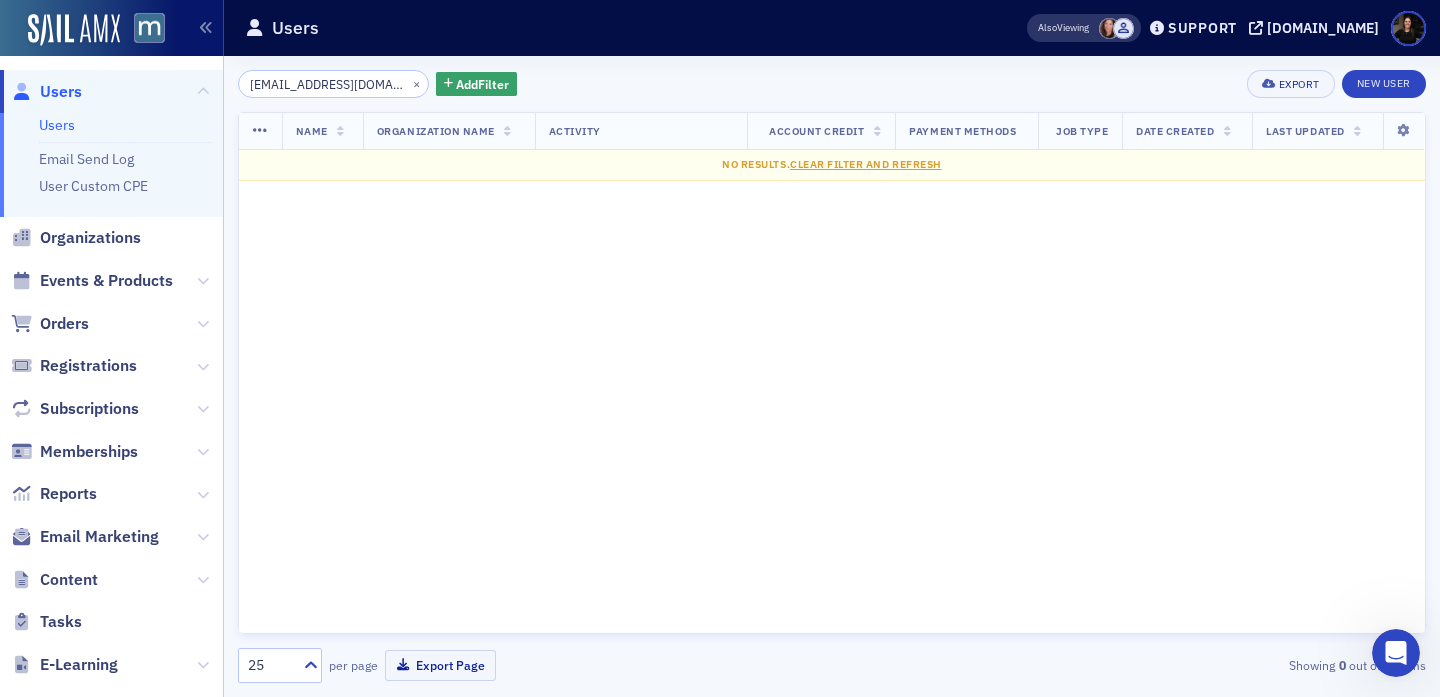 type on "[EMAIL_ADDRESS][DOMAIN_NAME]" 